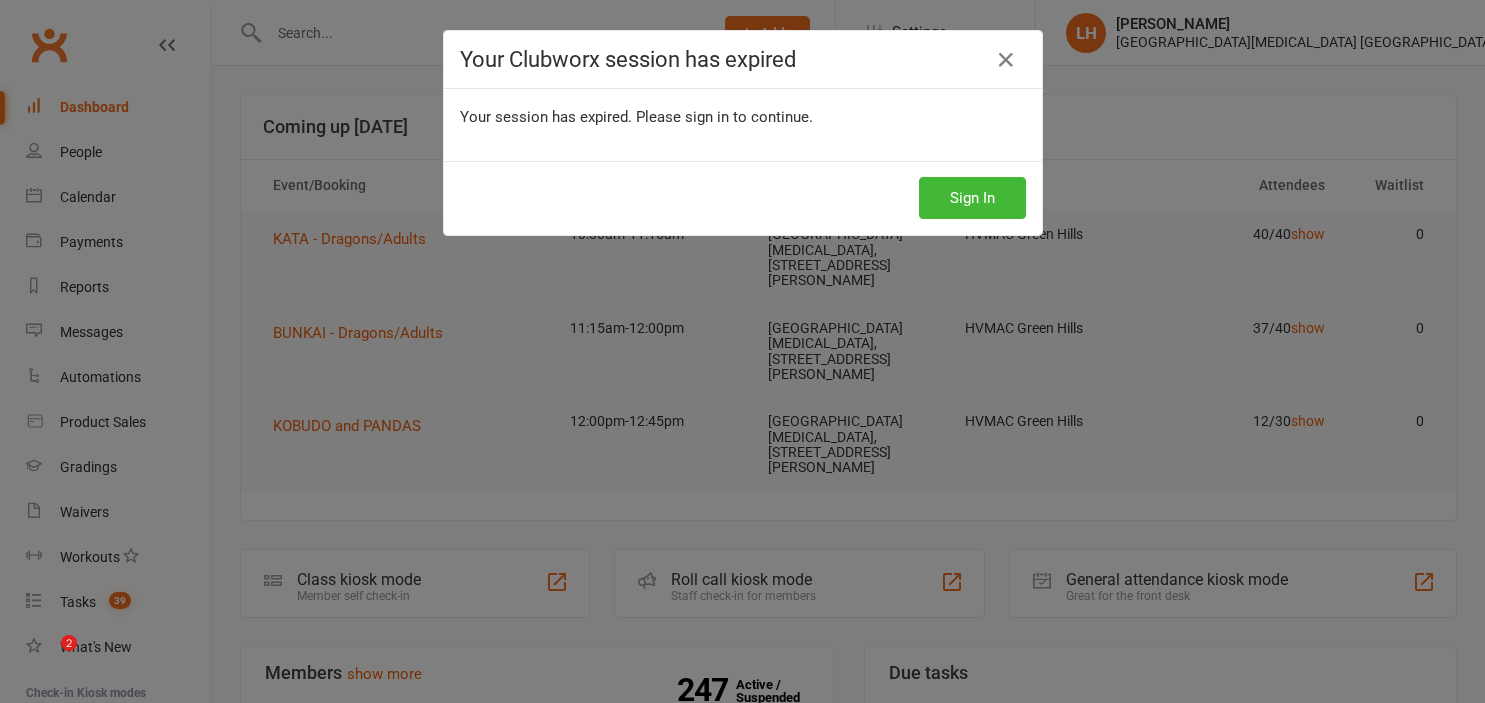 scroll, scrollTop: 0, scrollLeft: 0, axis: both 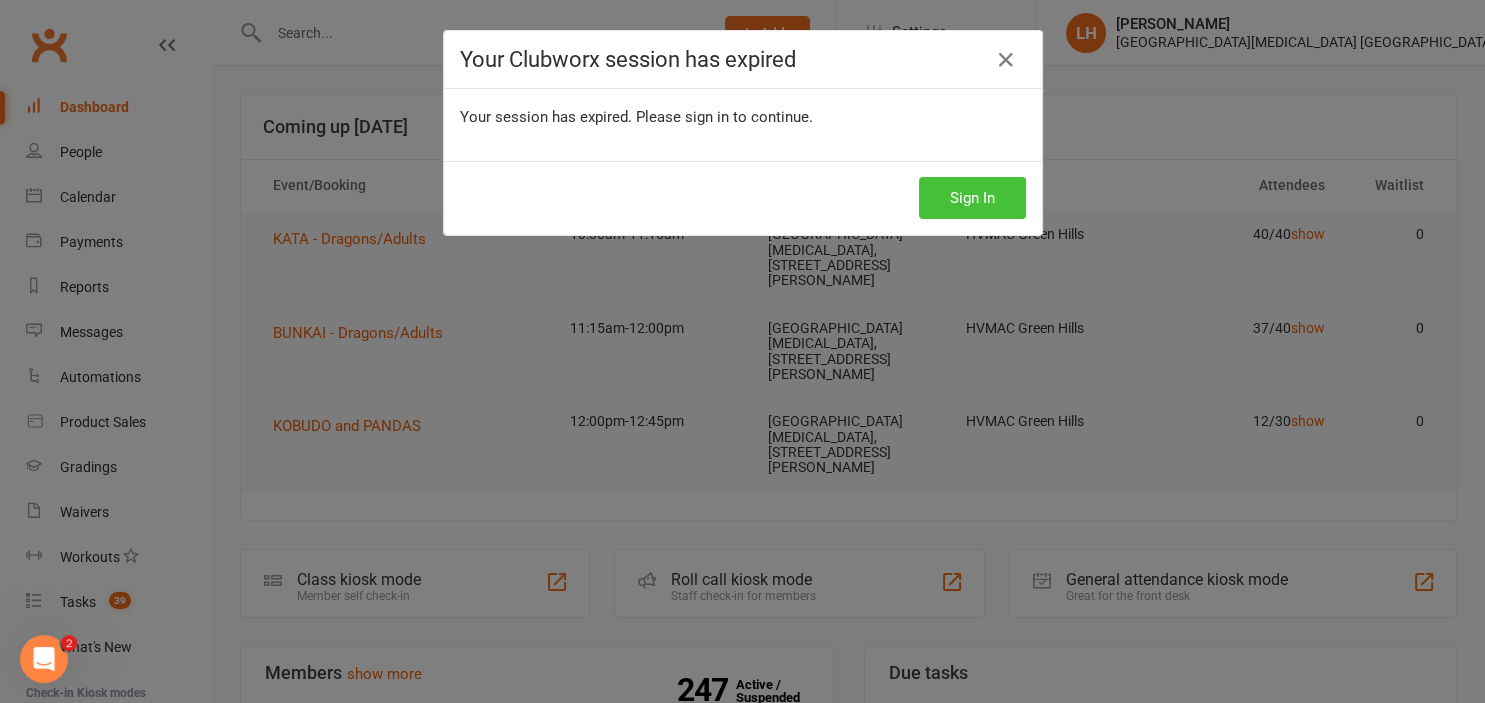 click on "Sign In" at bounding box center (972, 198) 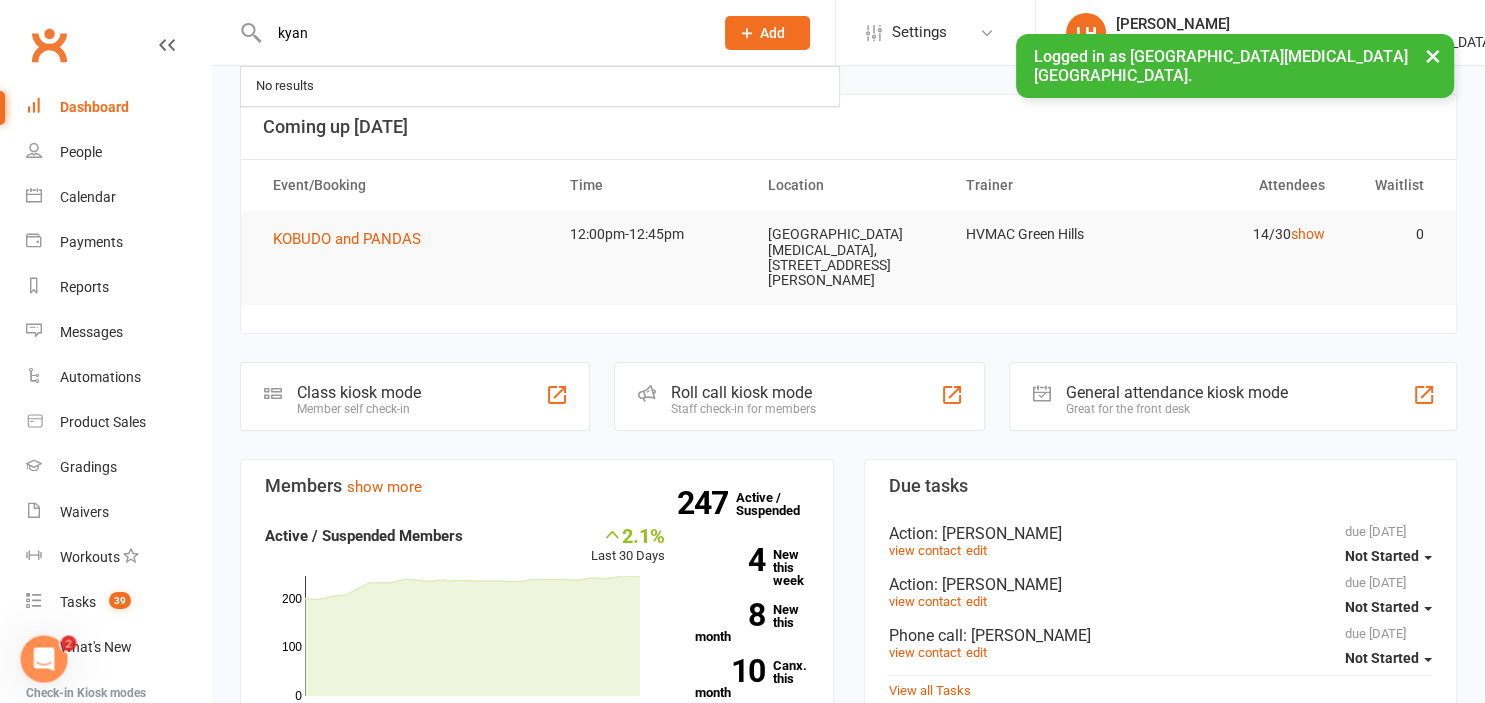scroll, scrollTop: 0, scrollLeft: 0, axis: both 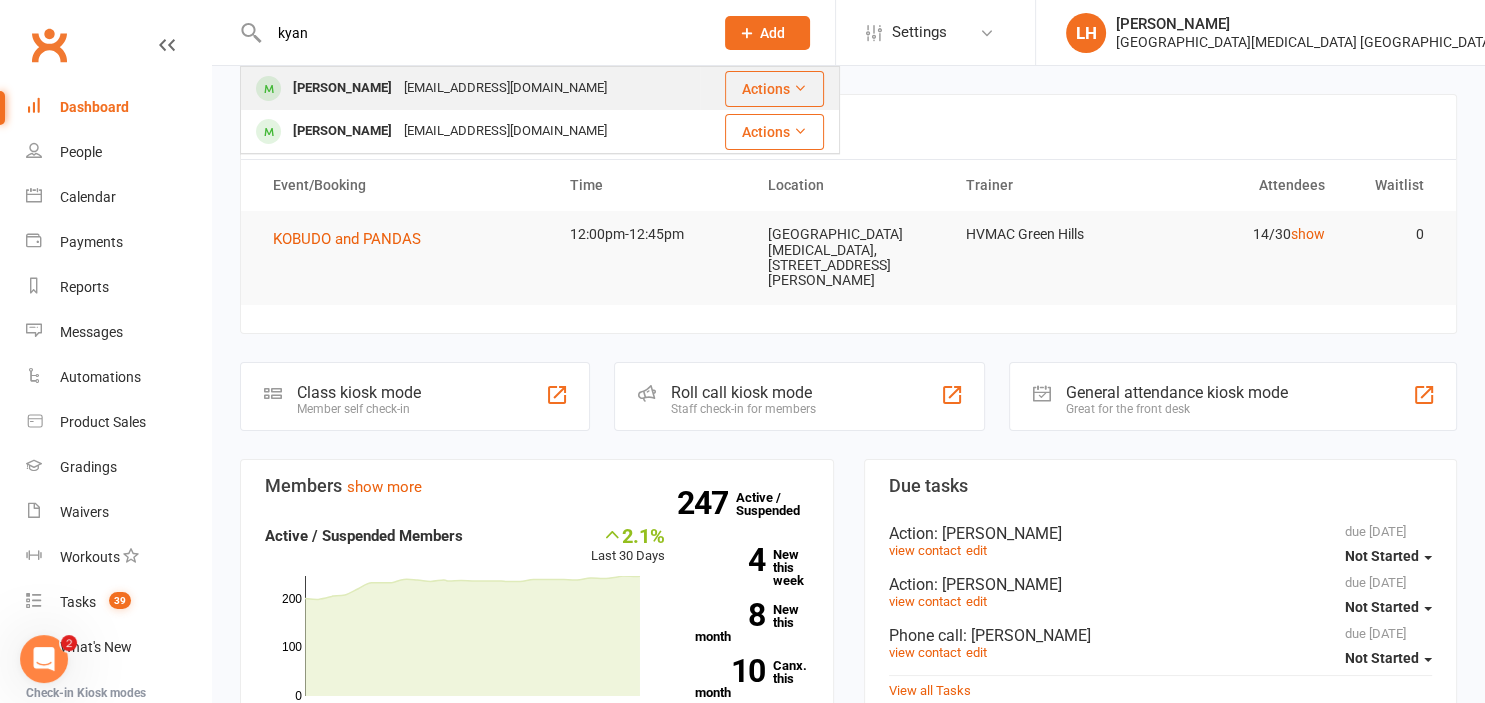 type on "kyan" 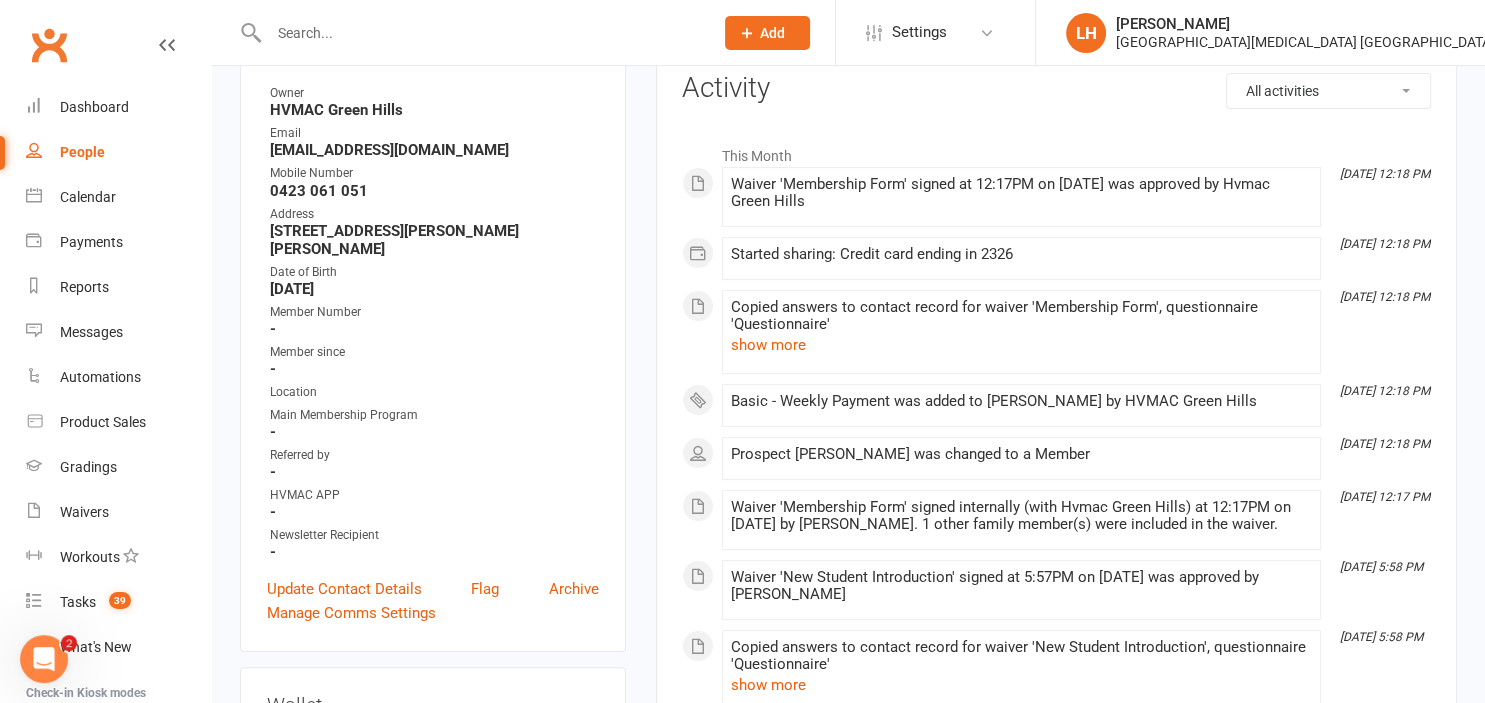 scroll, scrollTop: 316, scrollLeft: 0, axis: vertical 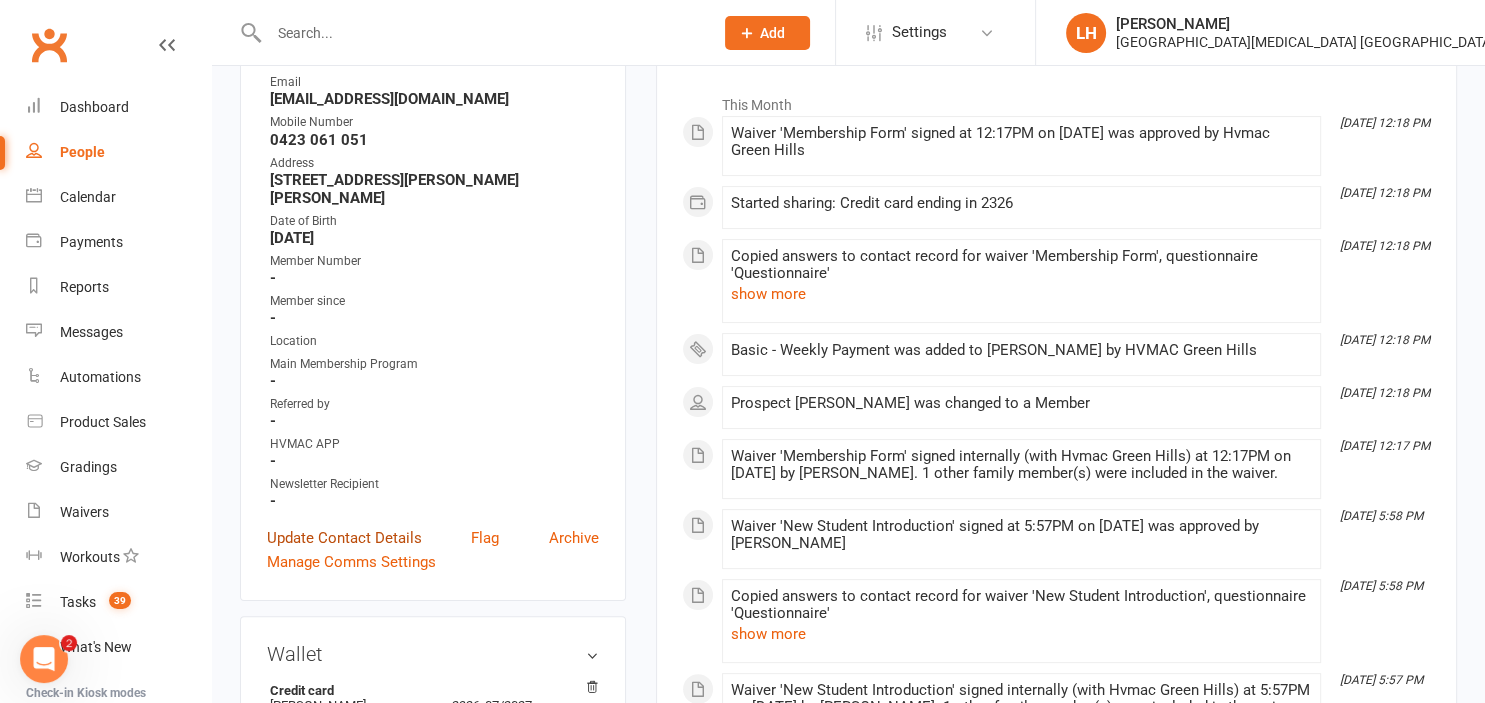 click on "Update Contact Details" at bounding box center (344, 538) 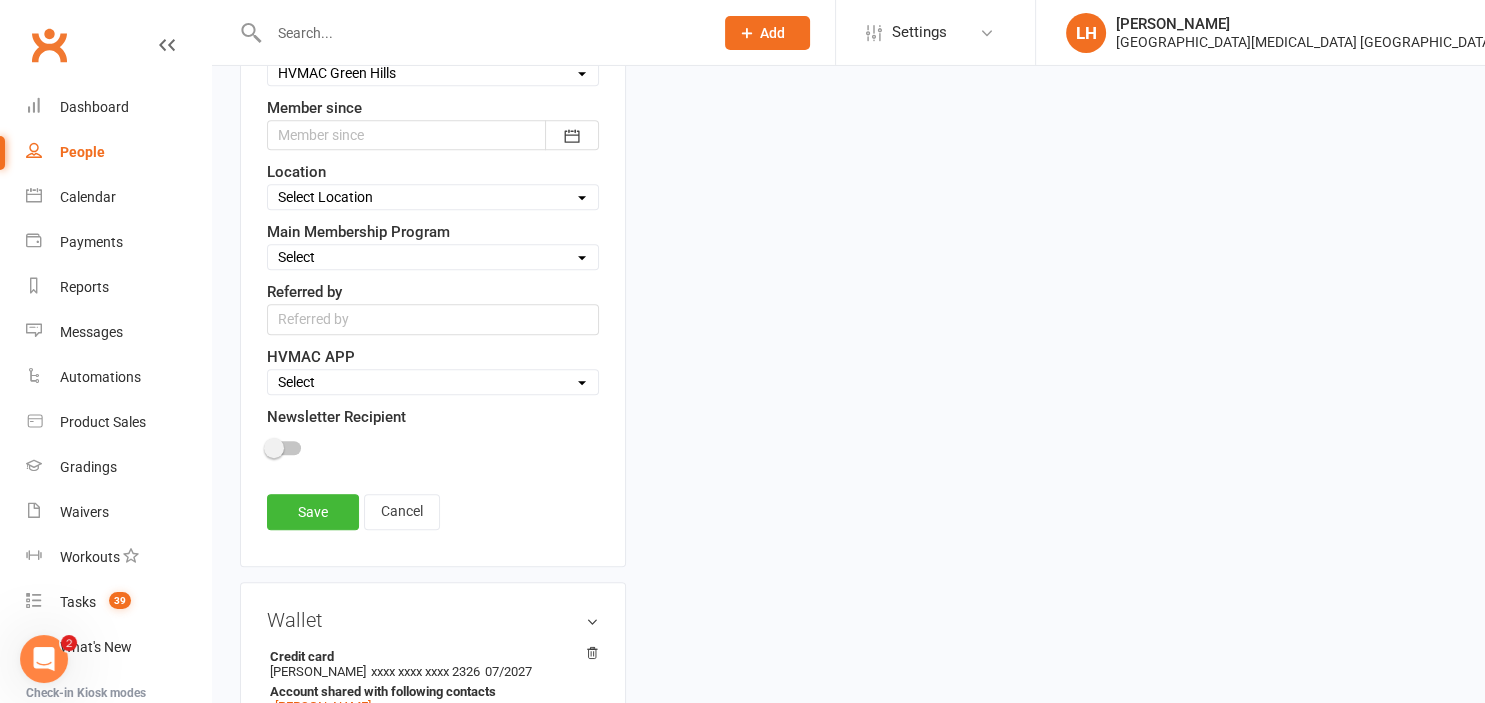 scroll, scrollTop: 937, scrollLeft: 0, axis: vertical 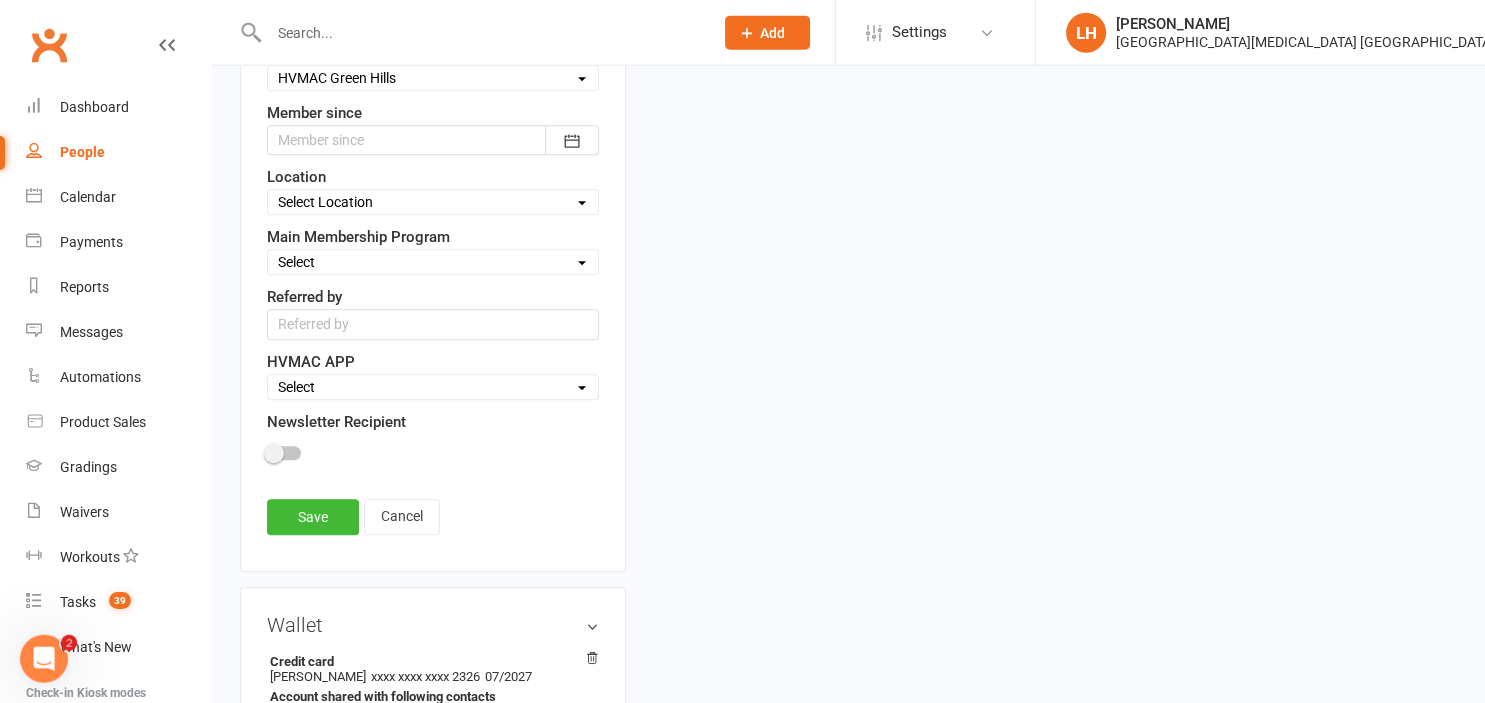 click on "Select Minimites Kindymites Dynamites Dragons Adults Kobudo Only Guest Fight Fit Only Special Programs Fitness Challenge" at bounding box center [433, 262] 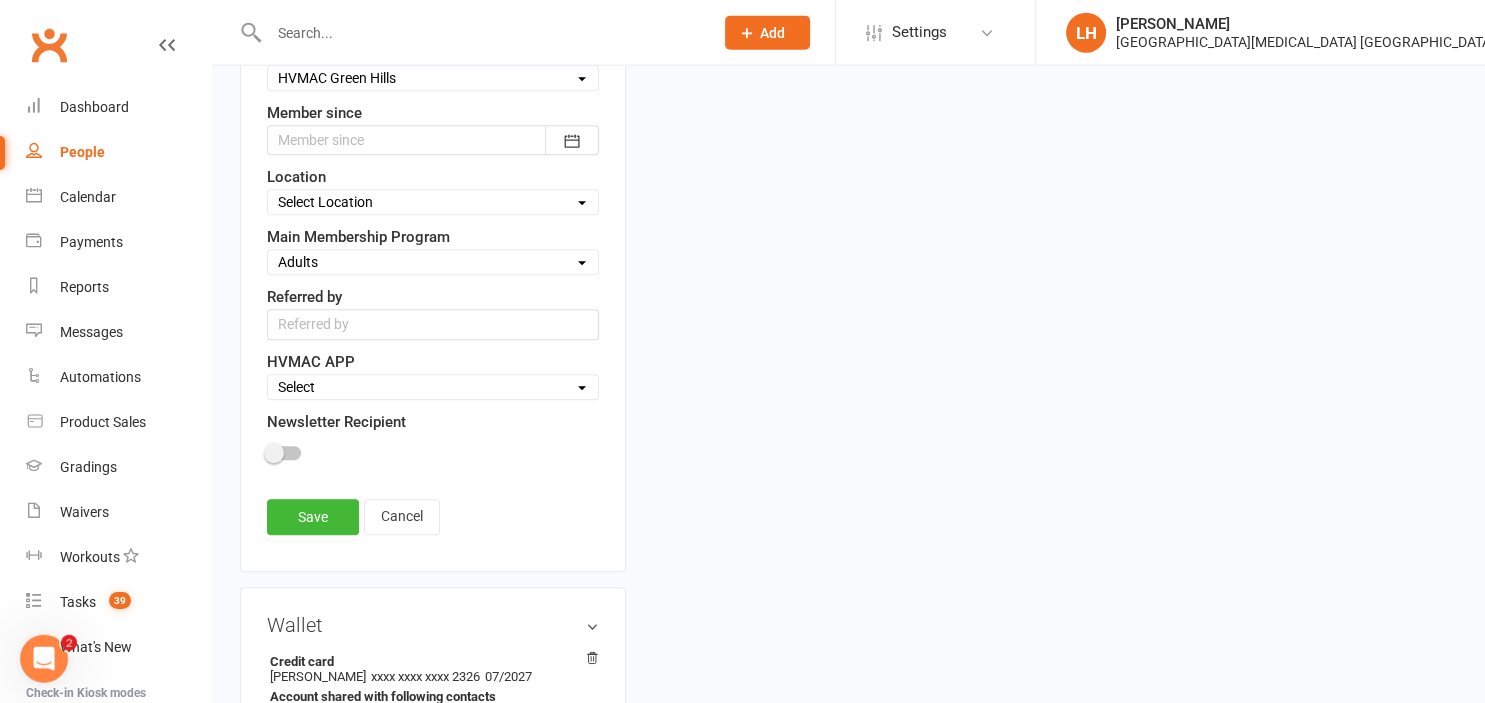 click on "Adults" at bounding box center (0, 0) 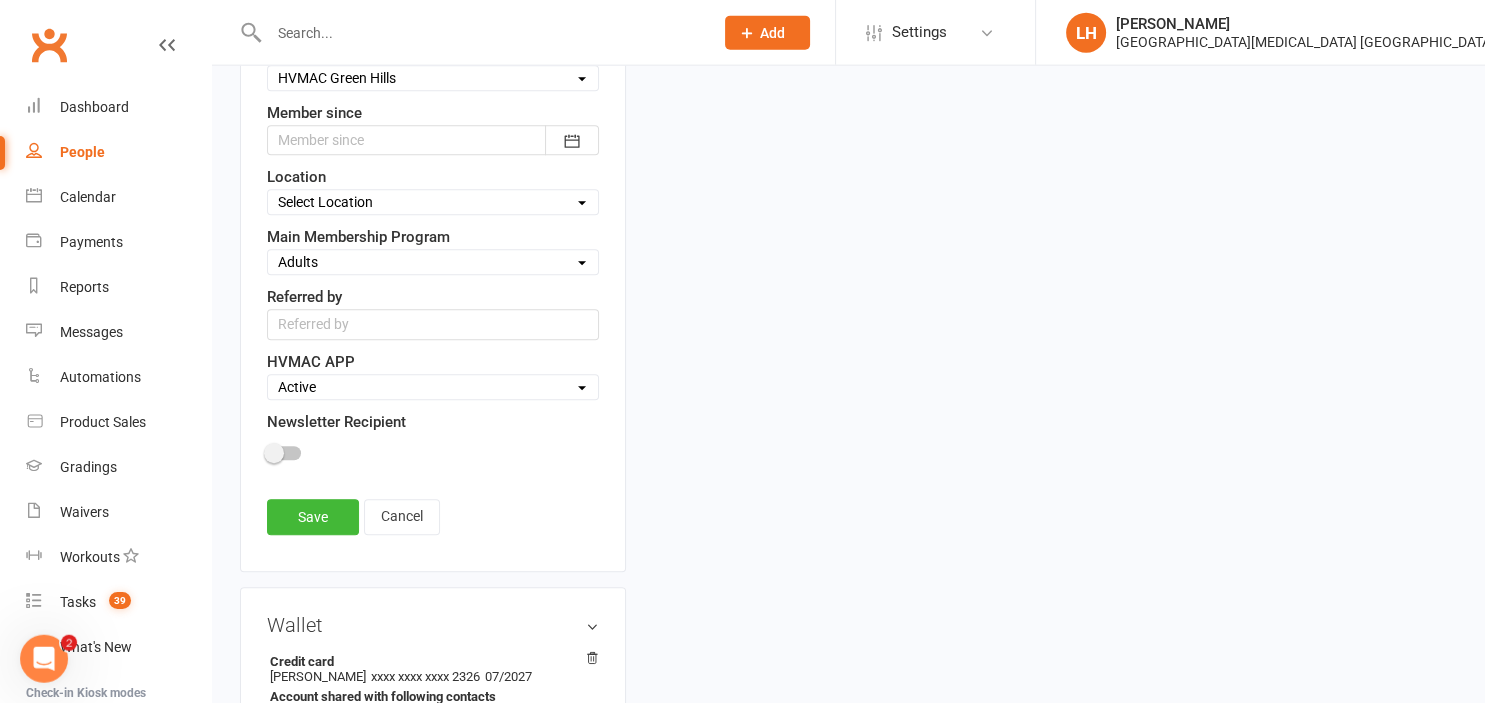 click on "Active" at bounding box center (0, 0) 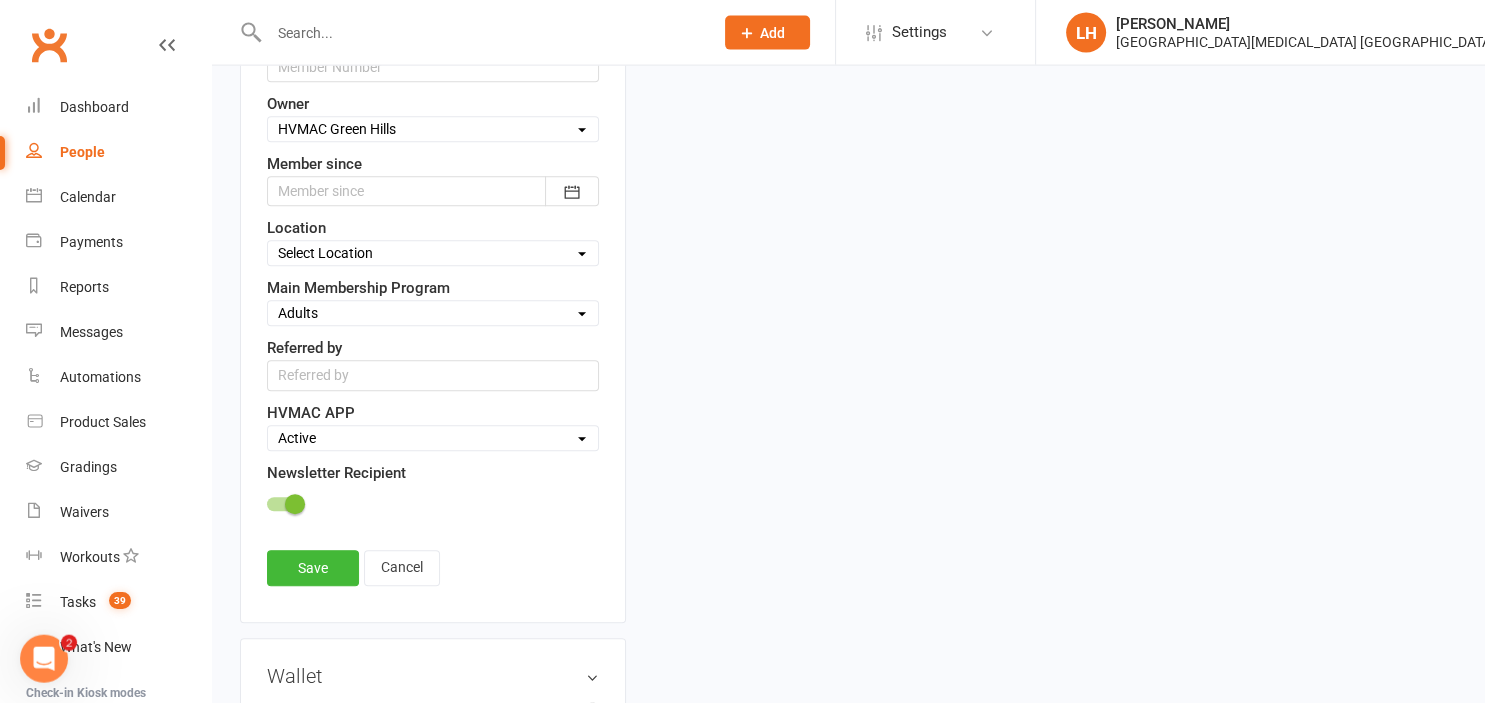 scroll, scrollTop: 832, scrollLeft: 0, axis: vertical 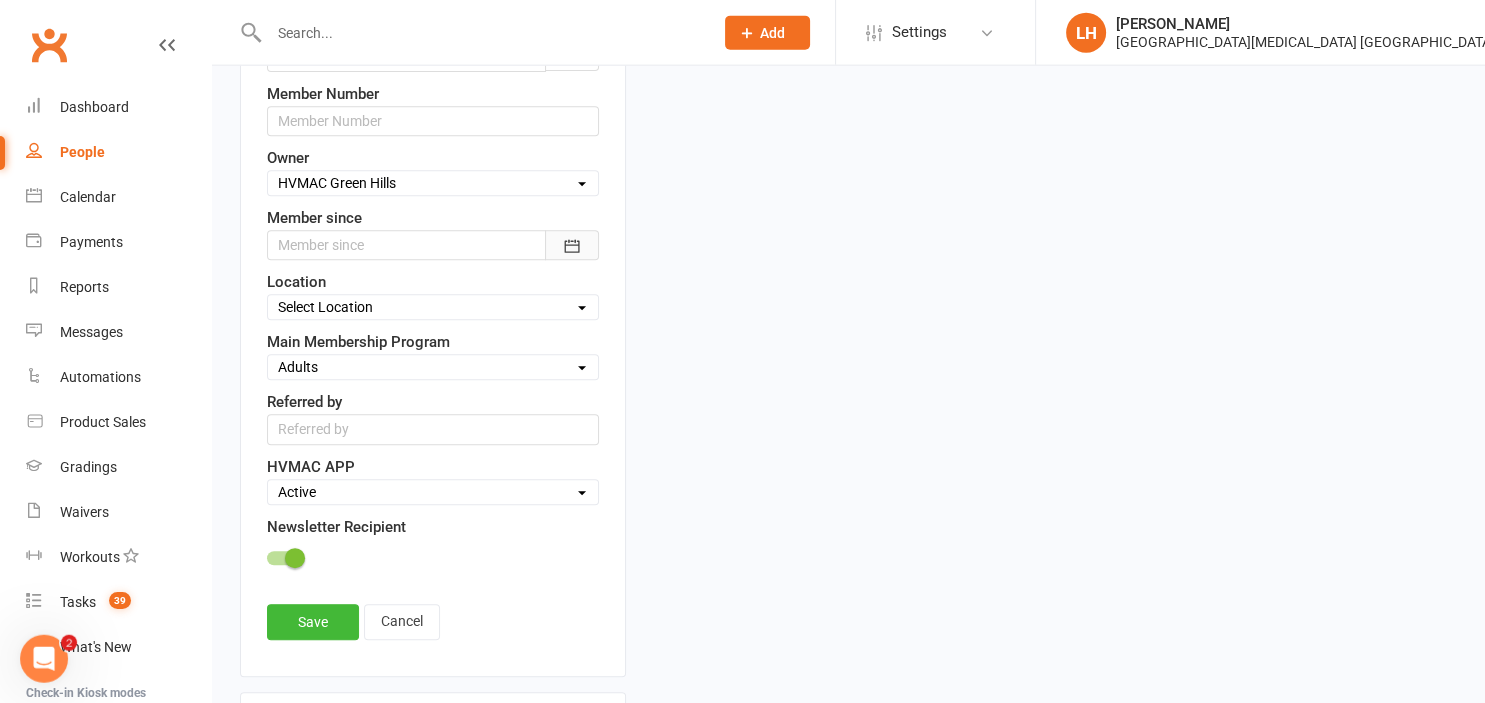 click 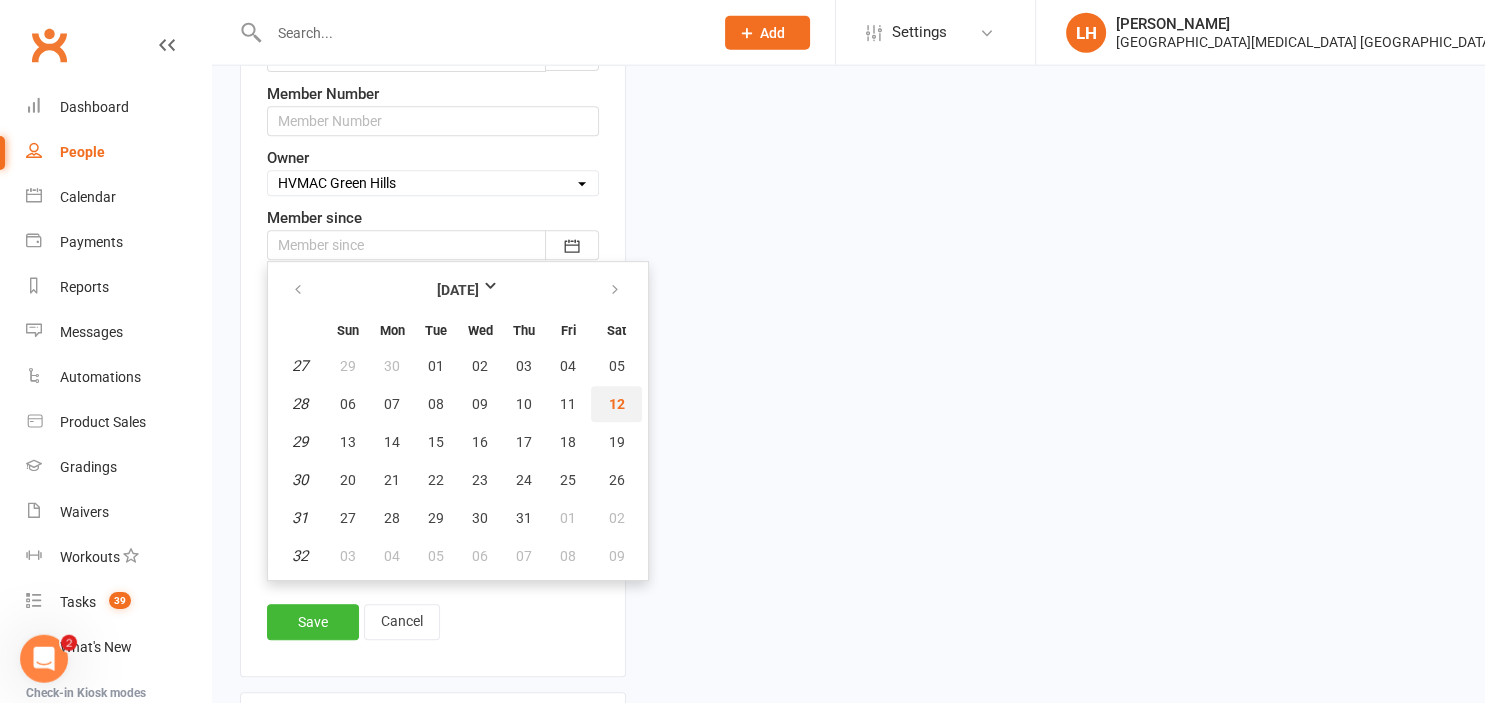 click on "12" at bounding box center (616, 404) 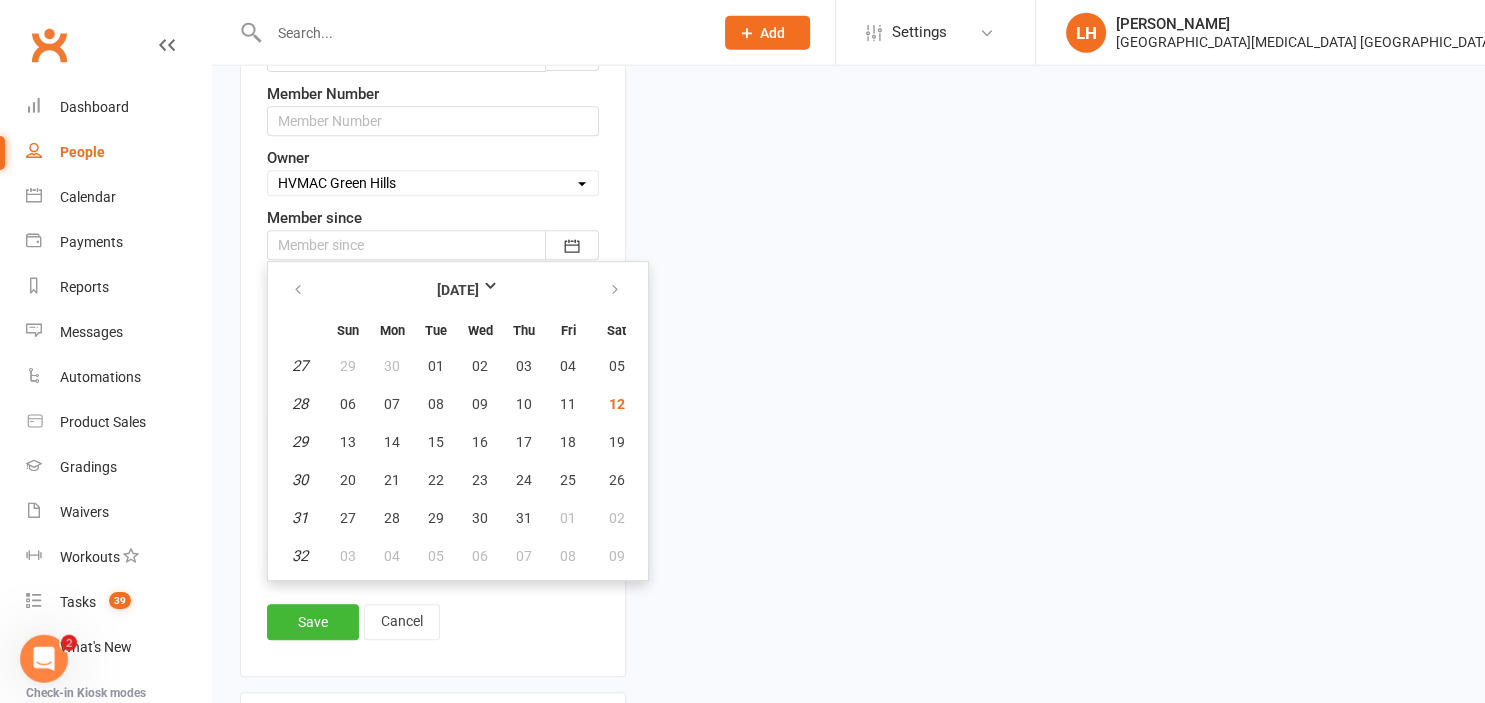type on "[DATE]" 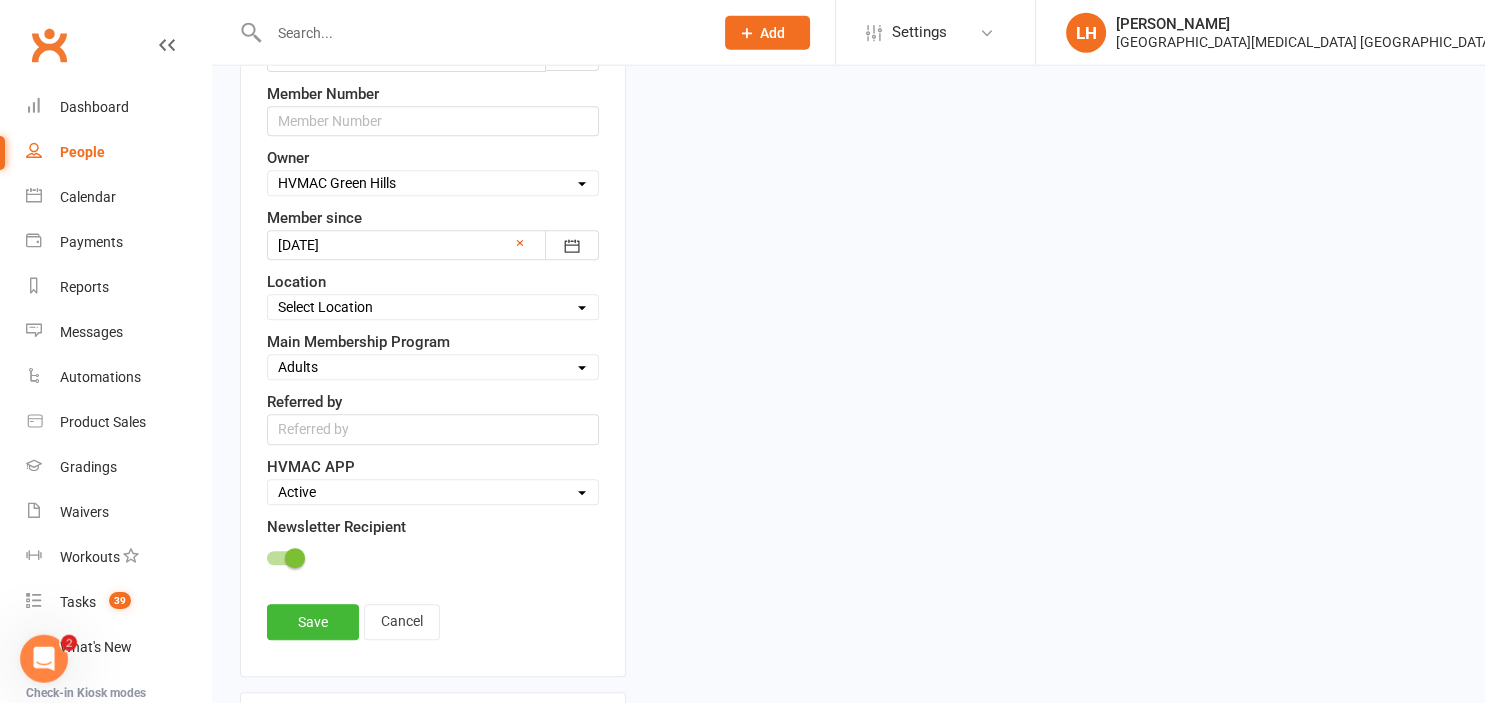 scroll, scrollTop: 726, scrollLeft: 0, axis: vertical 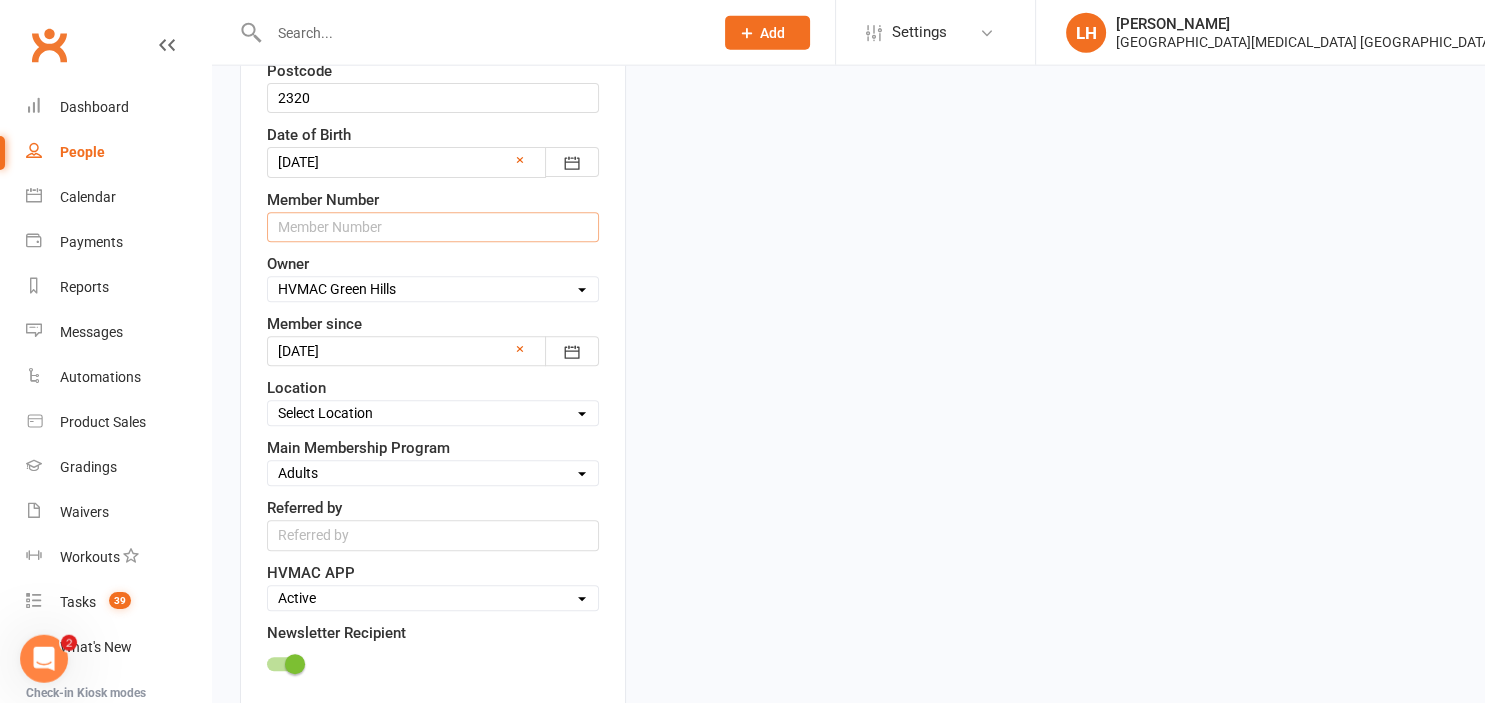 click at bounding box center [433, 227] 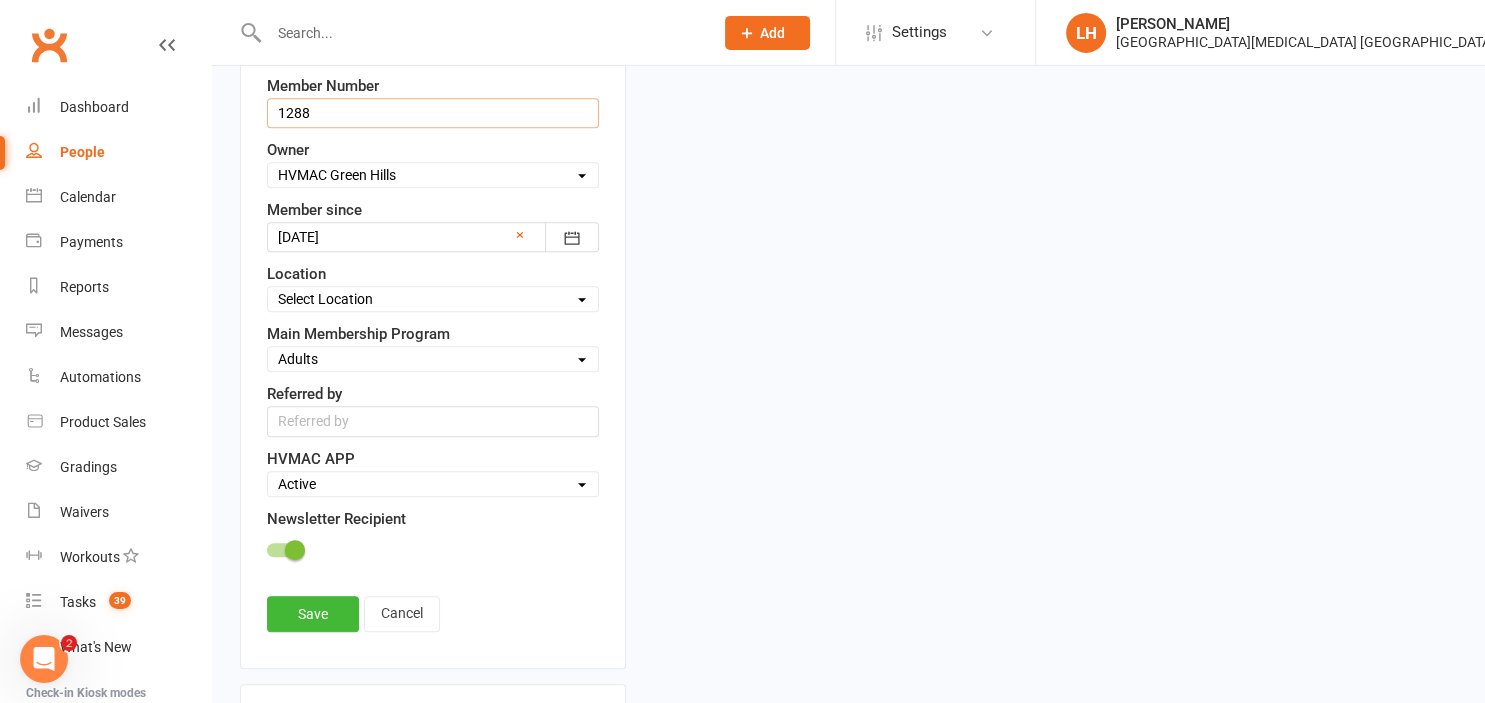 scroll, scrollTop: 937, scrollLeft: 0, axis: vertical 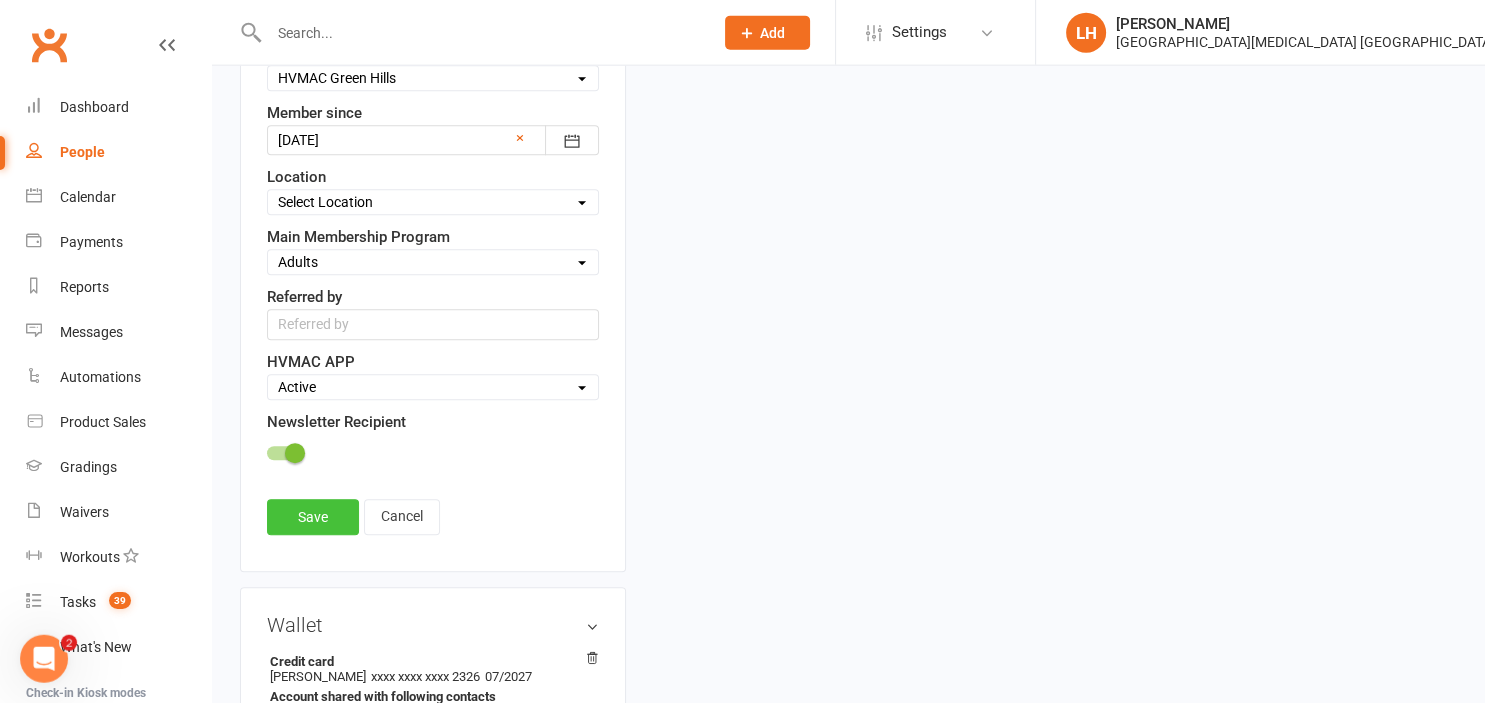 type on "1288" 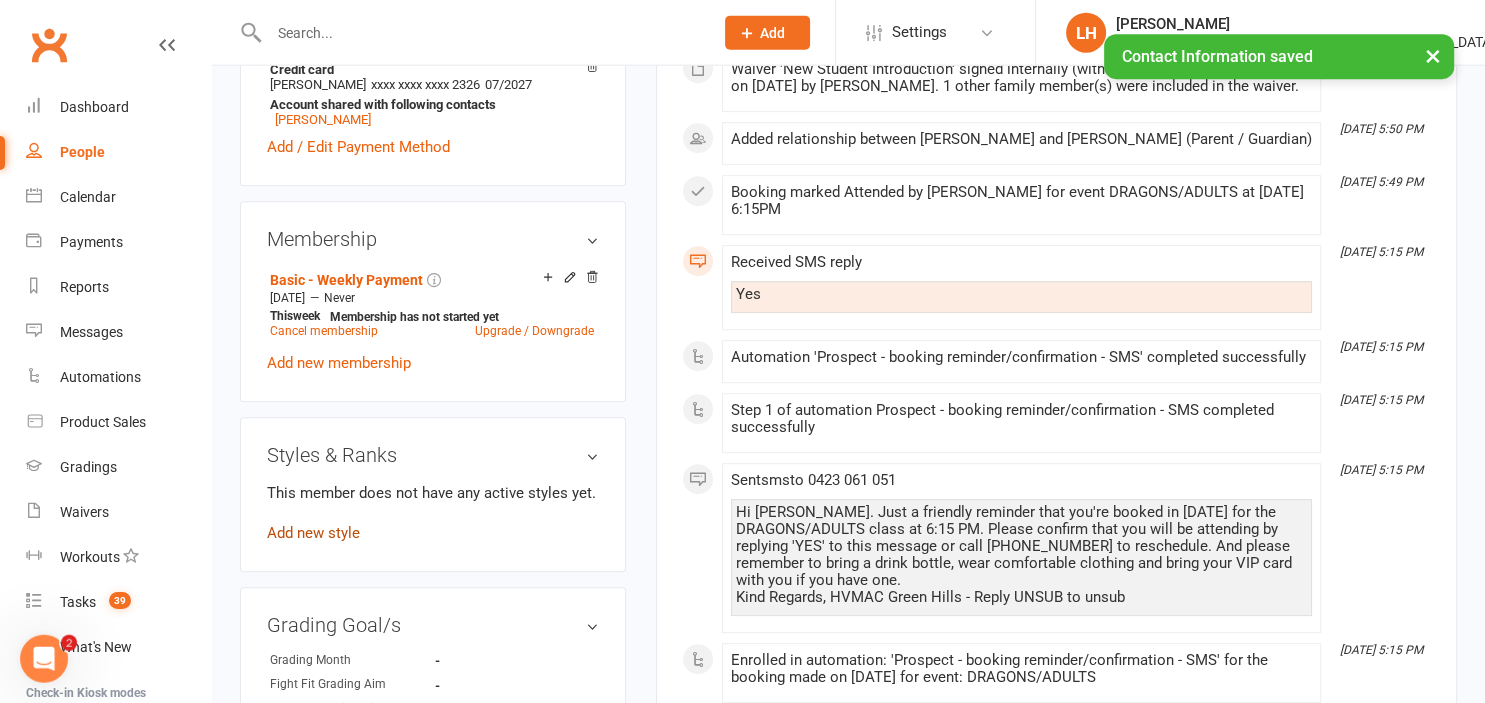 click on "Add new style" at bounding box center [313, 533] 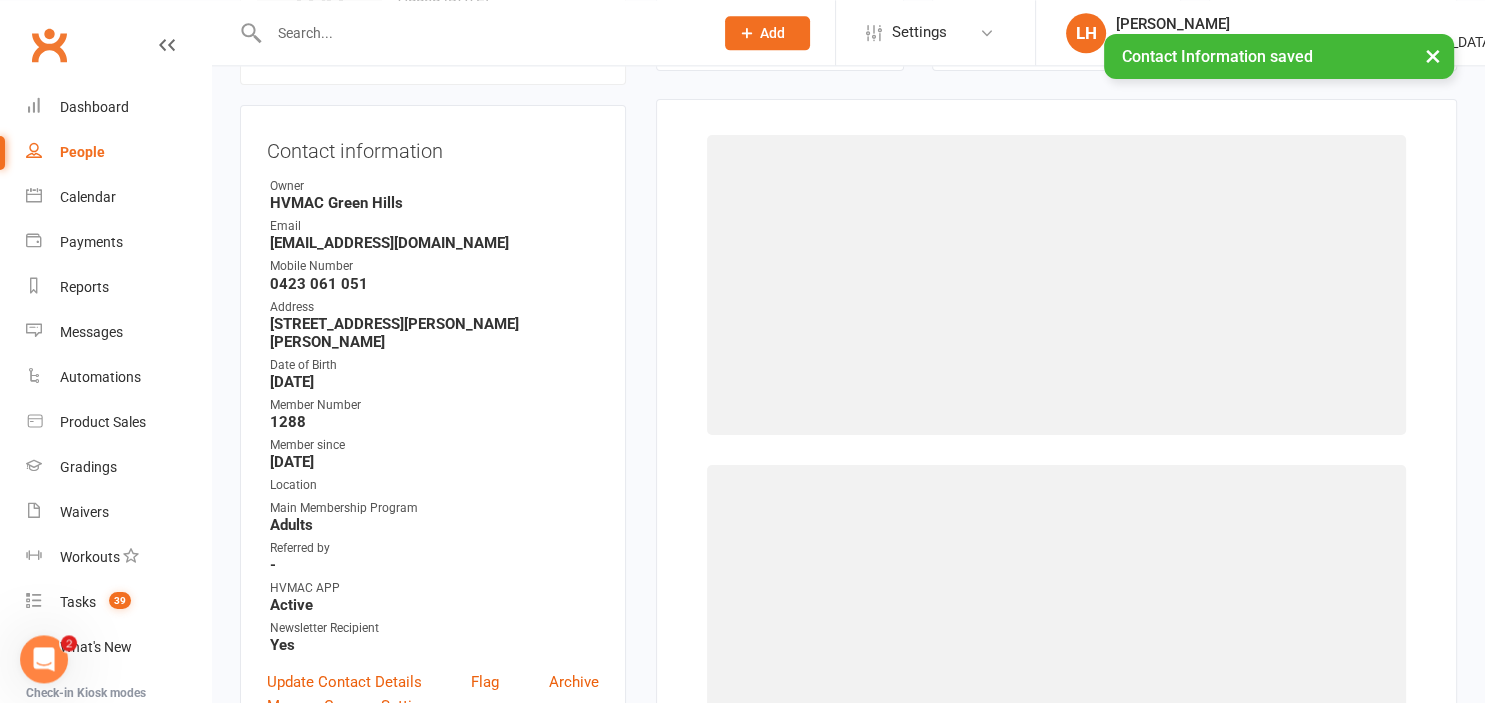 scroll, scrollTop: 171, scrollLeft: 0, axis: vertical 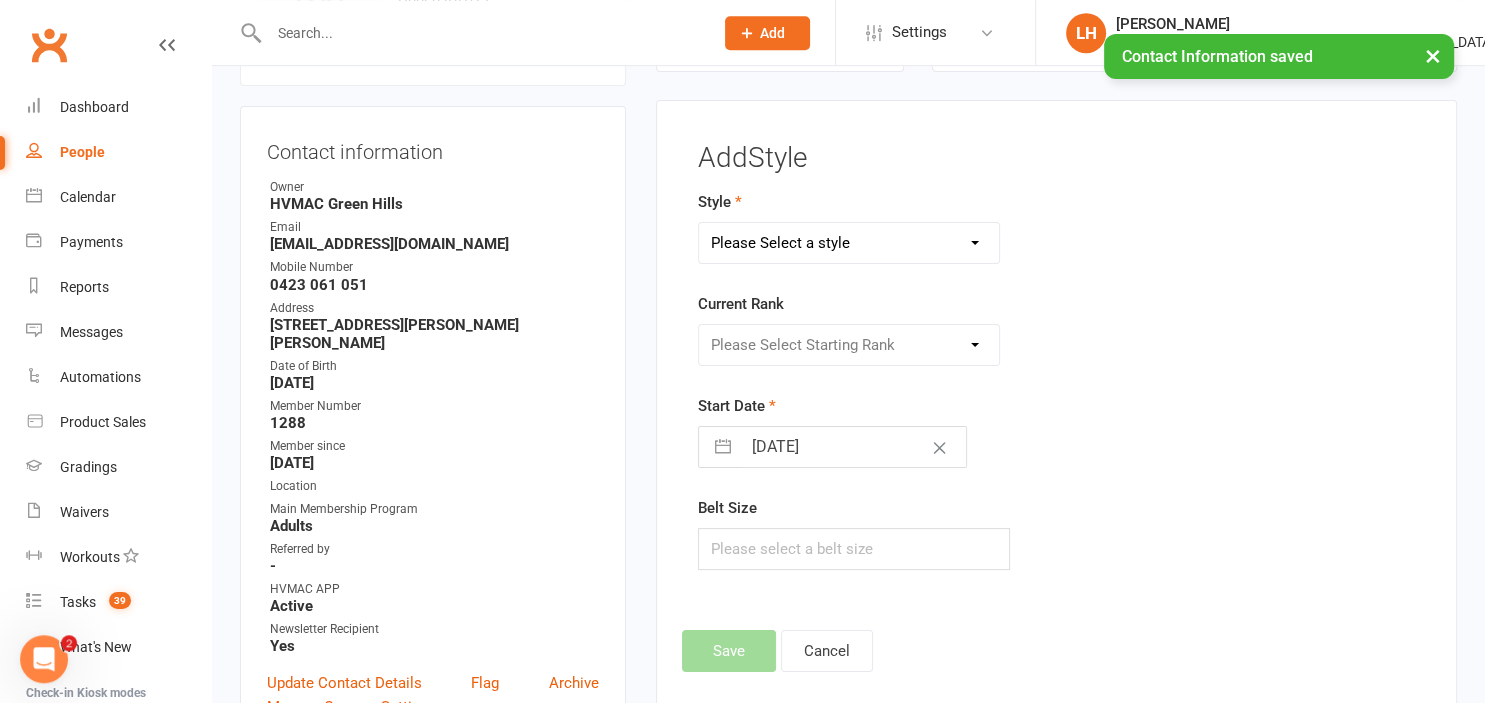 click on "Please Select a style Dragons/Adults Dynamites Fight Fit Junior Kobudo Kindymites Leadership Minimites Okinawan Kobudo Xtreme" at bounding box center [849, 243] 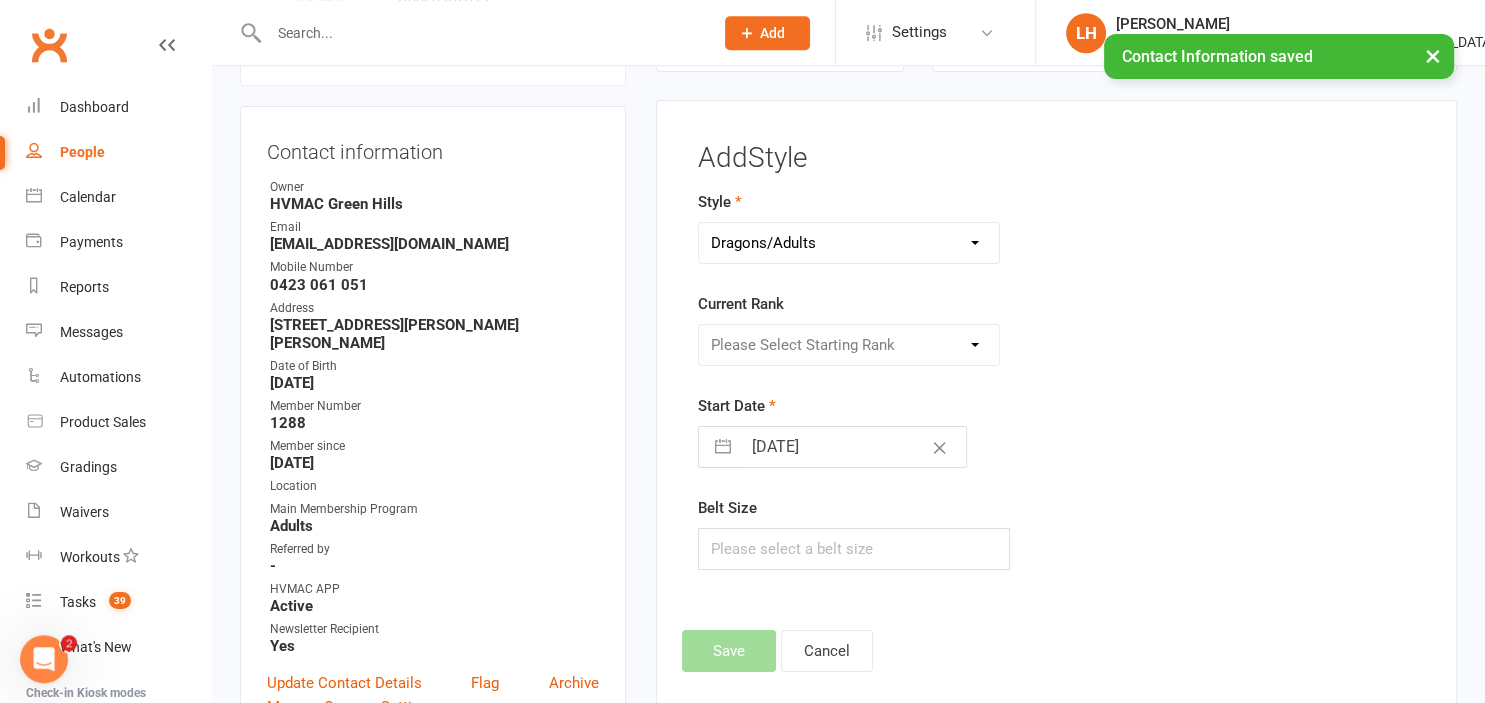 click on "Dragons/Adults" at bounding box center [0, 0] 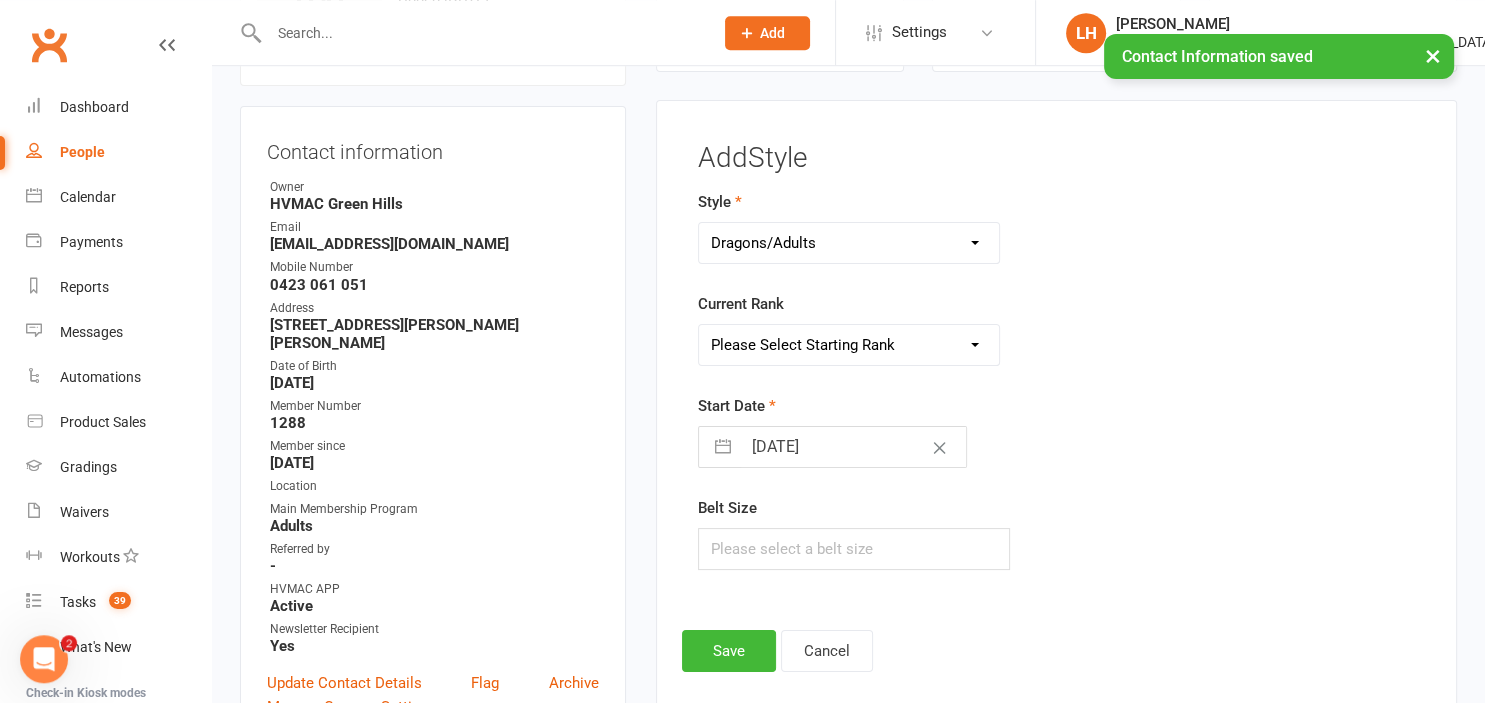 click on "Please Select Starting Rank White Belt 10th Kyu 9th Kyu 8th Kyu Yellow 7th Kyu Orange 6th Kyu Red 5th [PERSON_NAME] 4th Kyu Blue 3rd Kyu Purple 2nd [PERSON_NAME] 1st Kyu Junior Shodan Ho Shodan Ho Junior Shodan Shodan [PERSON_NAME]" at bounding box center (849, 345) 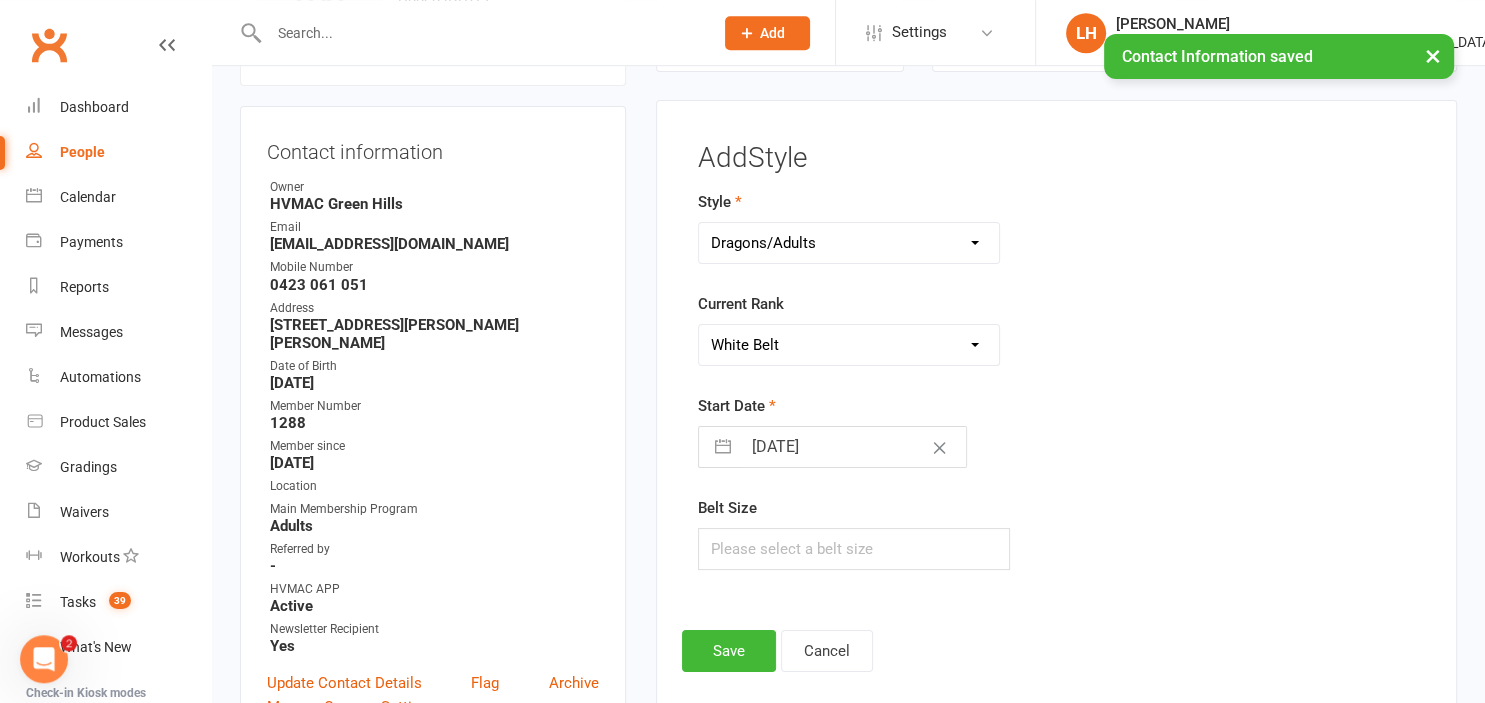 click on "White Belt" at bounding box center [0, 0] 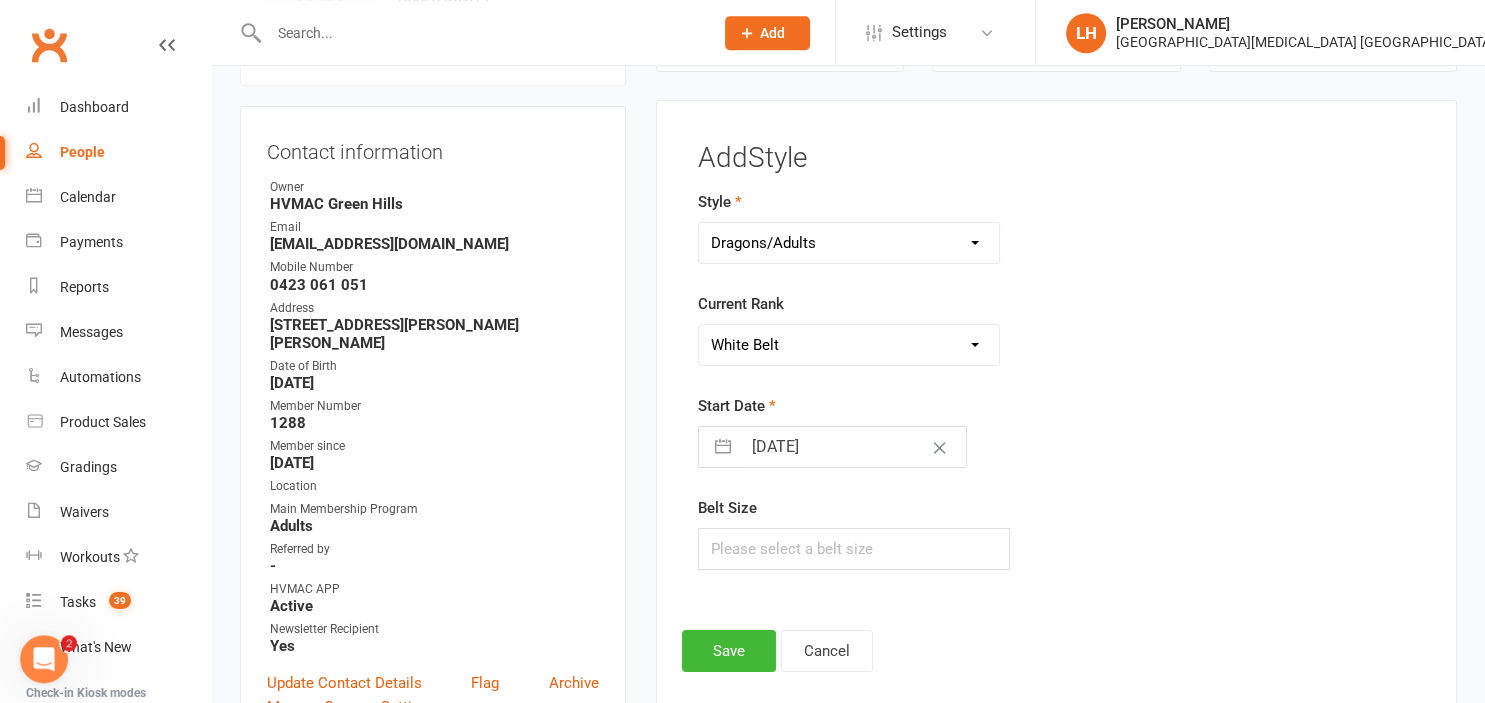 select on "5" 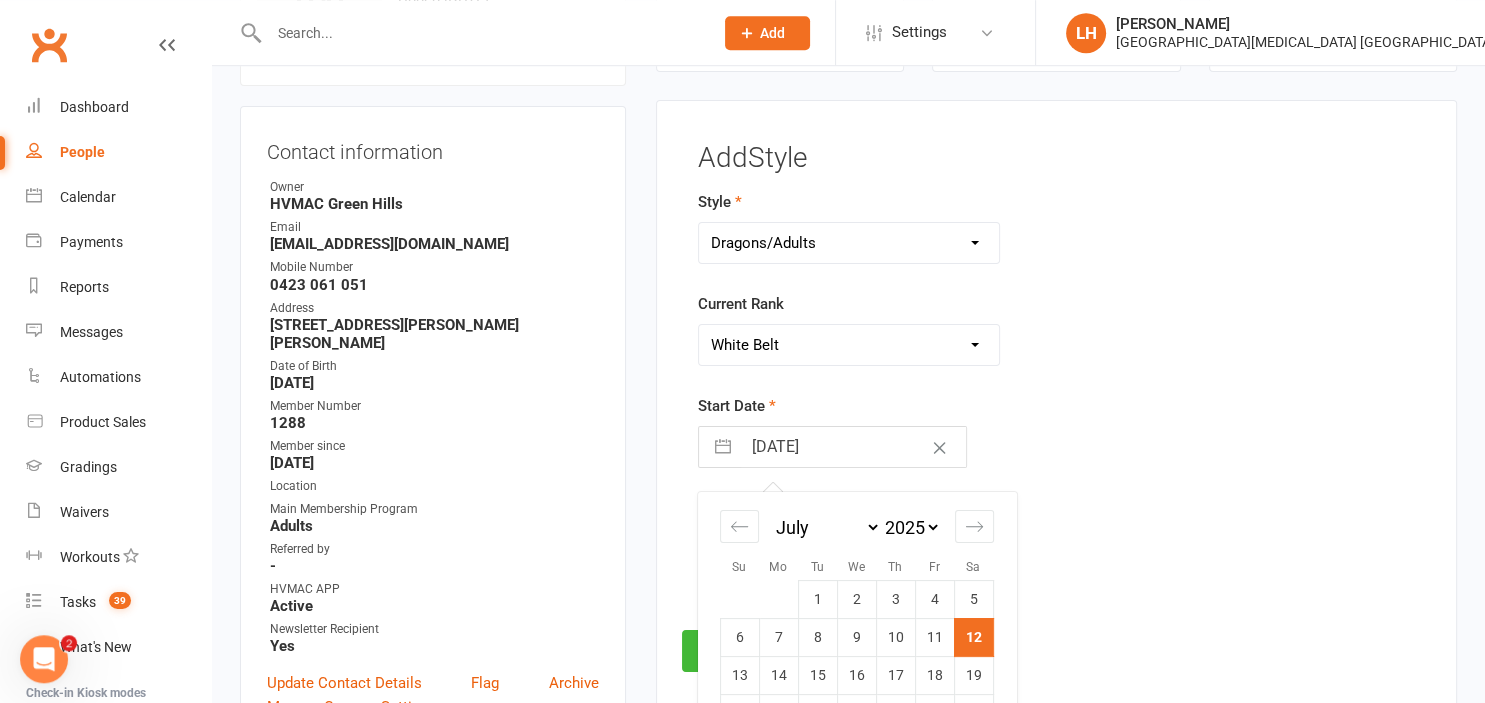 click on "[DATE]" at bounding box center [853, 447] 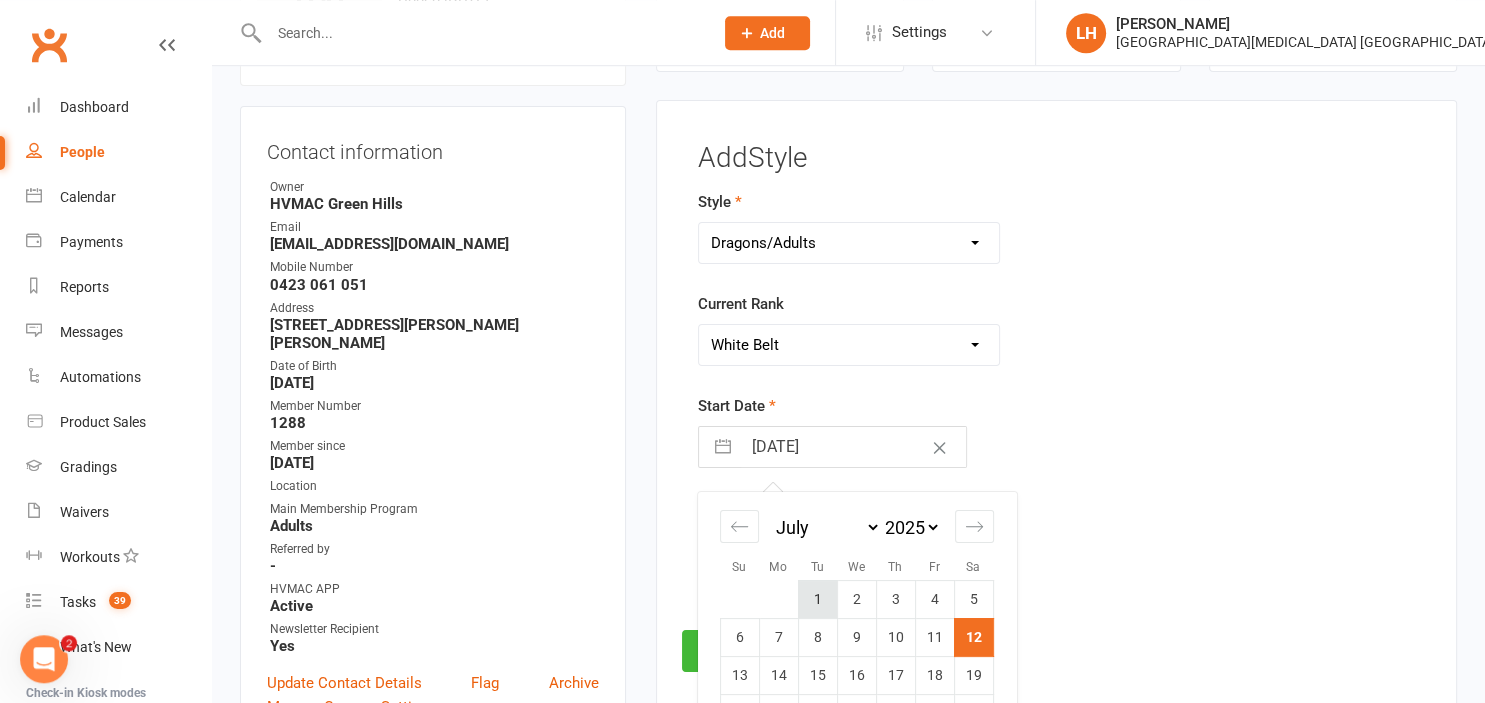 click on "1" at bounding box center [817, 599] 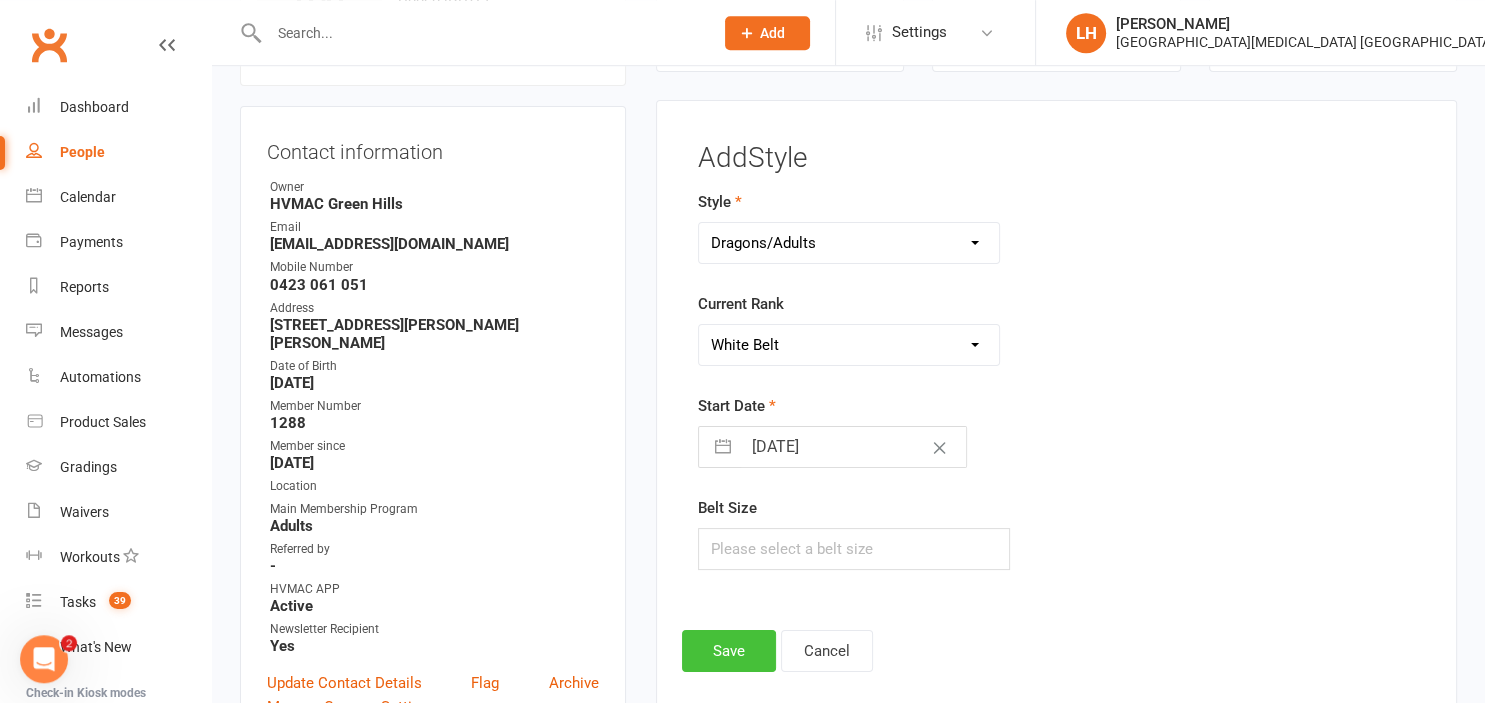 click on "Save" at bounding box center [729, 651] 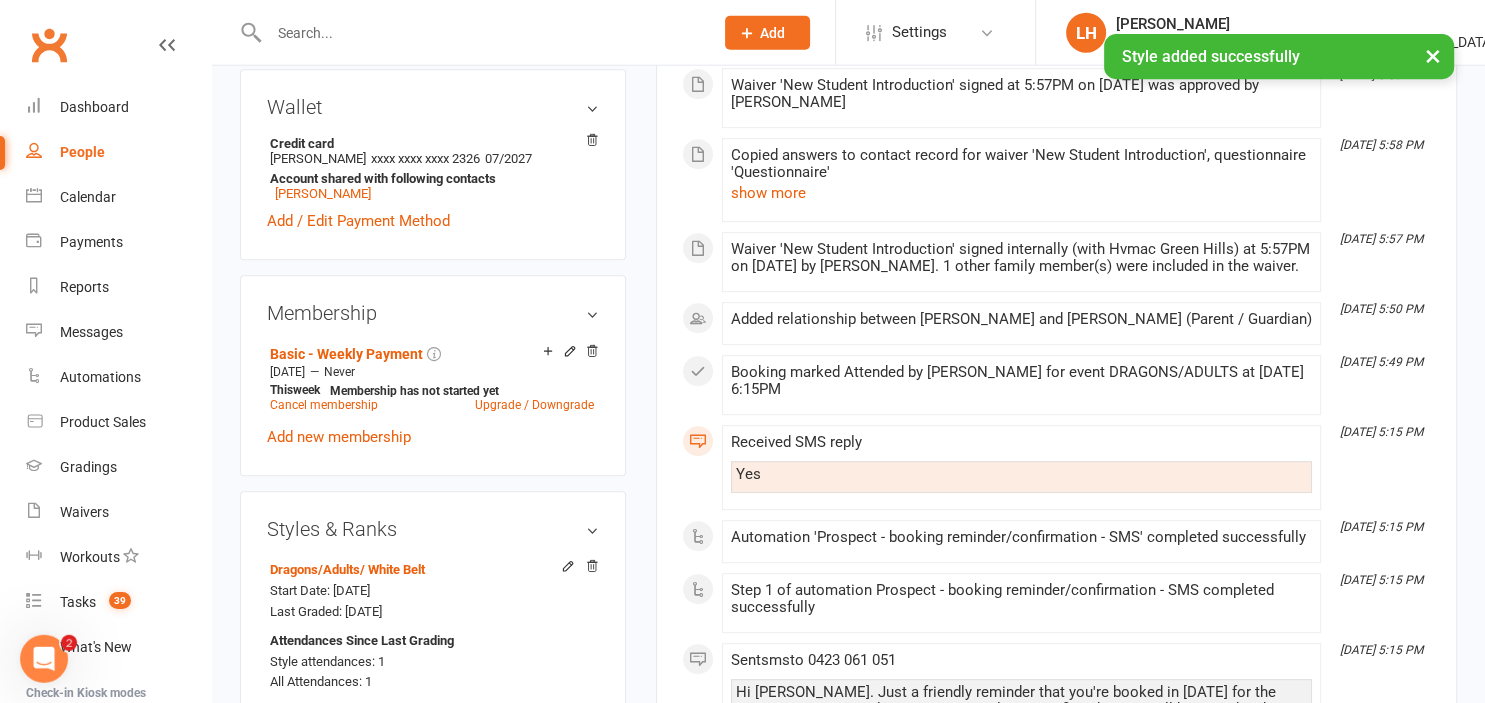 scroll, scrollTop: 1016, scrollLeft: 0, axis: vertical 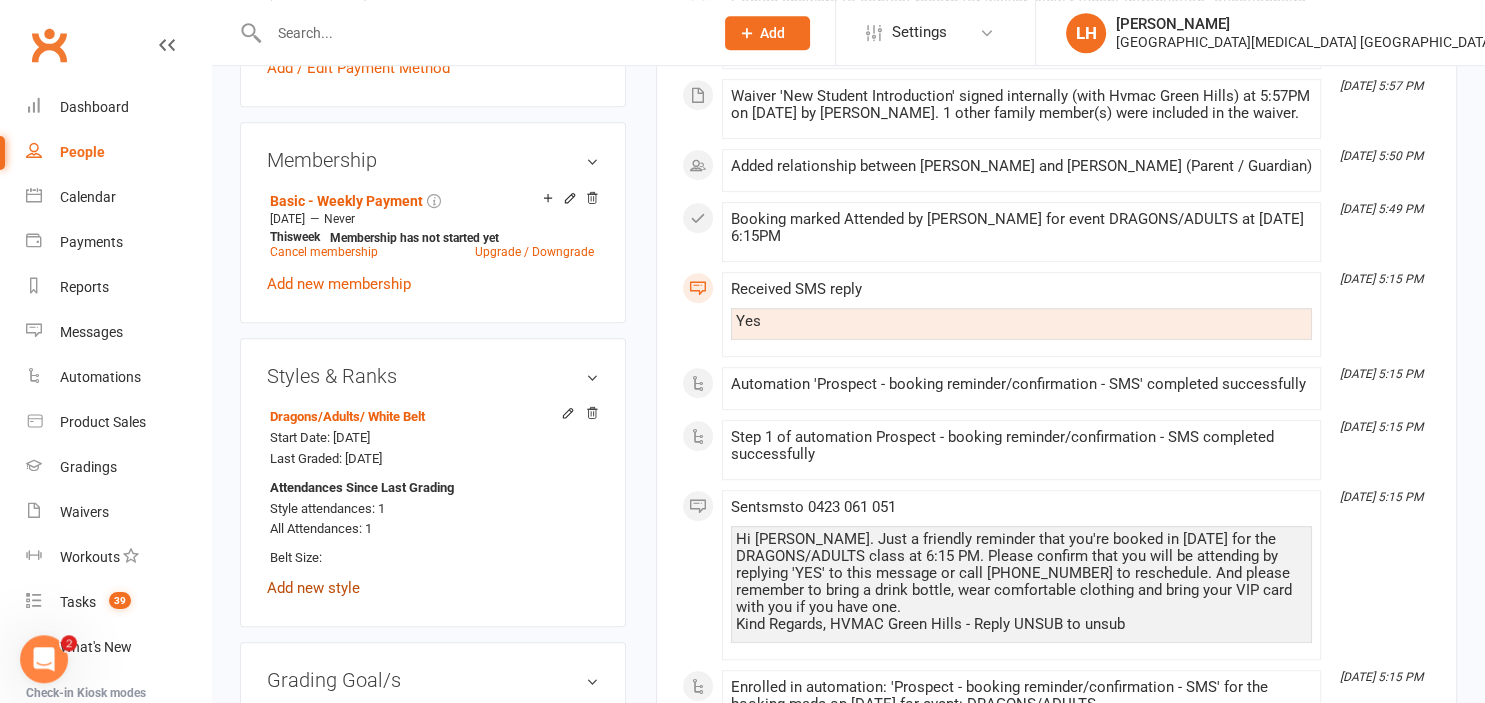 click on "Add new style" at bounding box center [313, 588] 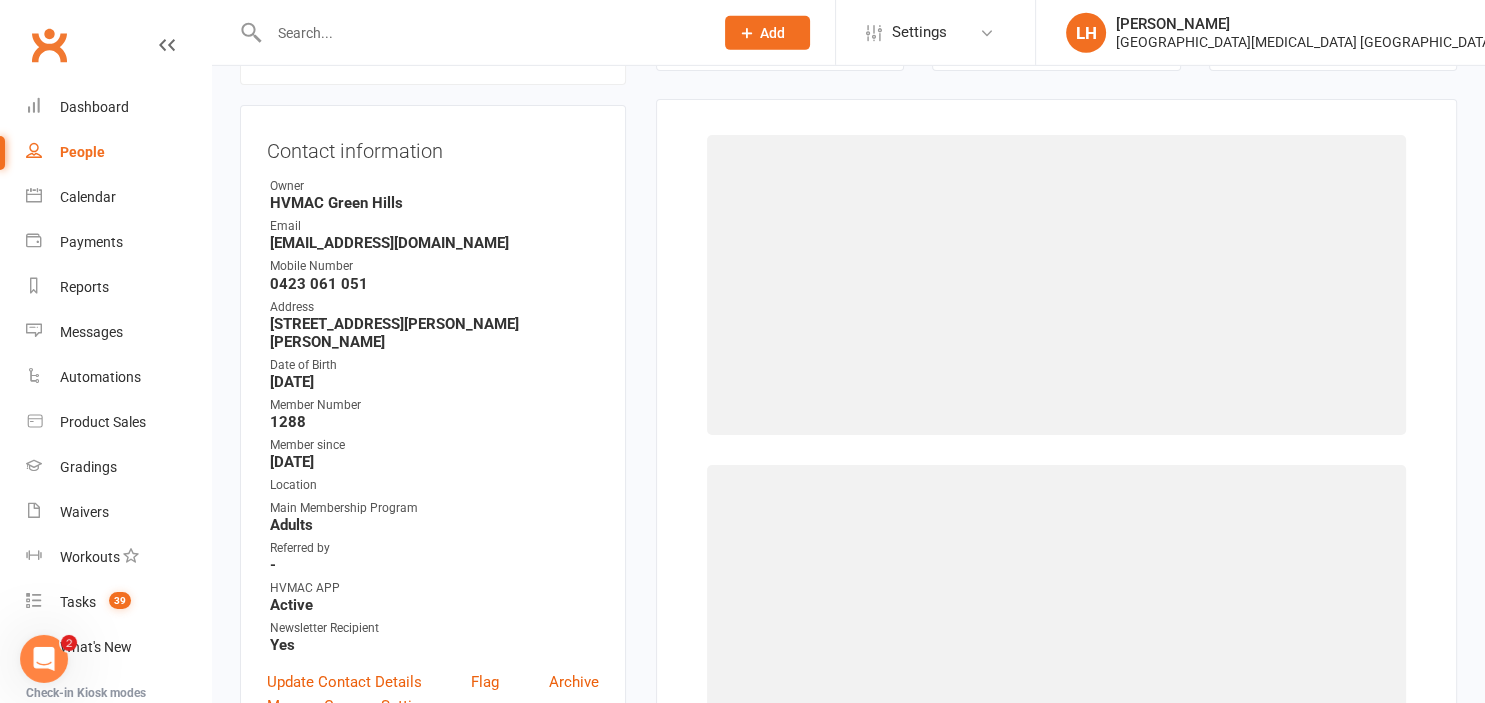 scroll, scrollTop: 171, scrollLeft: 0, axis: vertical 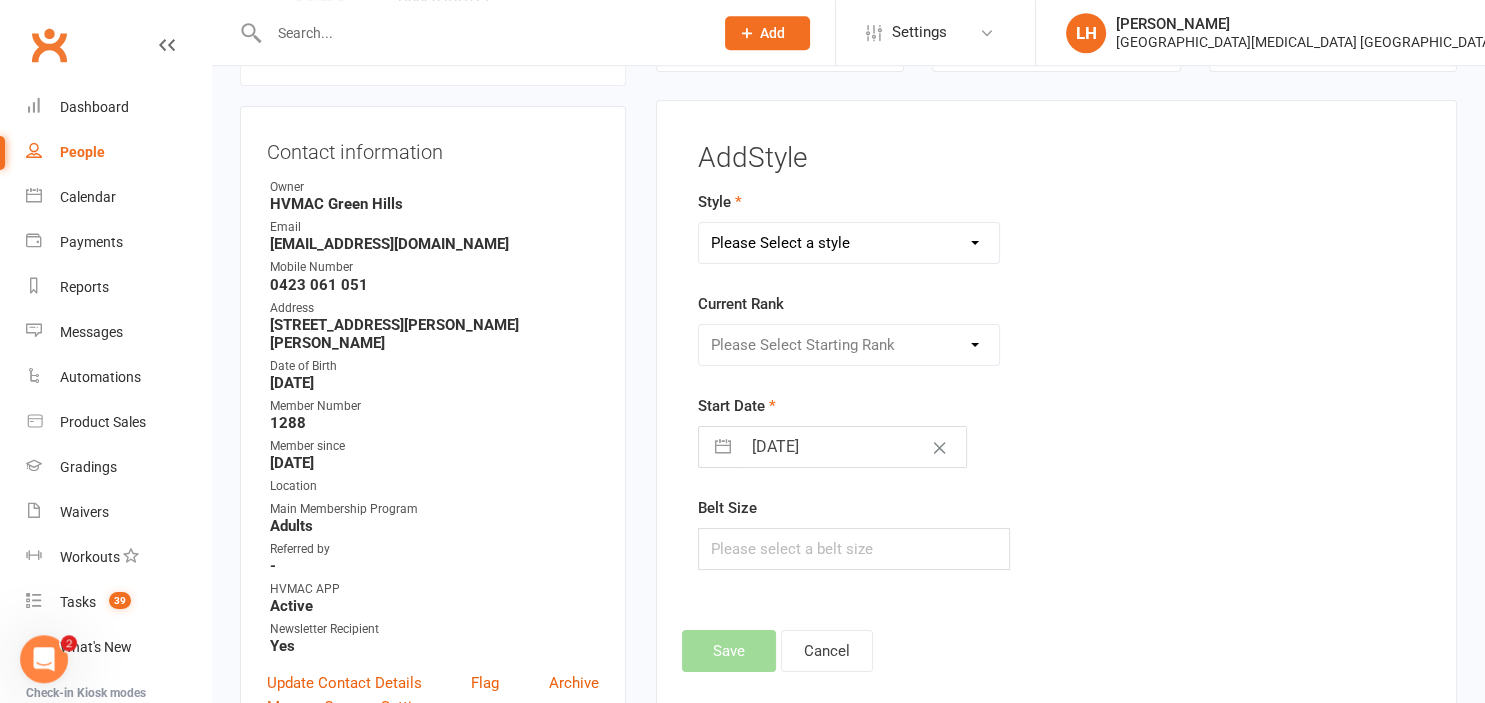 click on "Please Select a style Dragons/Adults Dynamites Fight Fit Junior Kobudo Kindymites Leadership Minimites Okinawan Kobudo Xtreme" at bounding box center (849, 243) 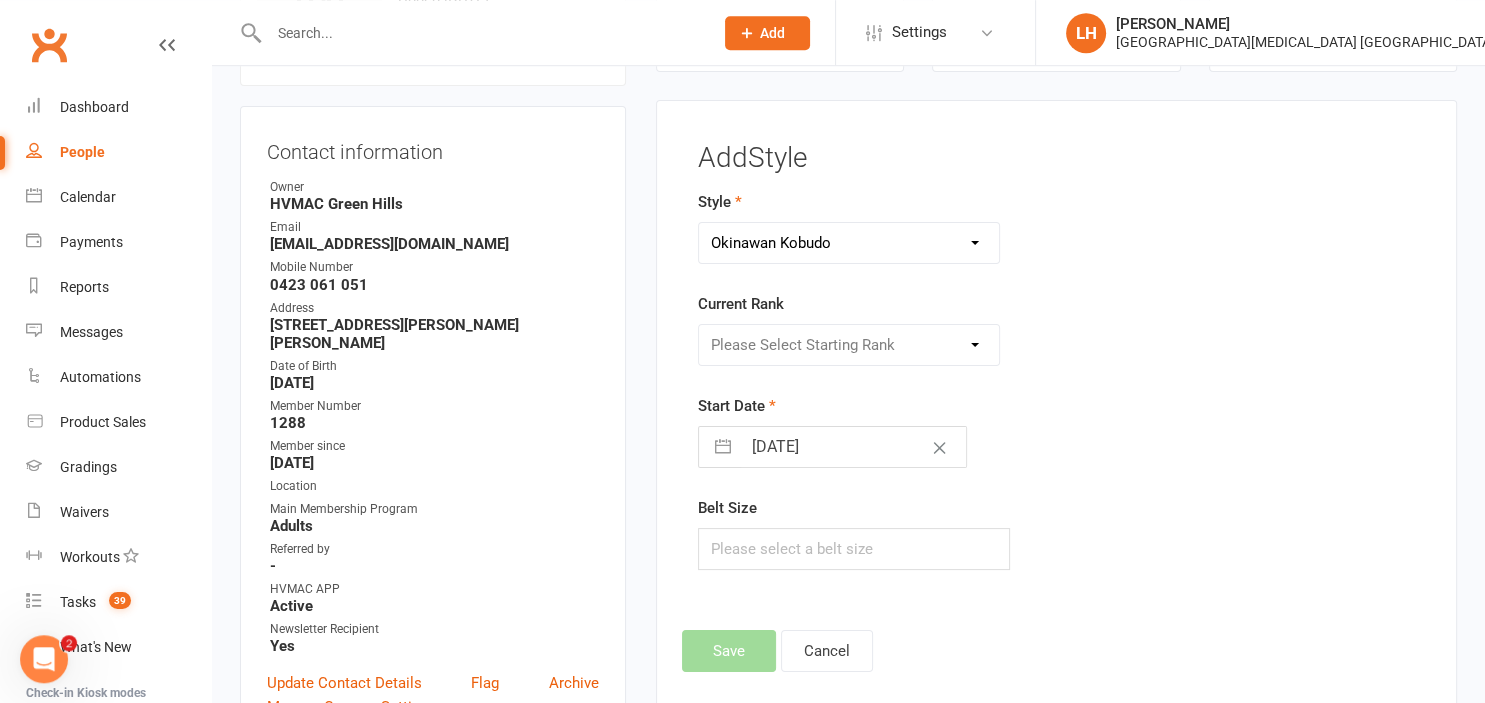 click on "Okinawan Kobudo" at bounding box center [0, 0] 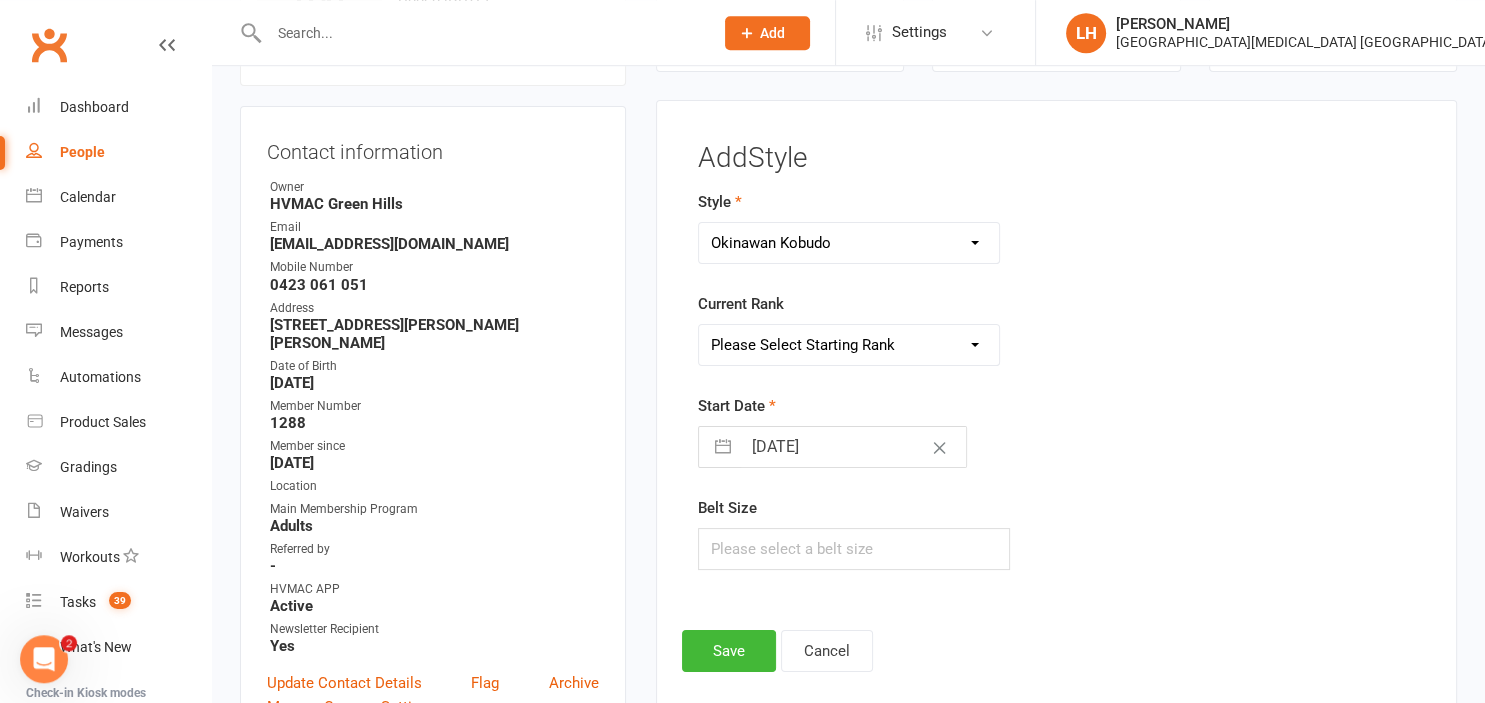 click on "Please Select Starting Rank White White plus 1 10th Kyu 10th Kyu plus 1 9th Kyu 9th Kyu plus 1 Yellow Belt Yellow plus 1 Orange Belt Orange plus 1 Red Belt Red plus 1 Green Belt Green plus 1 Green plus 2 Blue Belt Blue plus 1 Blue plus 2 Purple Belt Purple plus 1 Purple plus 2 Brown Belt Brown plus 1 Brown plus 2 1st Kyu Shodan Nidan Sandan 4th Degree" at bounding box center [849, 345] 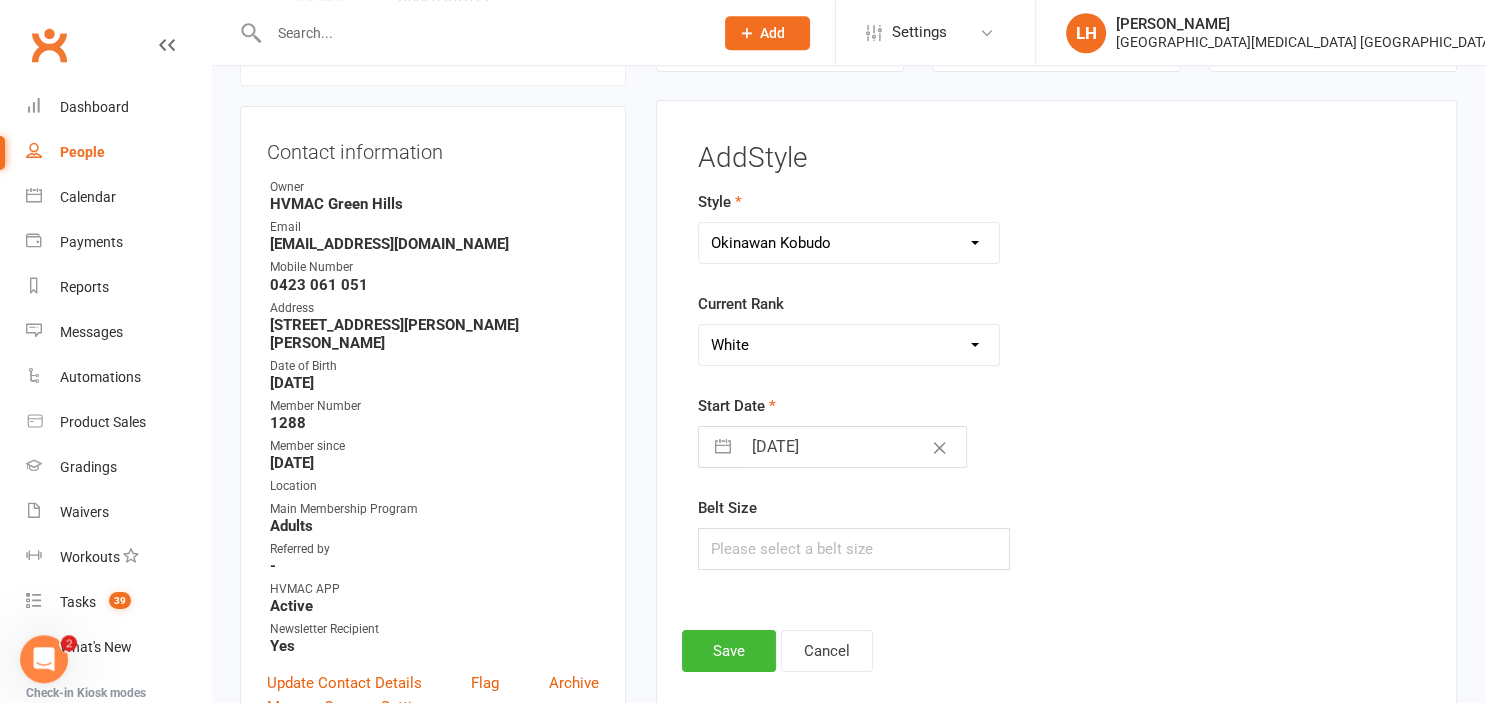 click on "White" at bounding box center [0, 0] 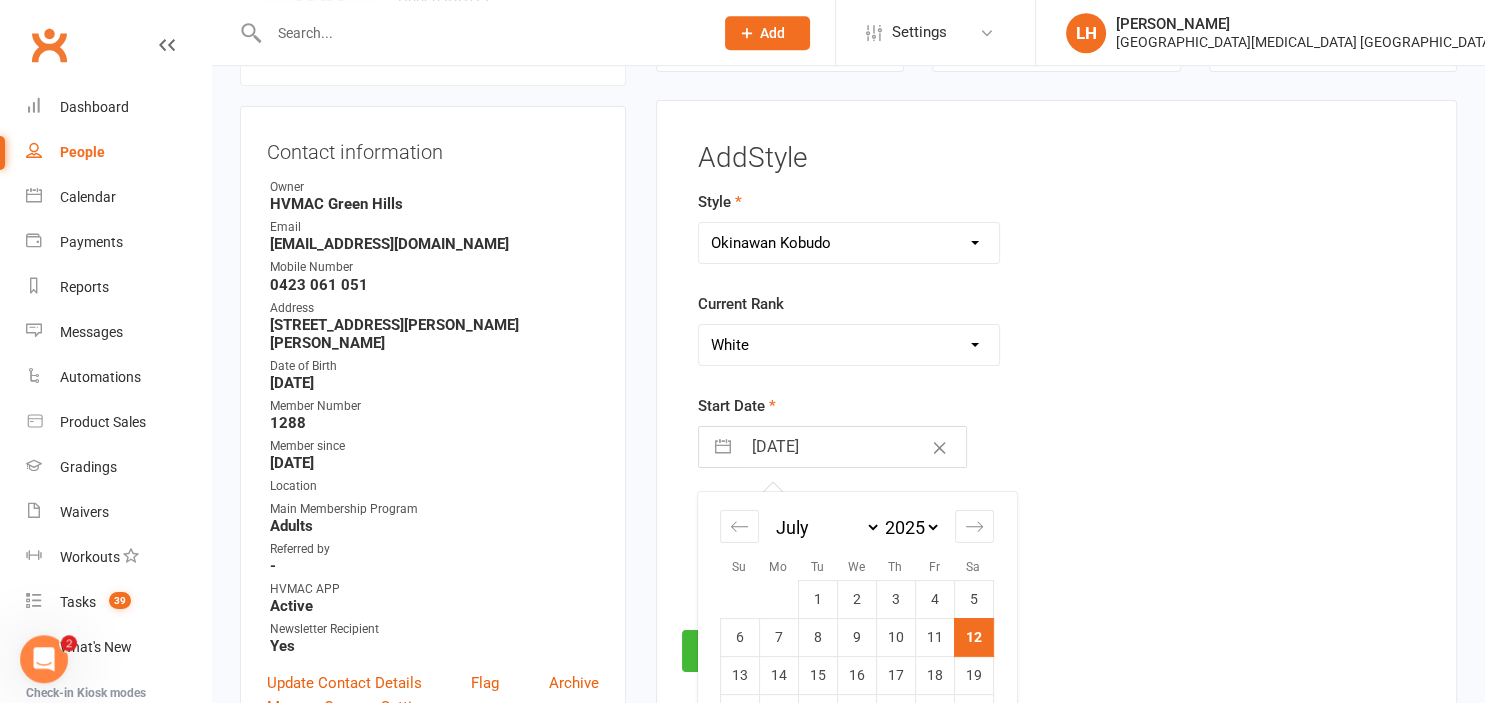 click on "12" at bounding box center (973, 637) 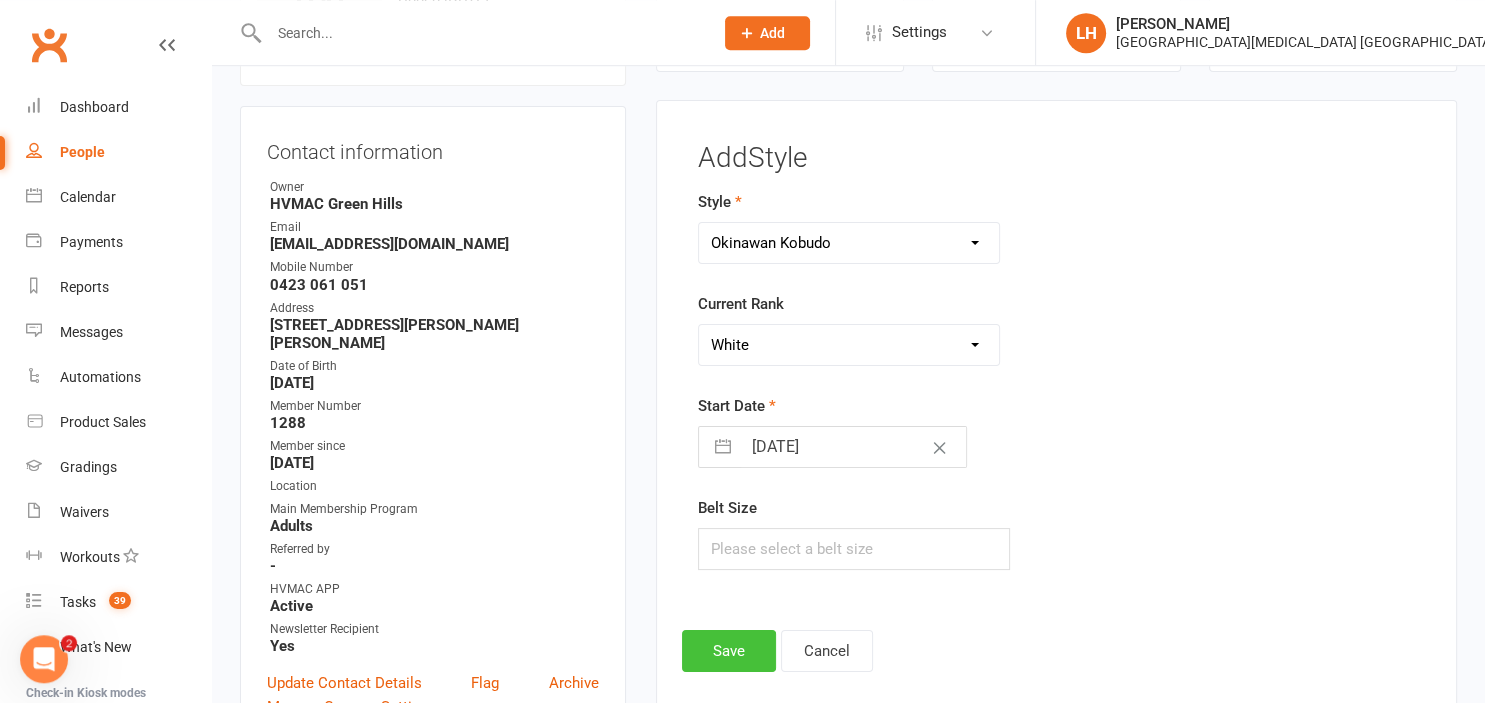 click on "Save" at bounding box center [729, 651] 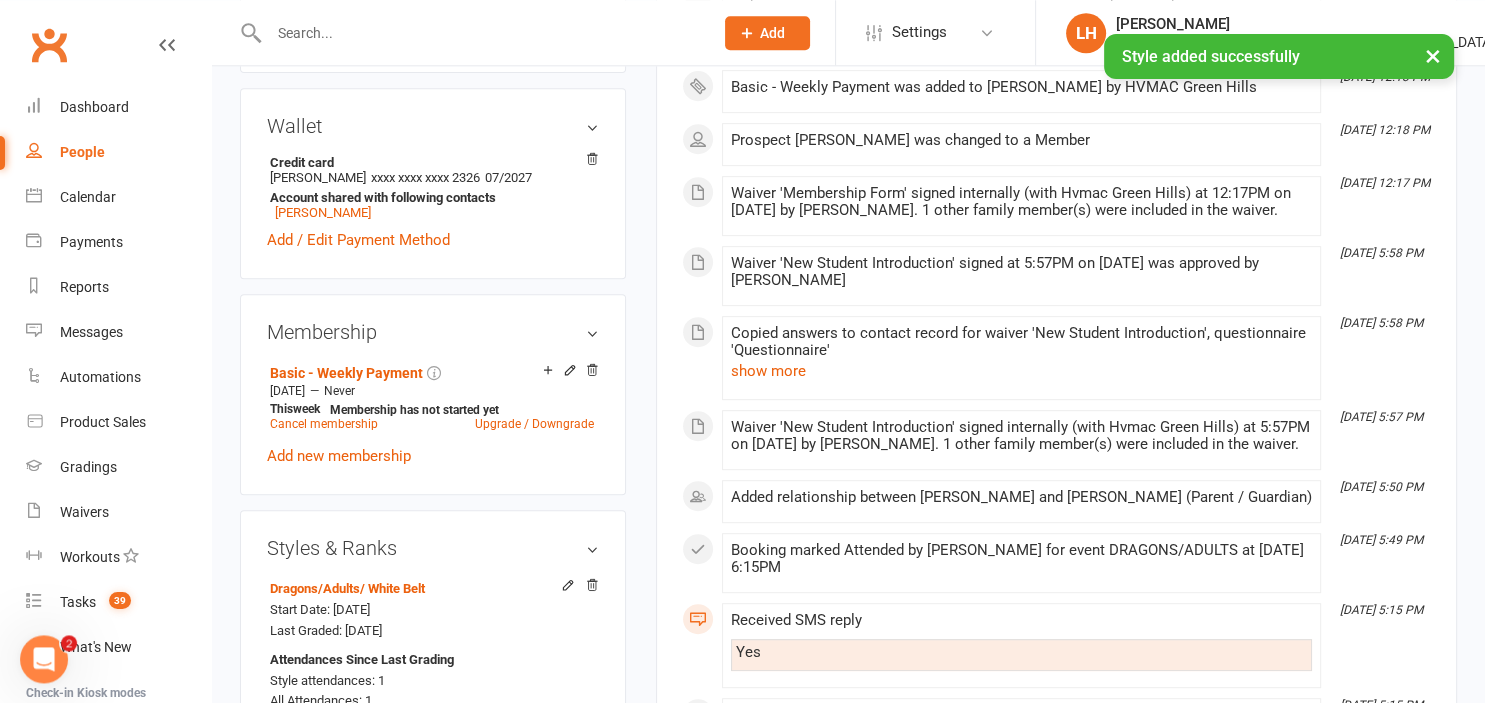 scroll, scrollTop: 804, scrollLeft: 0, axis: vertical 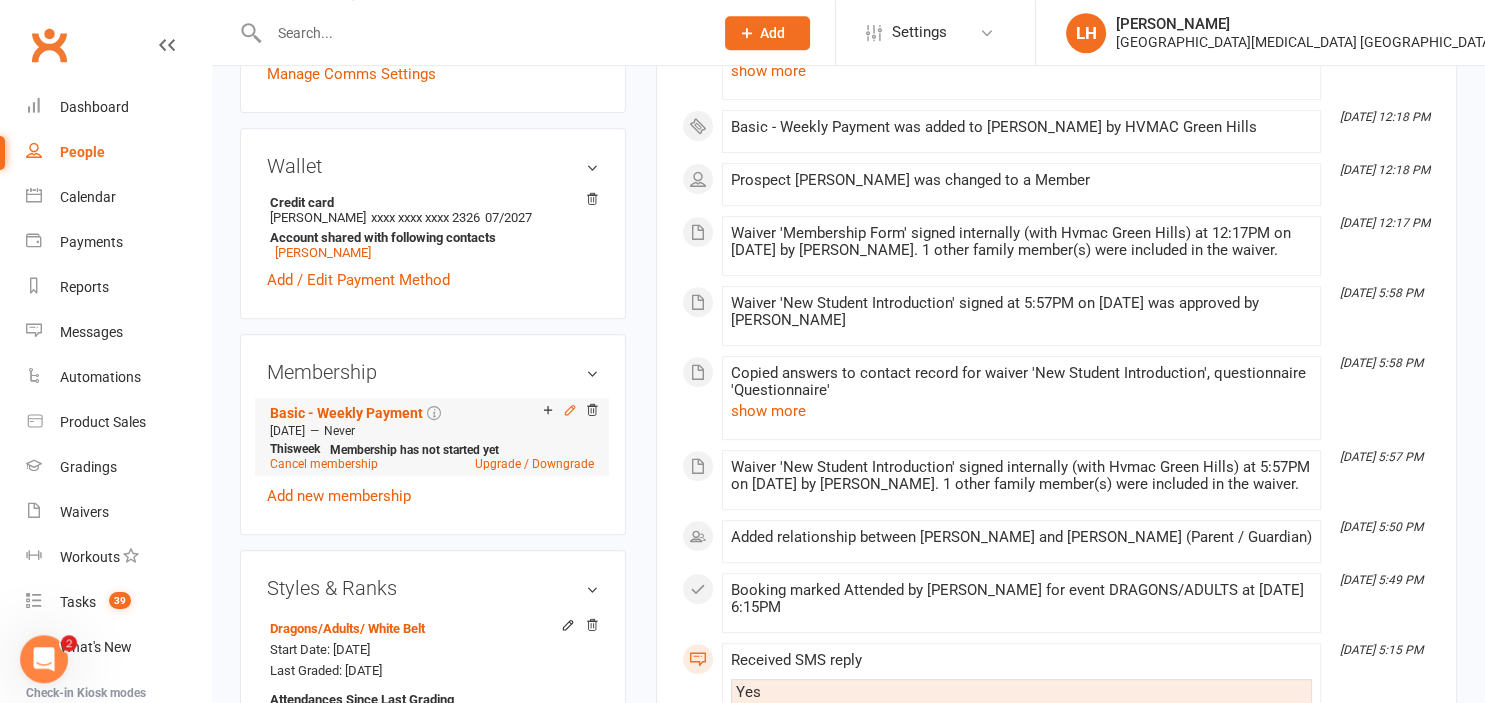 click 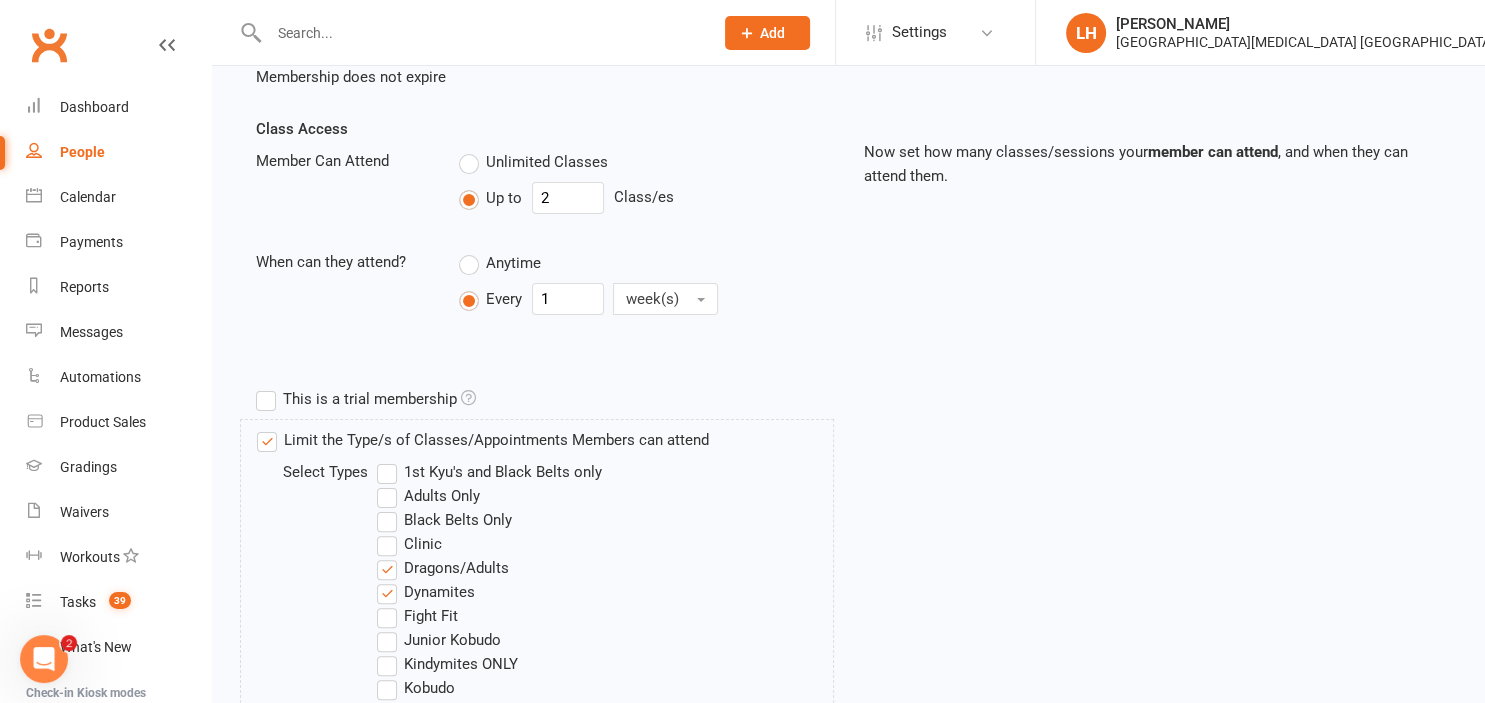 scroll, scrollTop: 528, scrollLeft: 0, axis: vertical 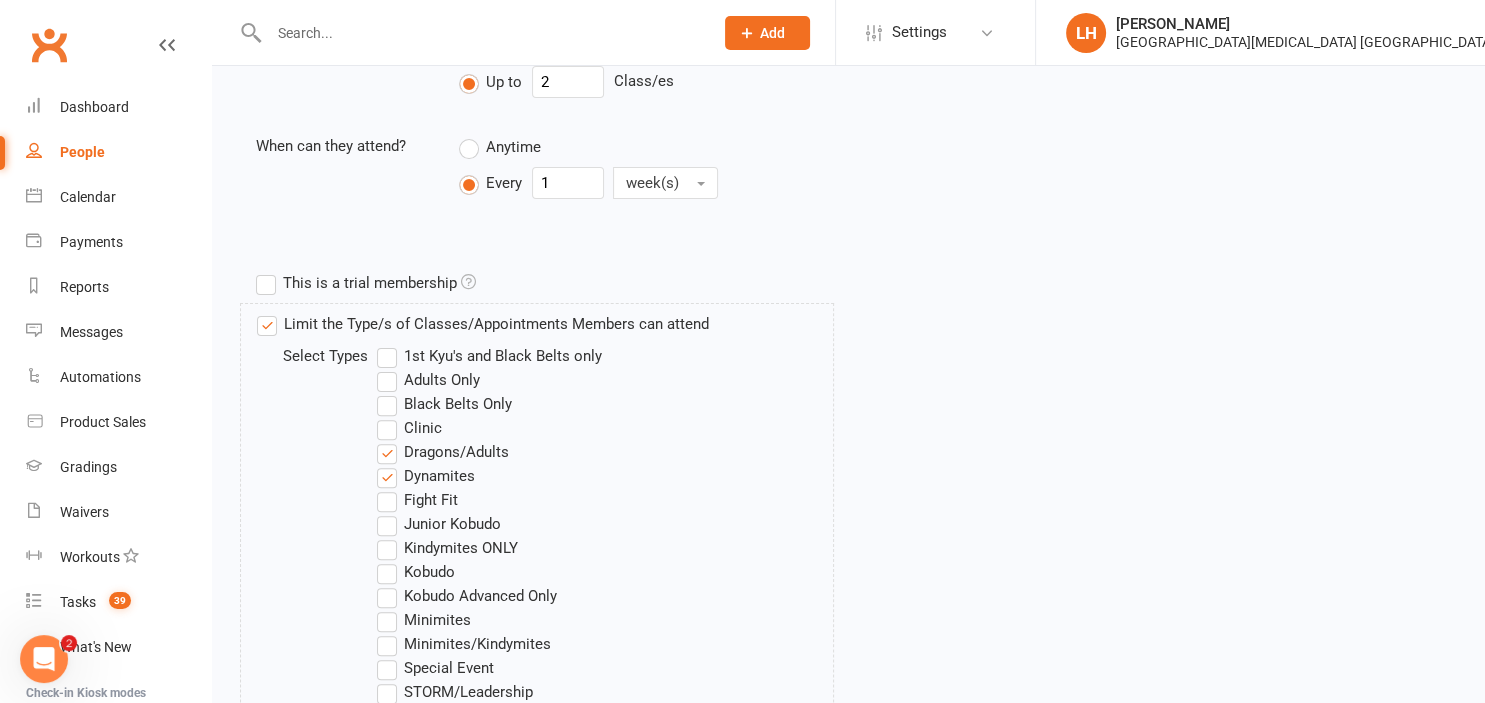 click on "Dynamites" at bounding box center (426, 476) 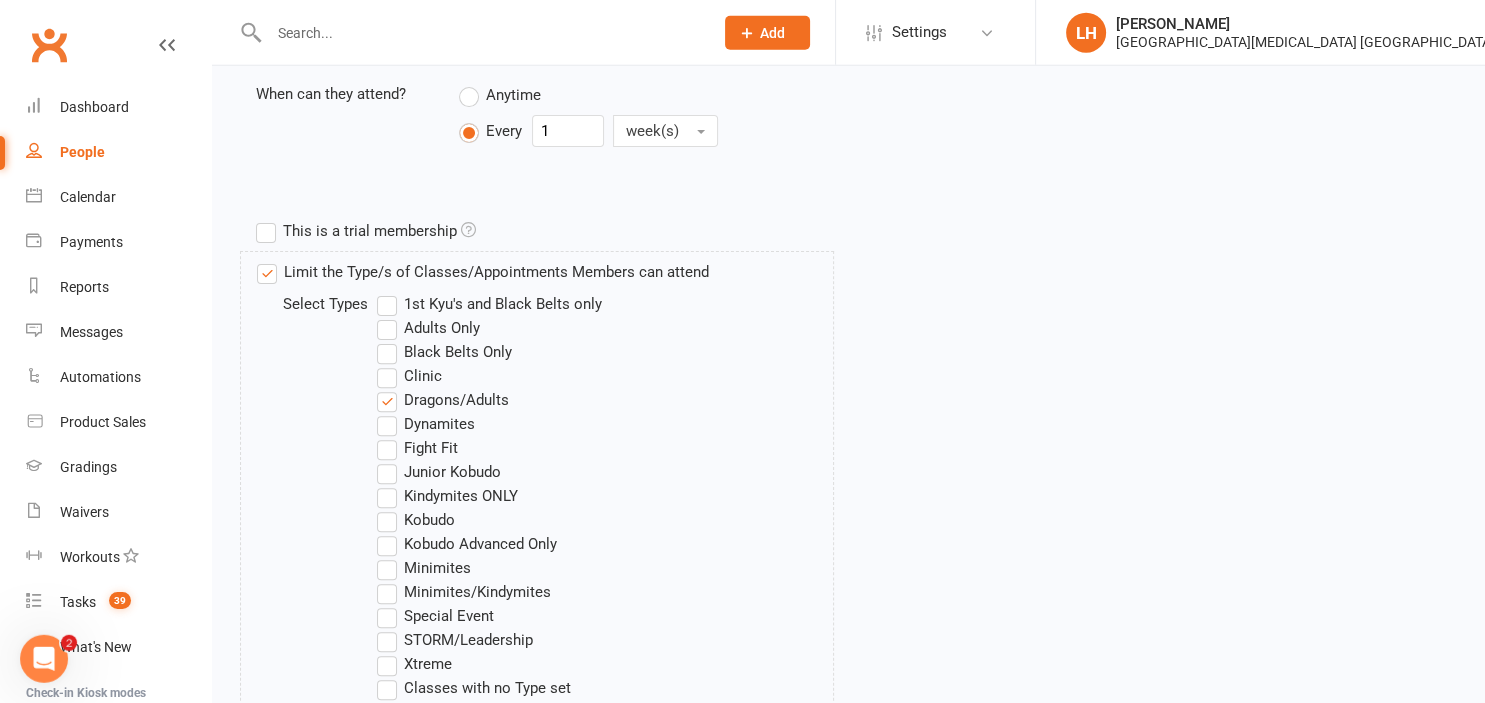 scroll, scrollTop: 633, scrollLeft: 0, axis: vertical 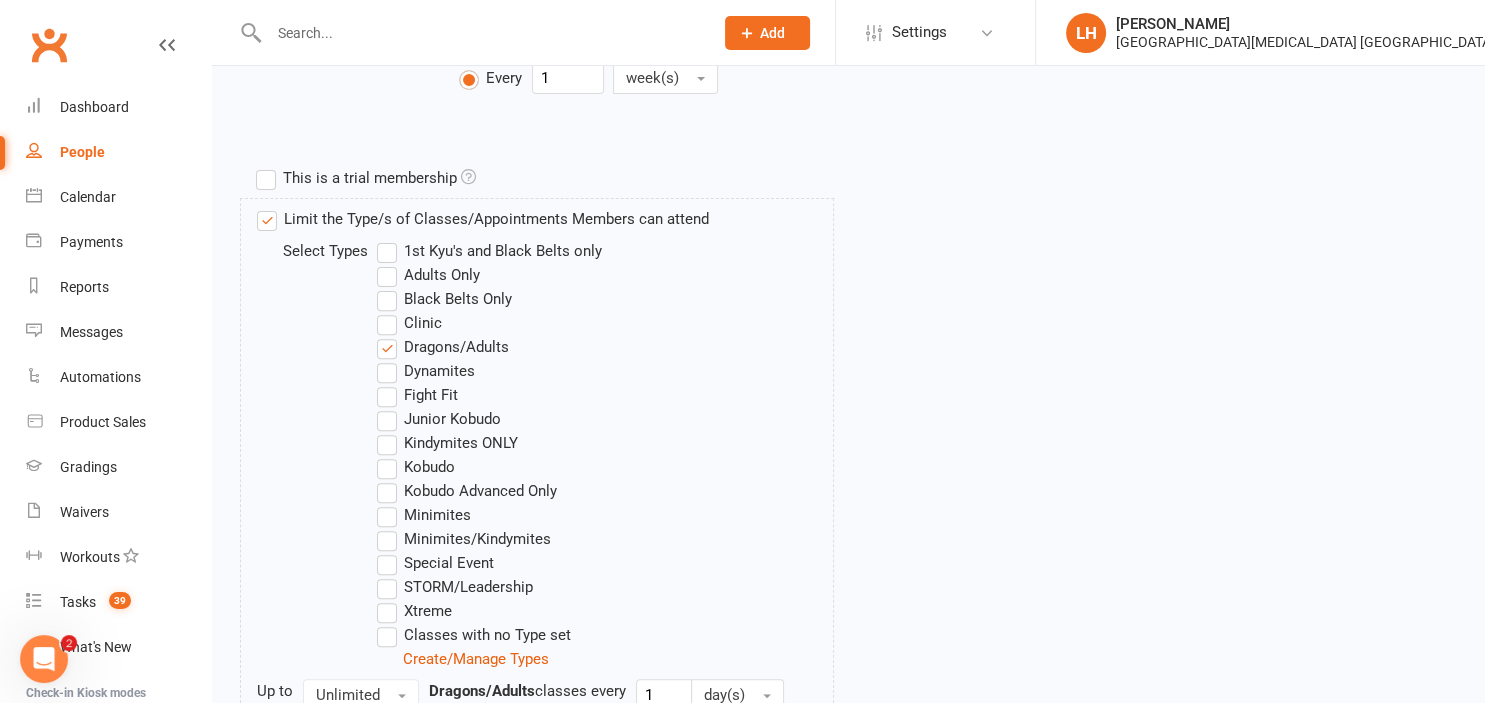 click on "Kobudo" at bounding box center [416, 467] 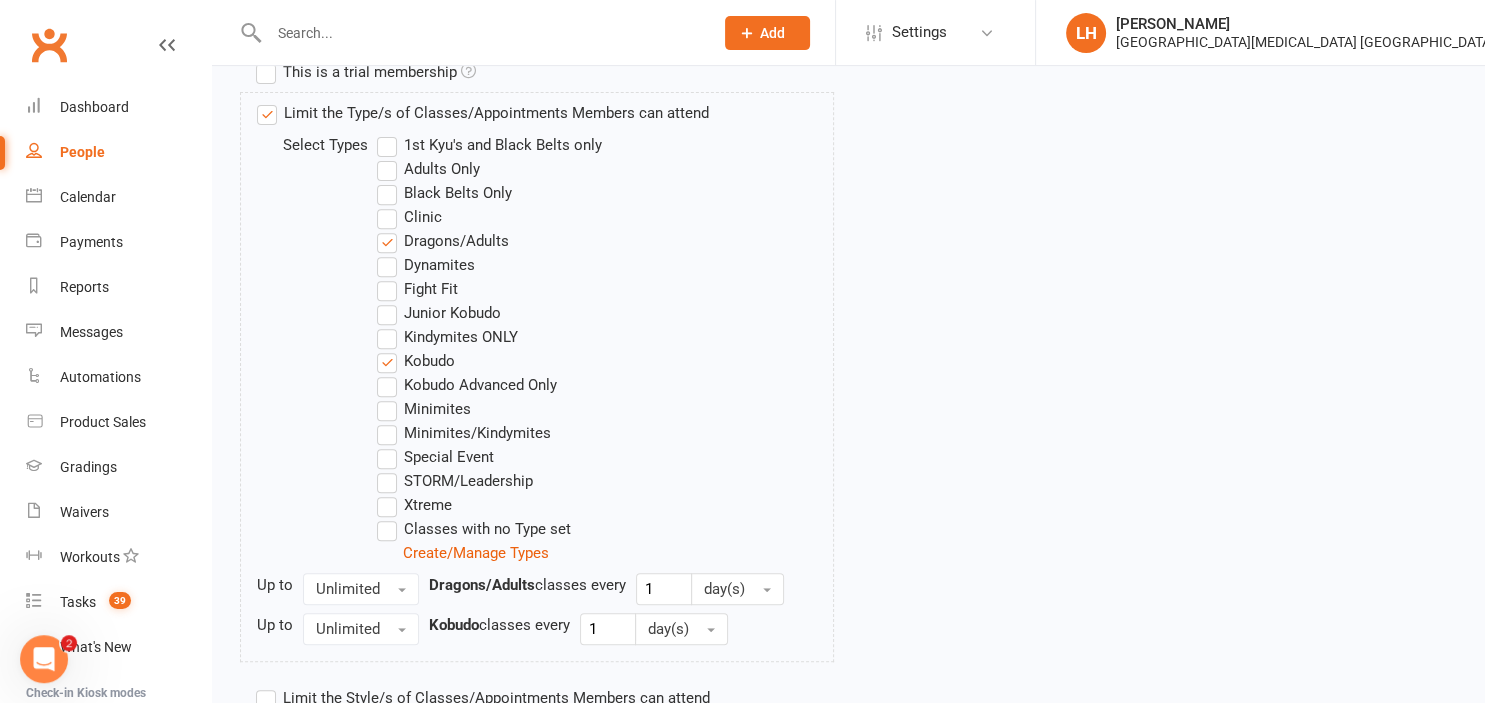 scroll, scrollTop: 844, scrollLeft: 0, axis: vertical 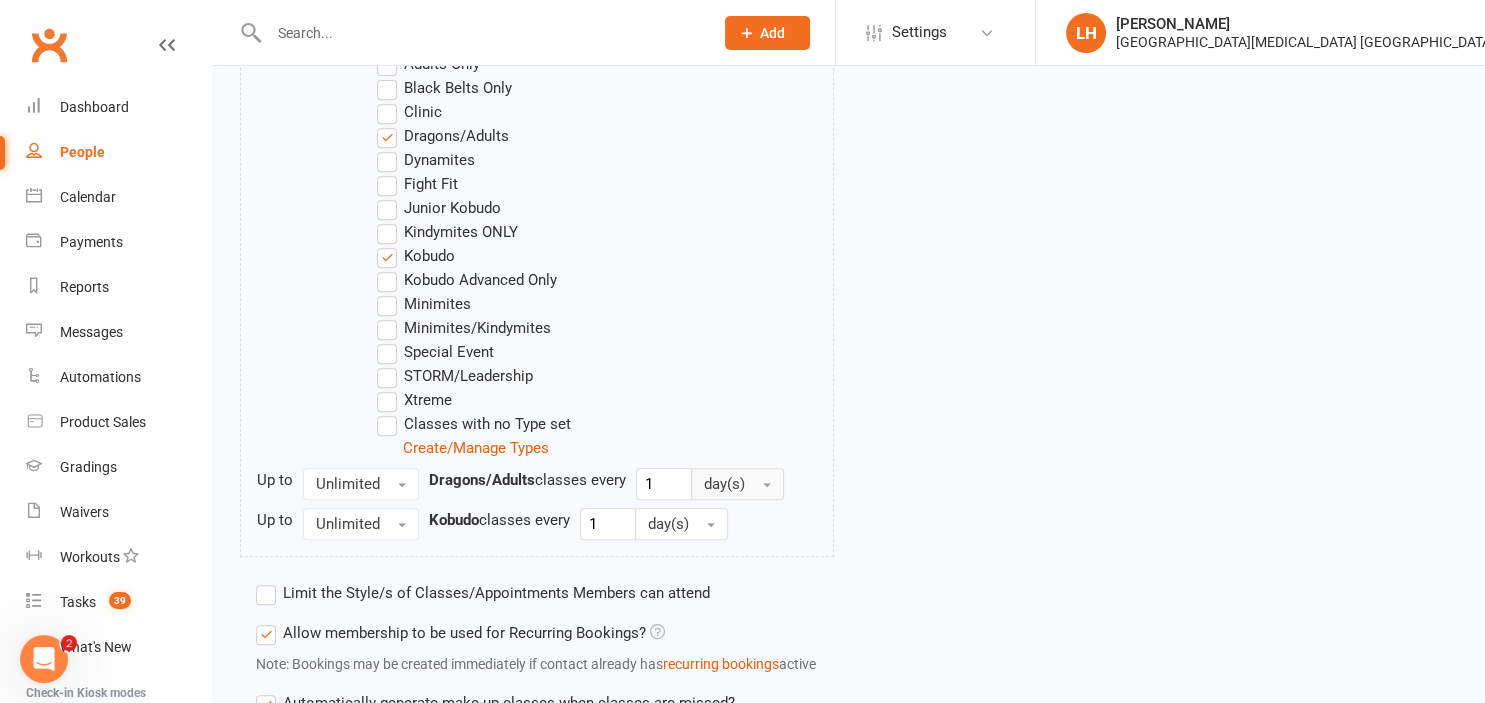 click on "day(s)" at bounding box center [737, 484] 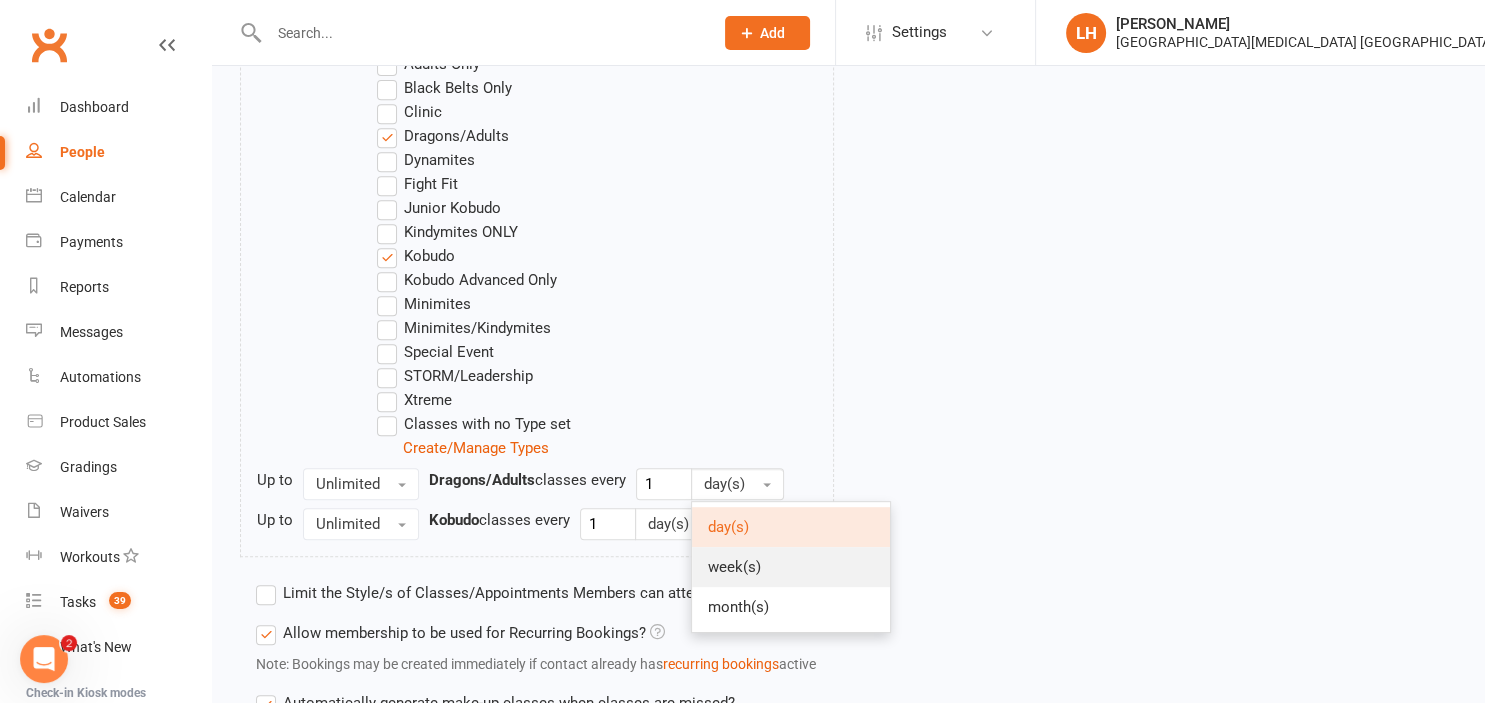 click on "week(s)" at bounding box center [791, 567] 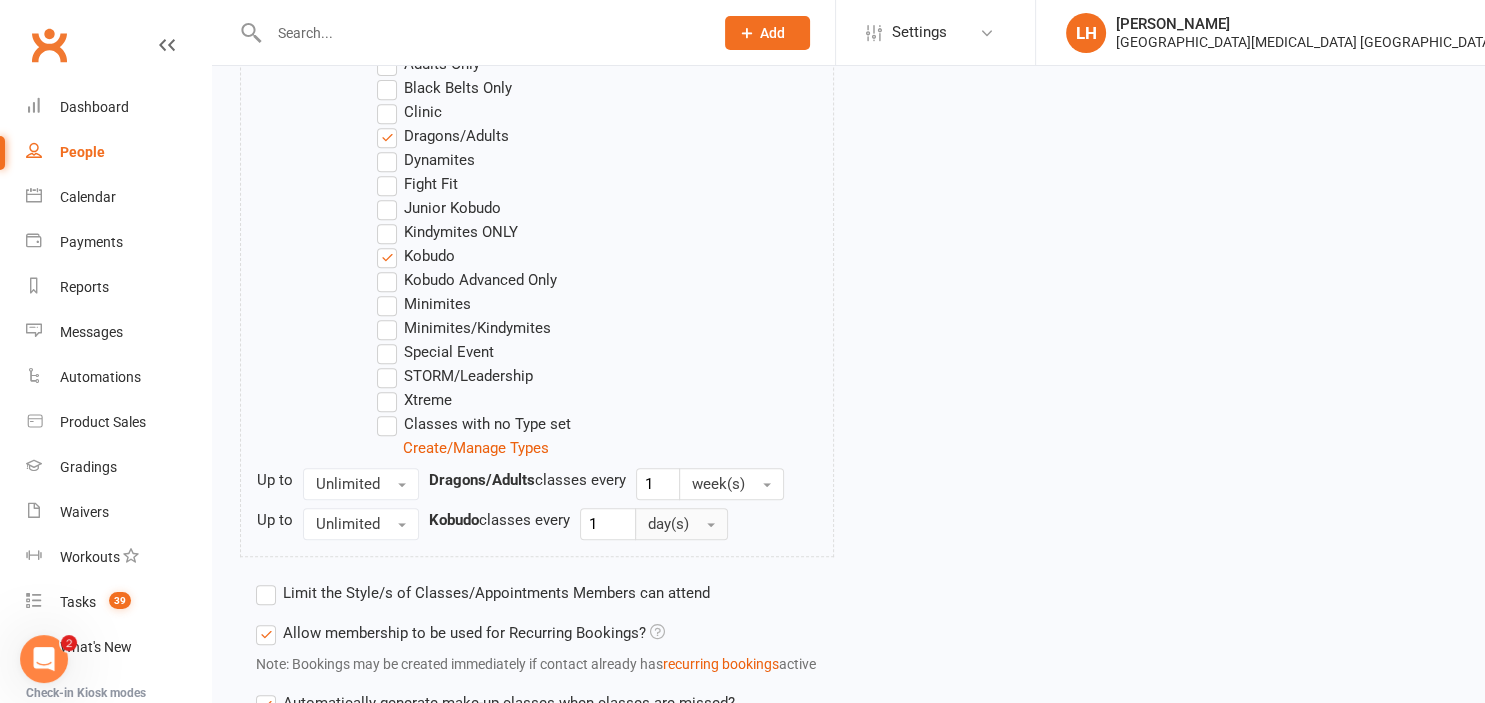click on "day(s)" at bounding box center (681, 524) 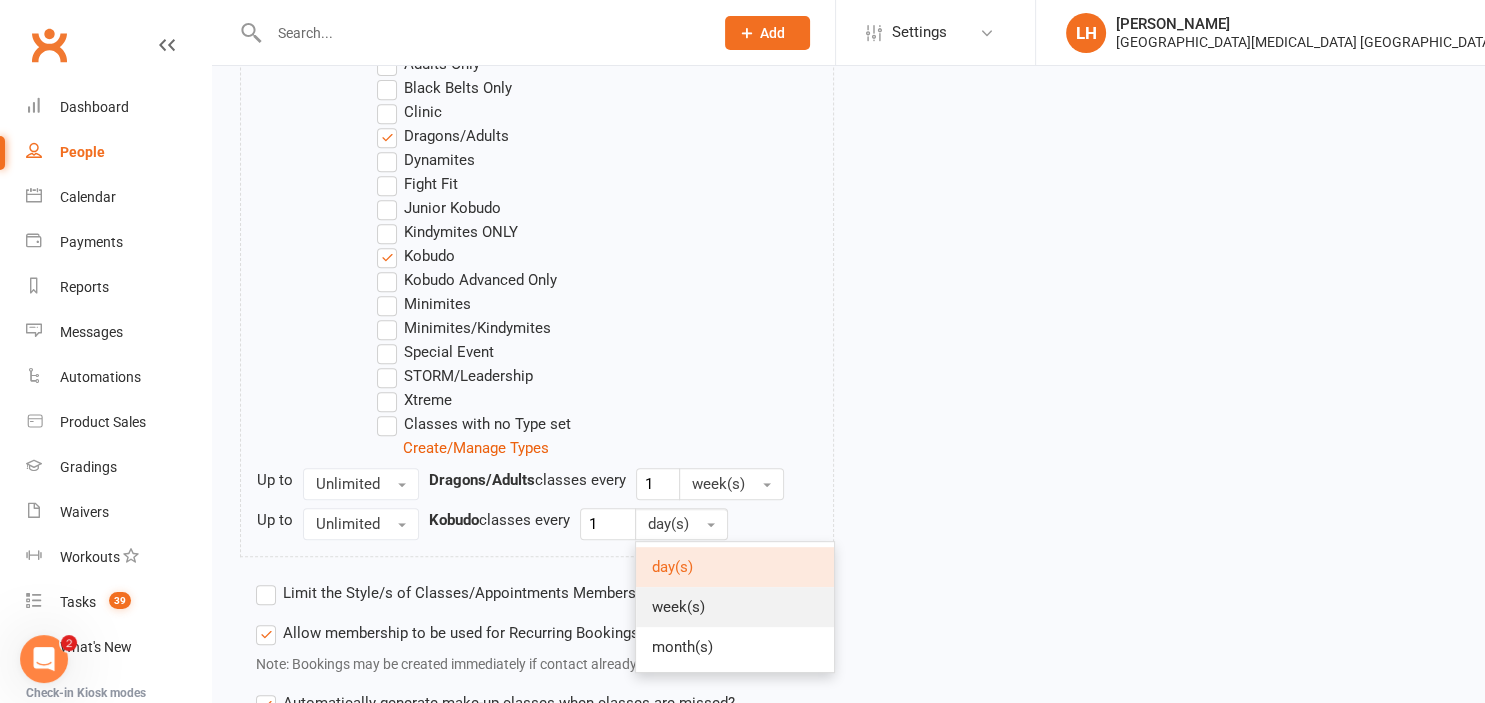 click on "week(s)" at bounding box center [735, 607] 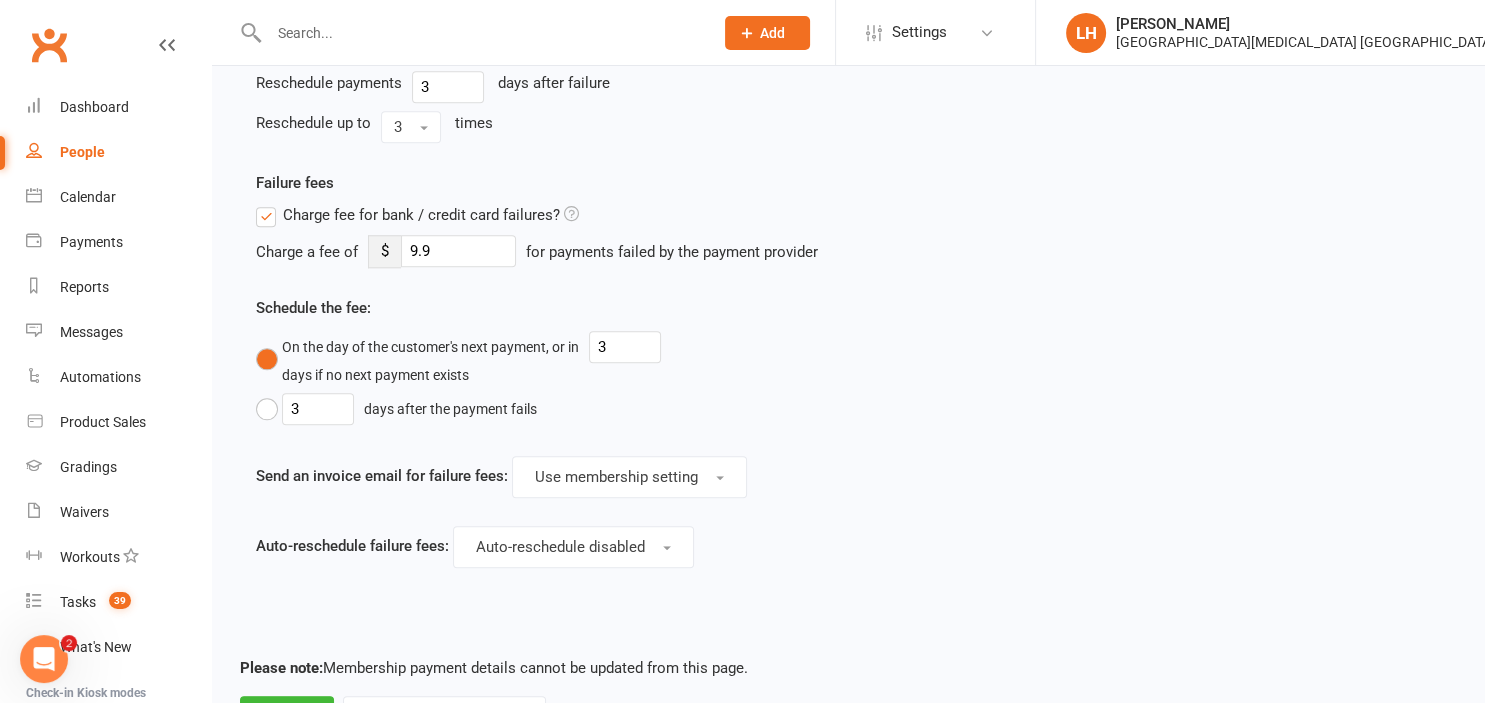 scroll, scrollTop: 1988, scrollLeft: 0, axis: vertical 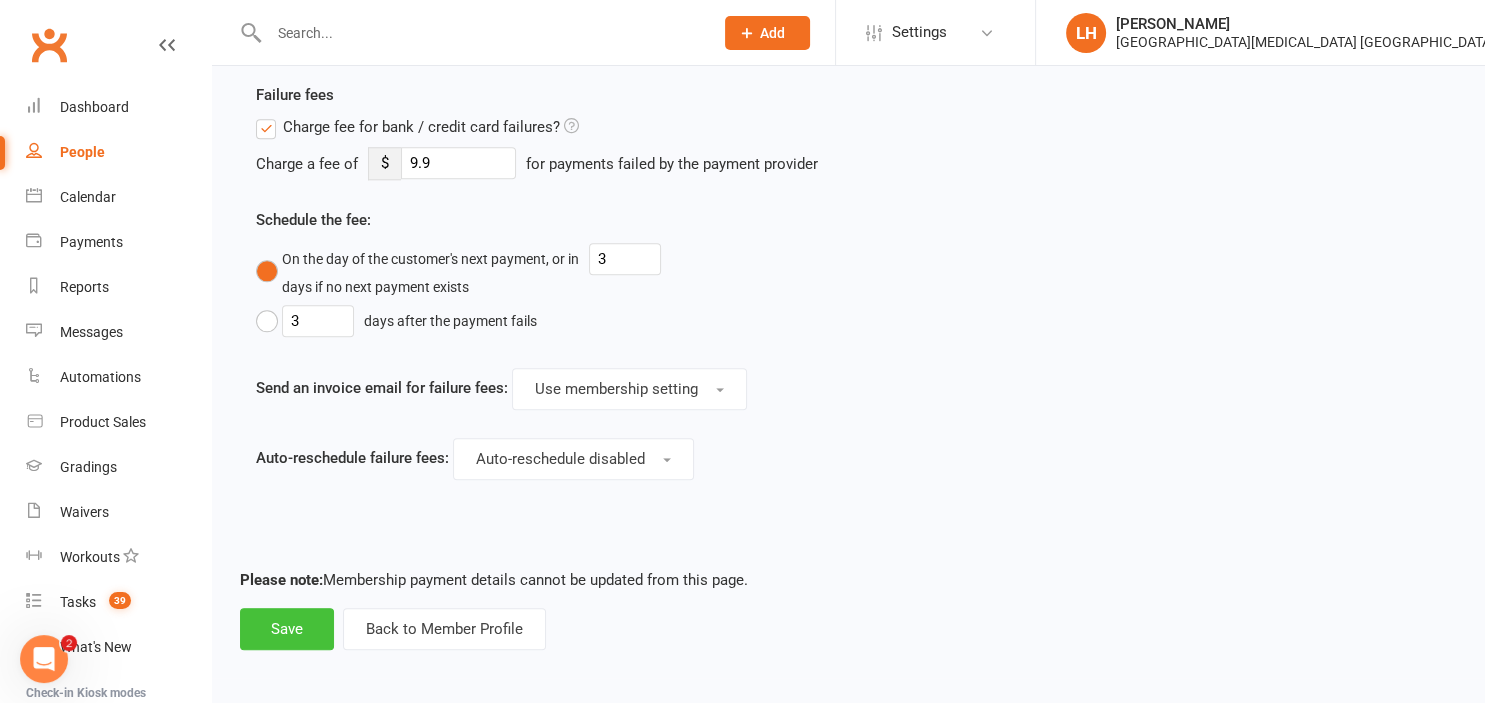 click on "Save" at bounding box center [287, 629] 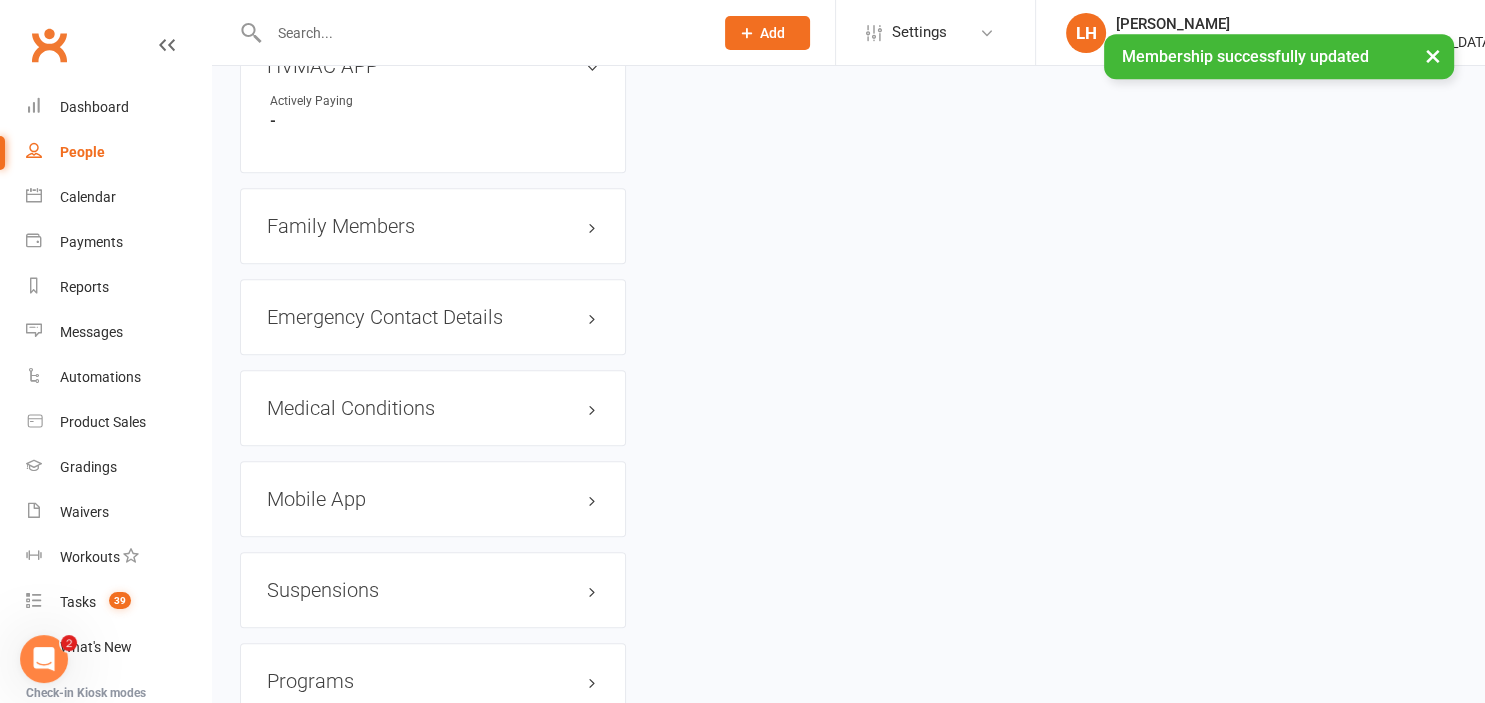 scroll, scrollTop: 0, scrollLeft: 0, axis: both 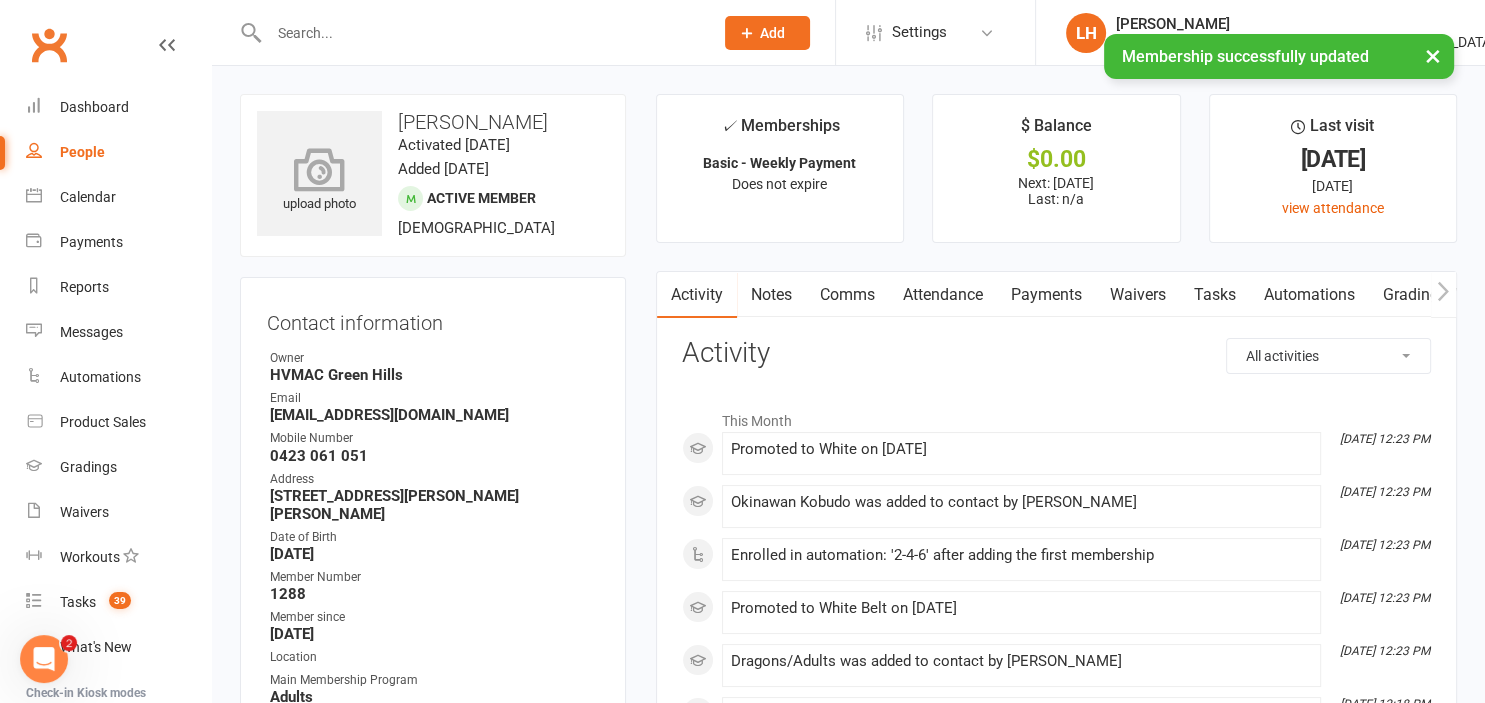 click at bounding box center [320, 169] 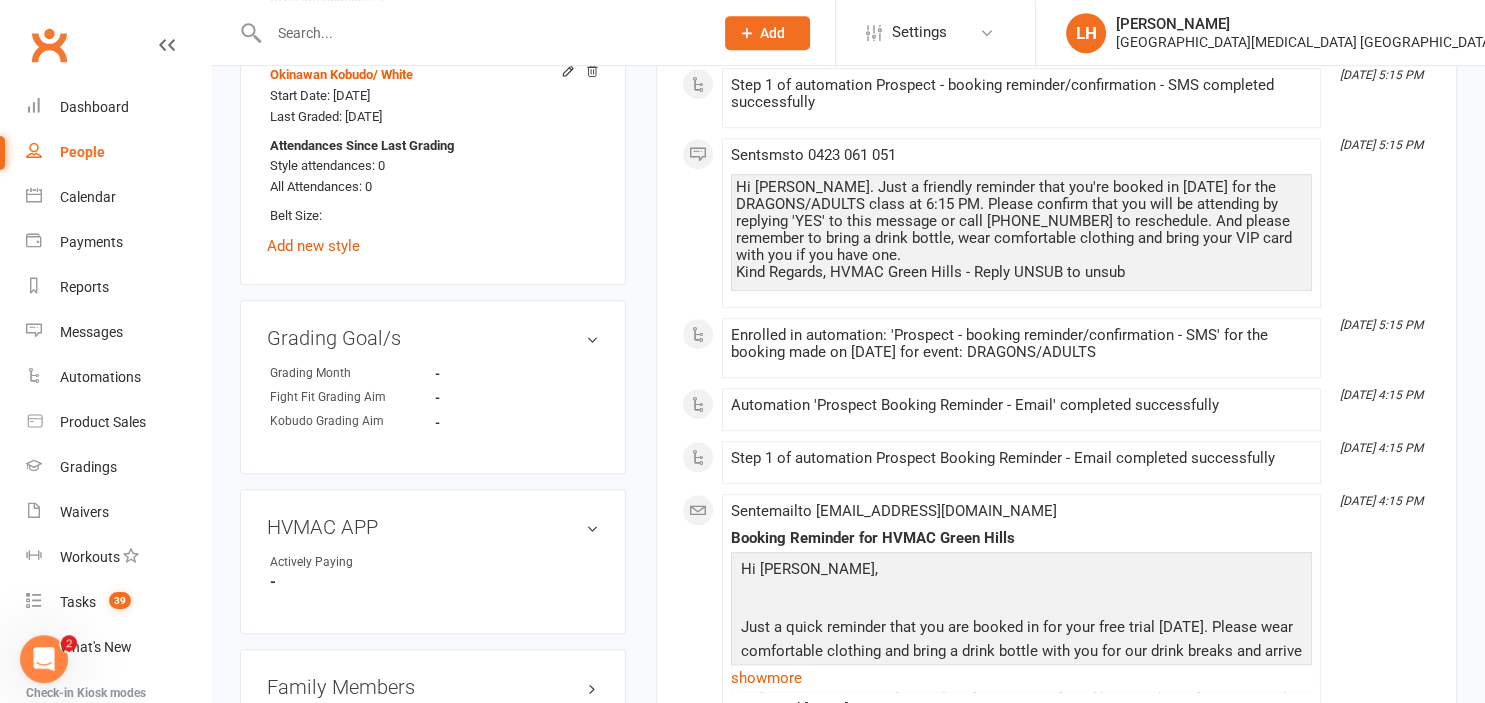 scroll, scrollTop: 1584, scrollLeft: 0, axis: vertical 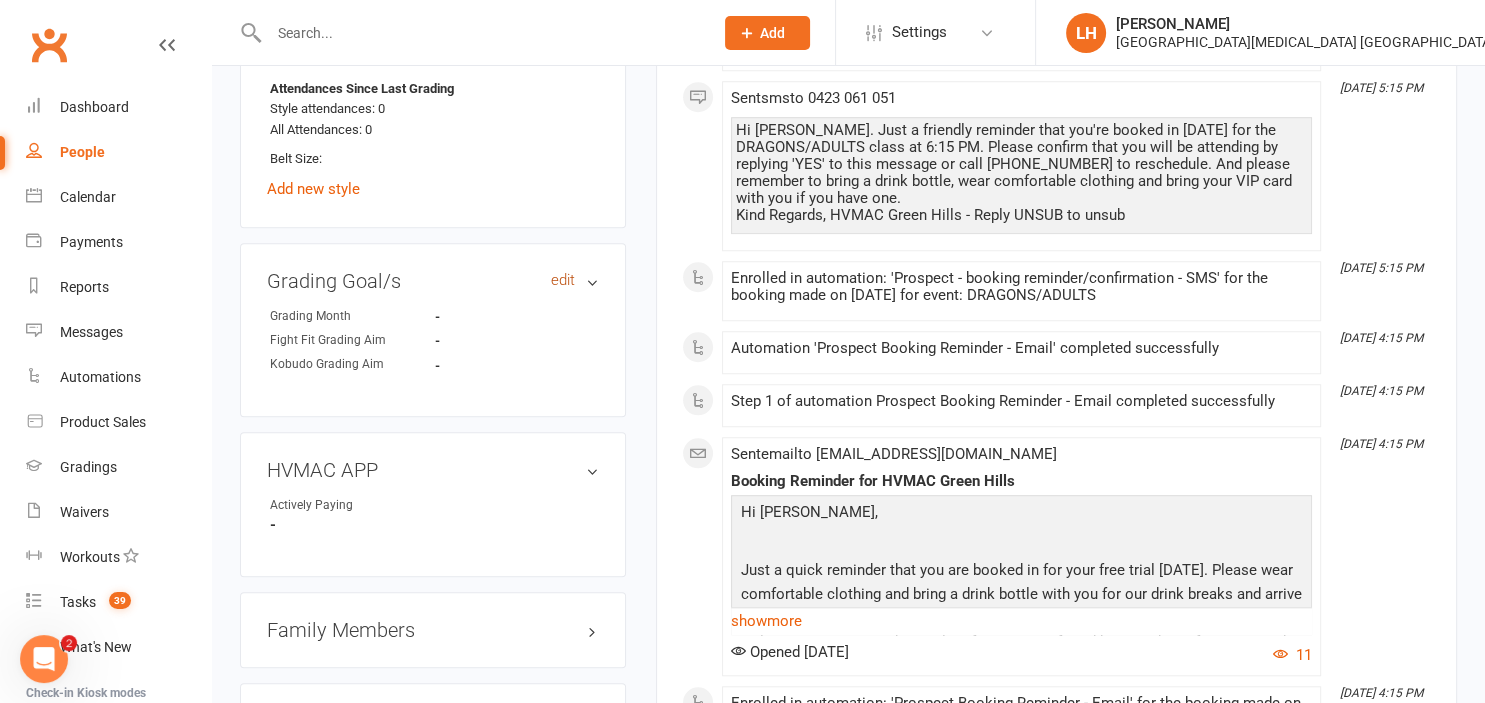 click on "edit" at bounding box center (563, 280) 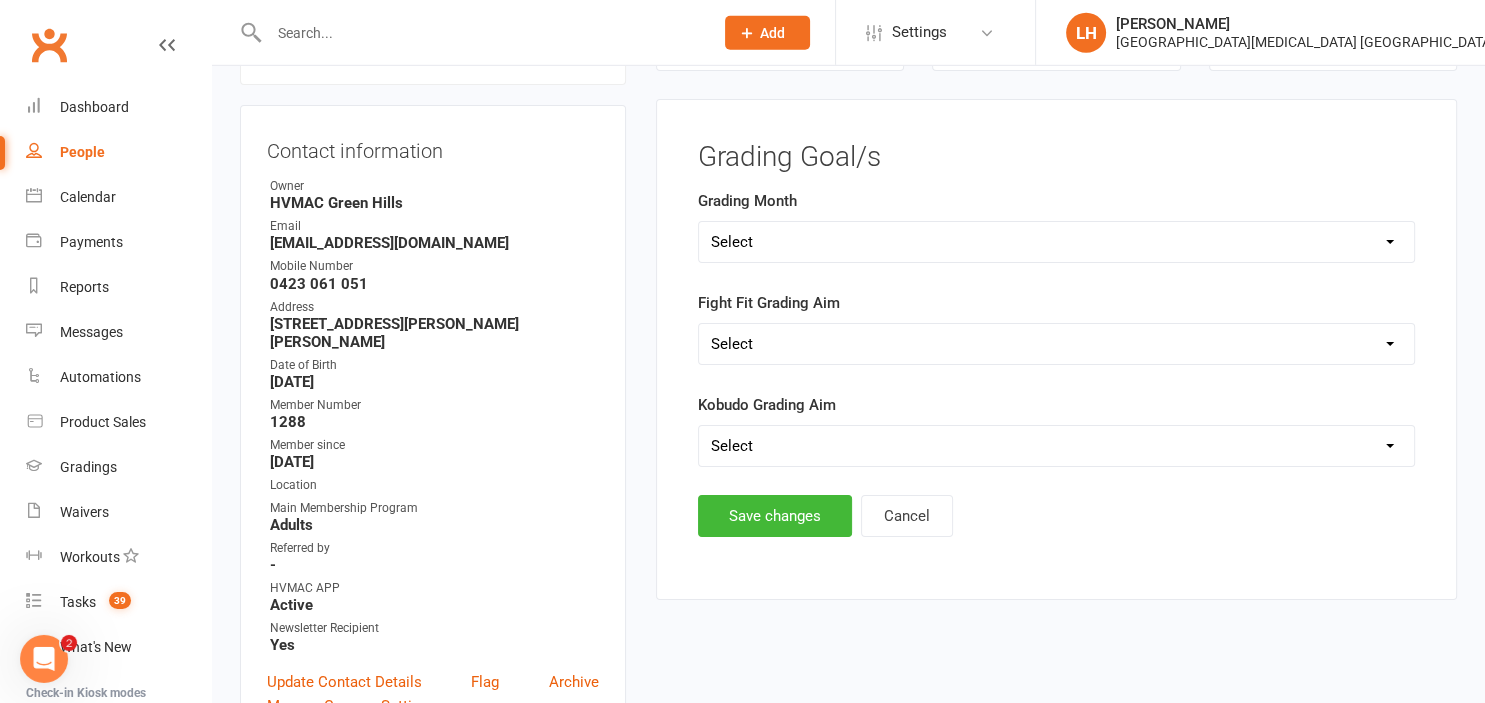 scroll, scrollTop: 171, scrollLeft: 0, axis: vertical 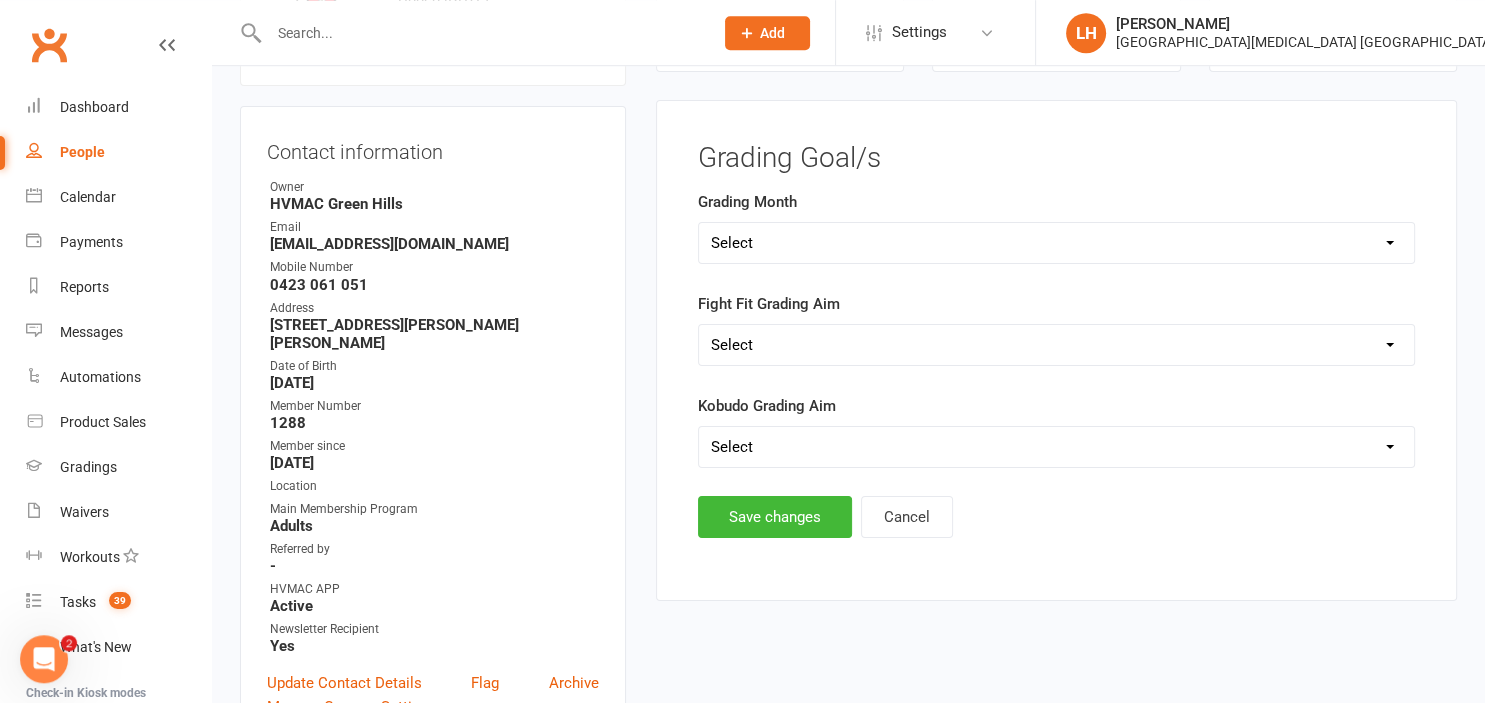 click on "Select Silver (February) Yellow (April) White (June) Blue (August) Green (October) Brown (December)" at bounding box center (1056, 243) 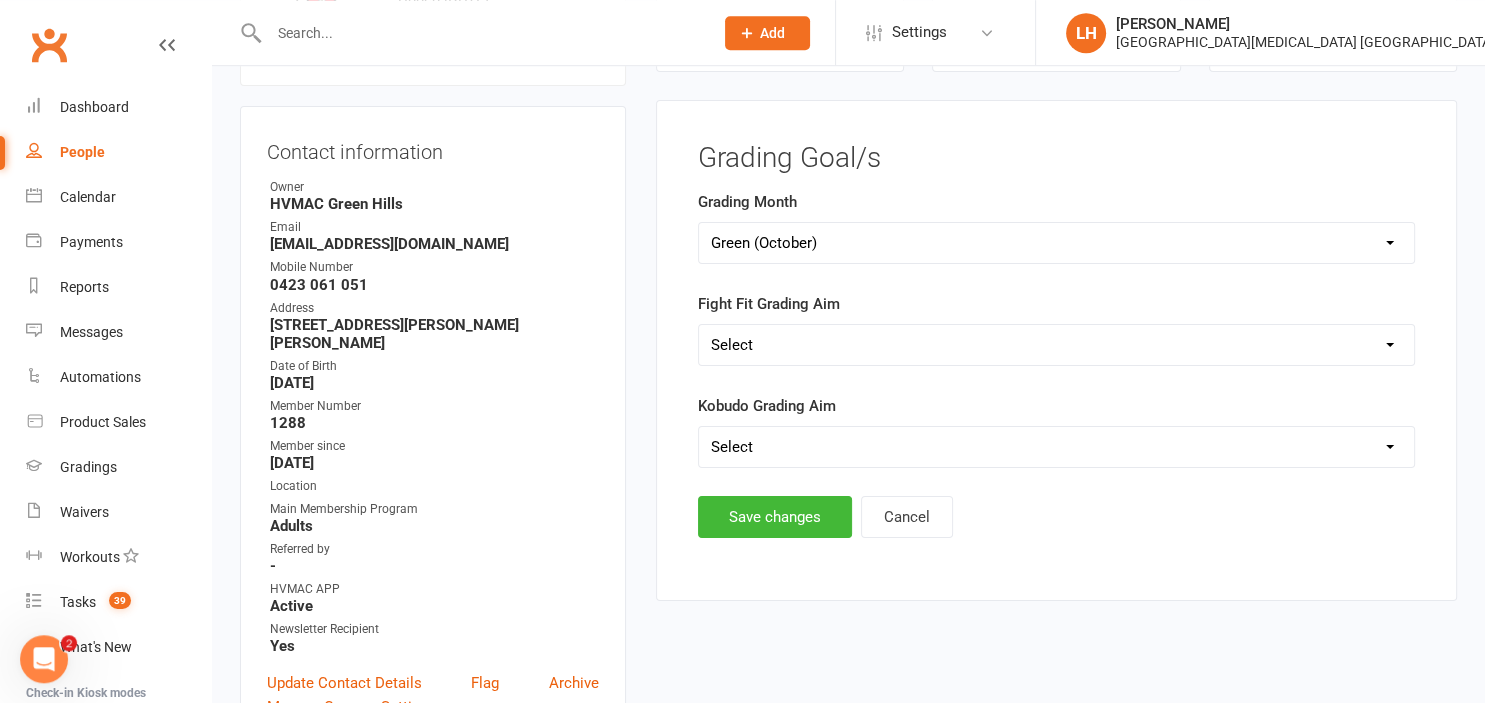 click on "Green (October)" at bounding box center (0, 0) 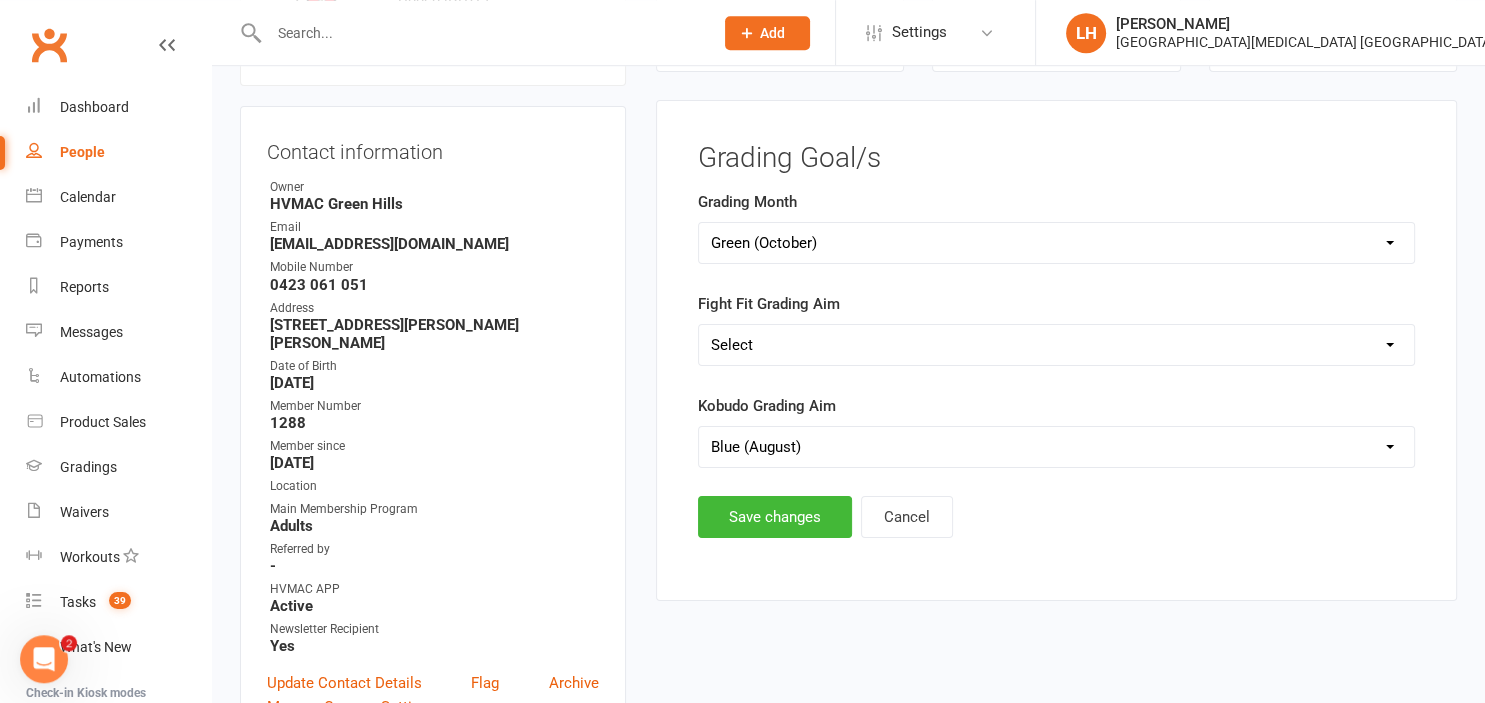 click on "Blue (August)" at bounding box center [0, 0] 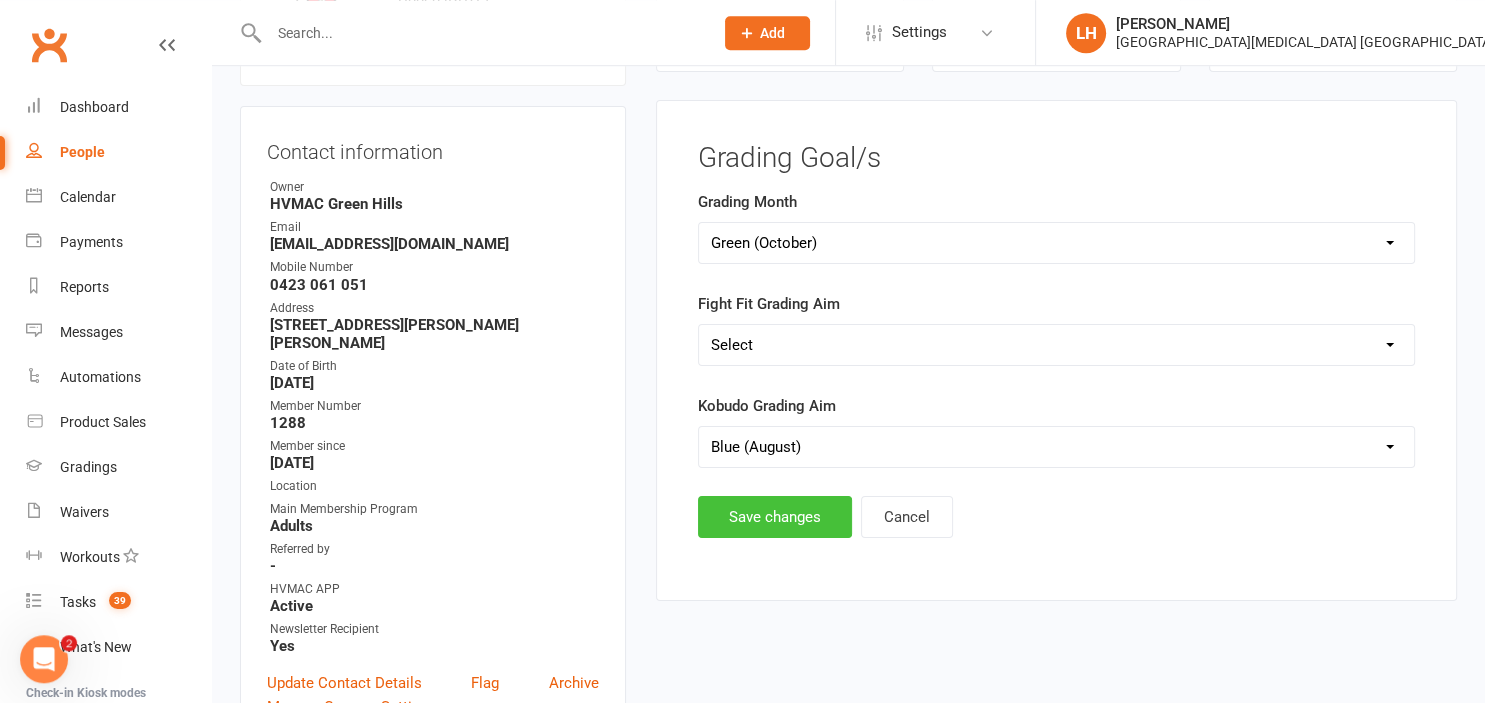 click on "Save changes" at bounding box center (775, 517) 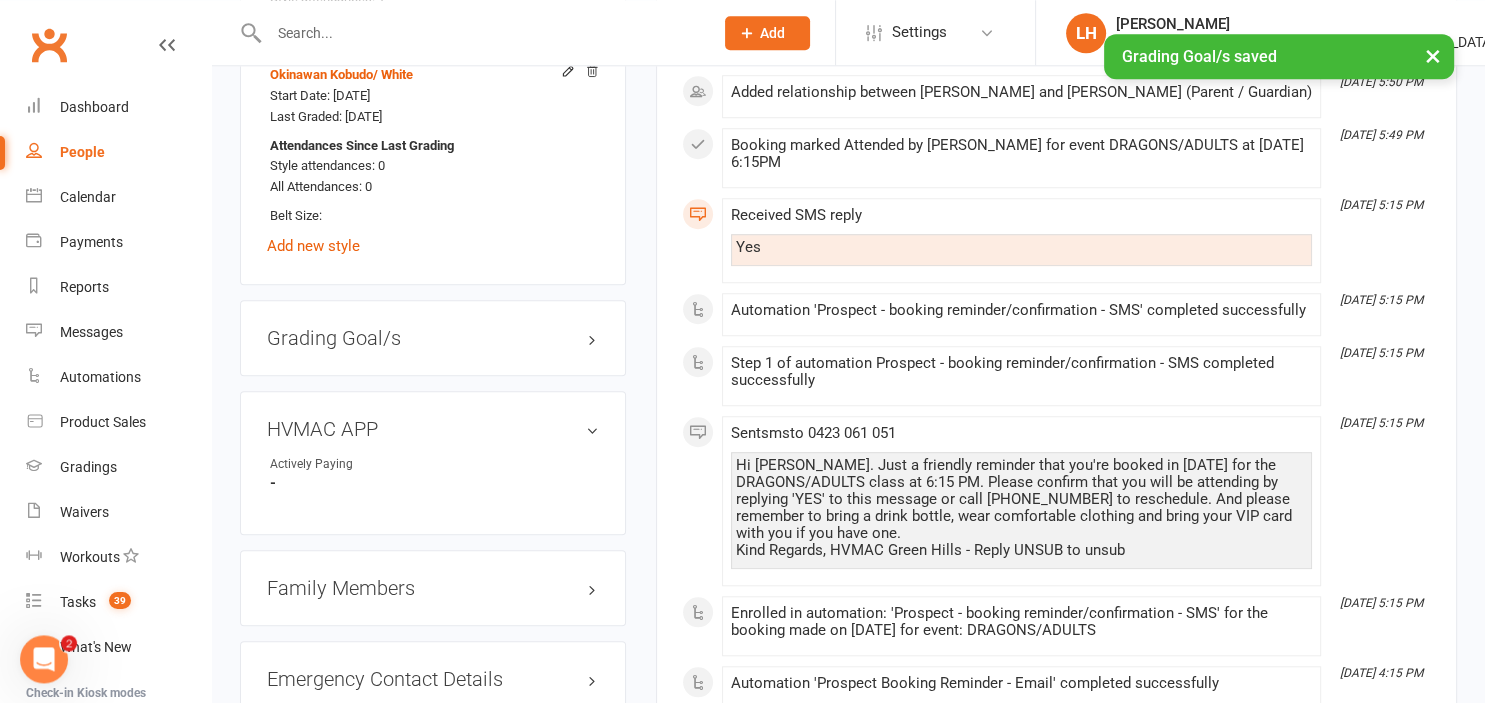 scroll, scrollTop: 1544, scrollLeft: 0, axis: vertical 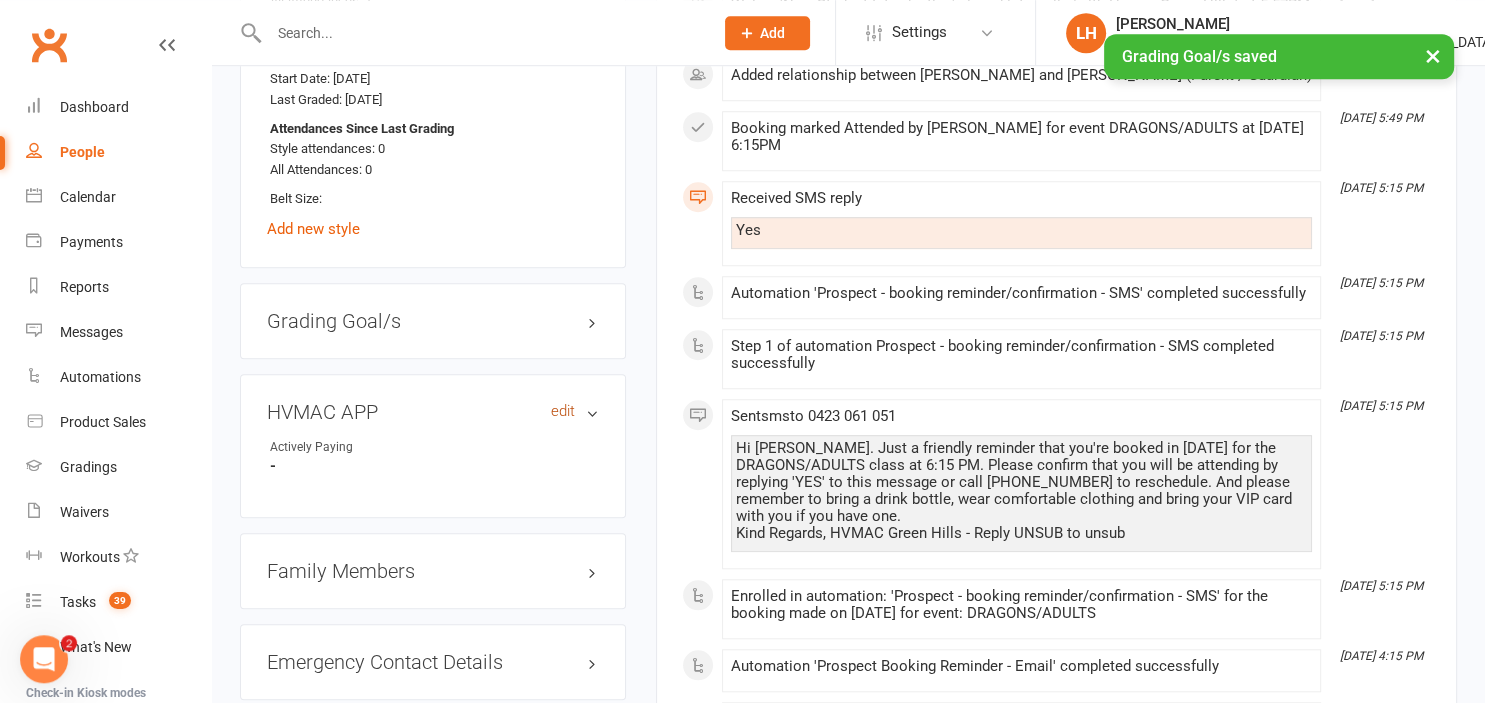 click on "edit" at bounding box center (563, 411) 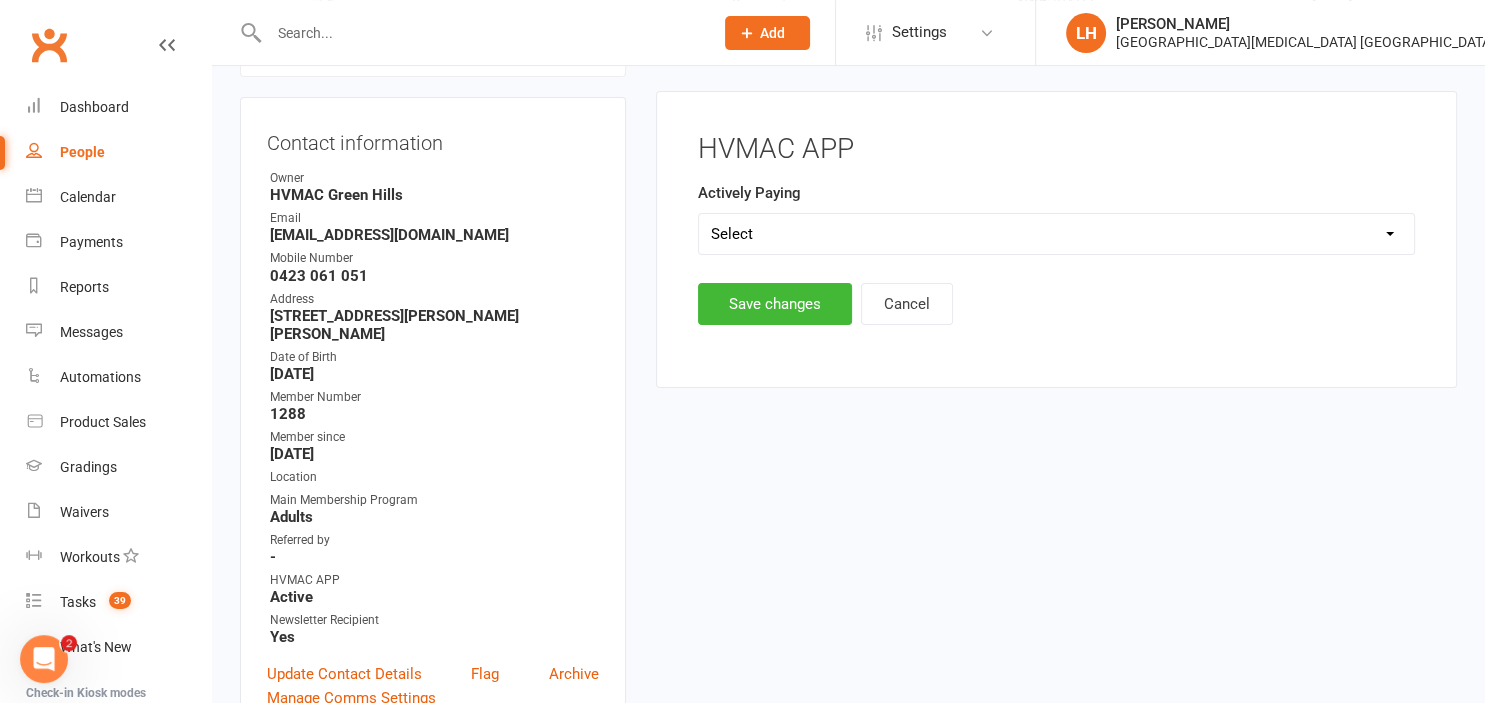 scroll, scrollTop: 171, scrollLeft: 0, axis: vertical 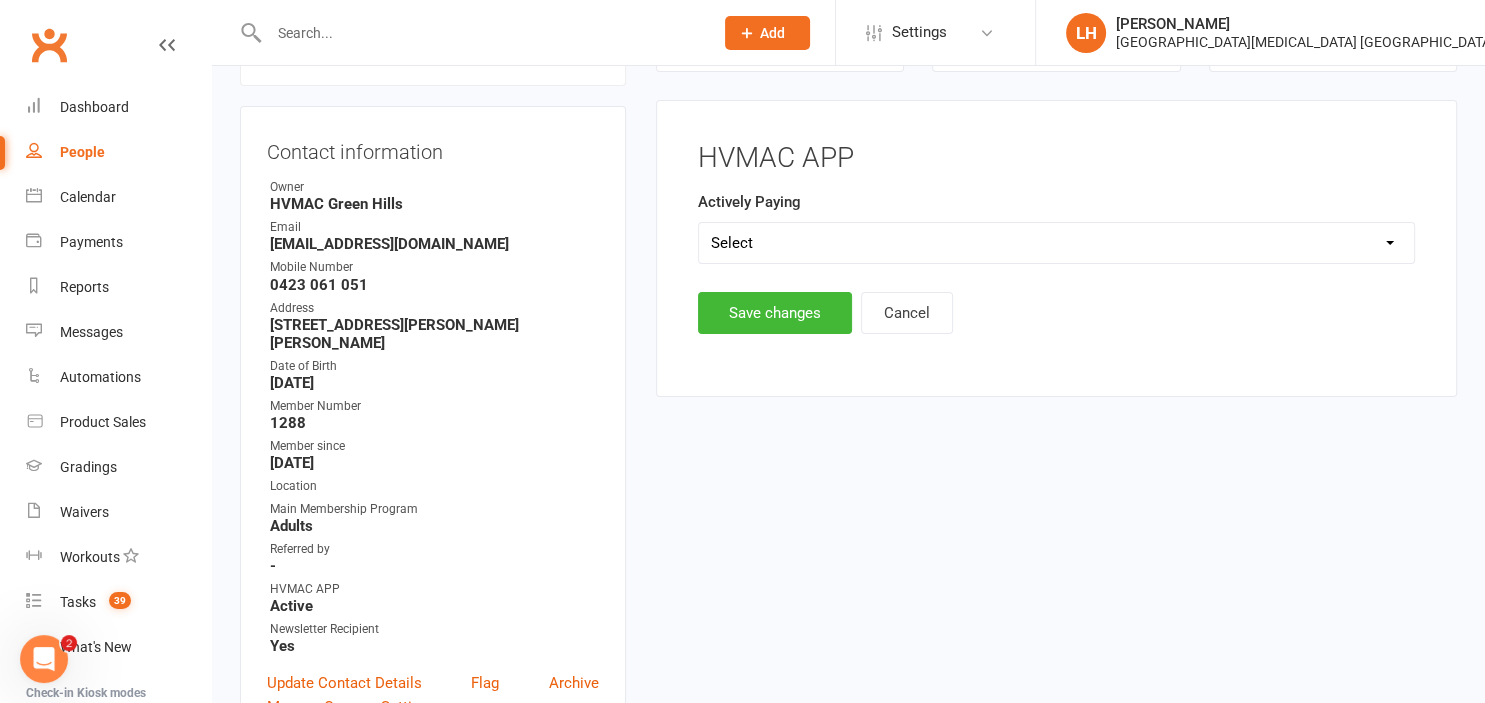 click on "HVMAC APP Actively Paying  Select Yes No
Save changes   Cancel" at bounding box center (1056, 238) 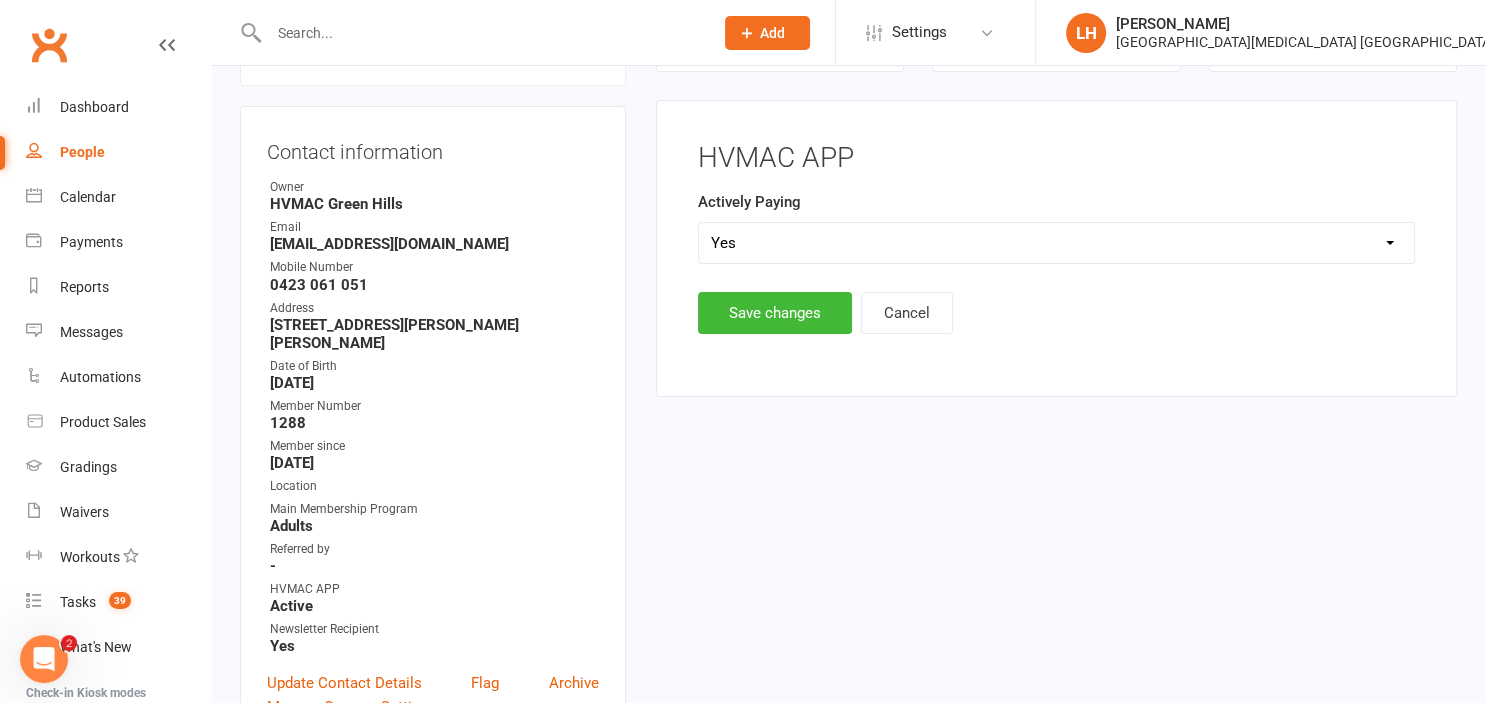 click on "Yes" at bounding box center (0, 0) 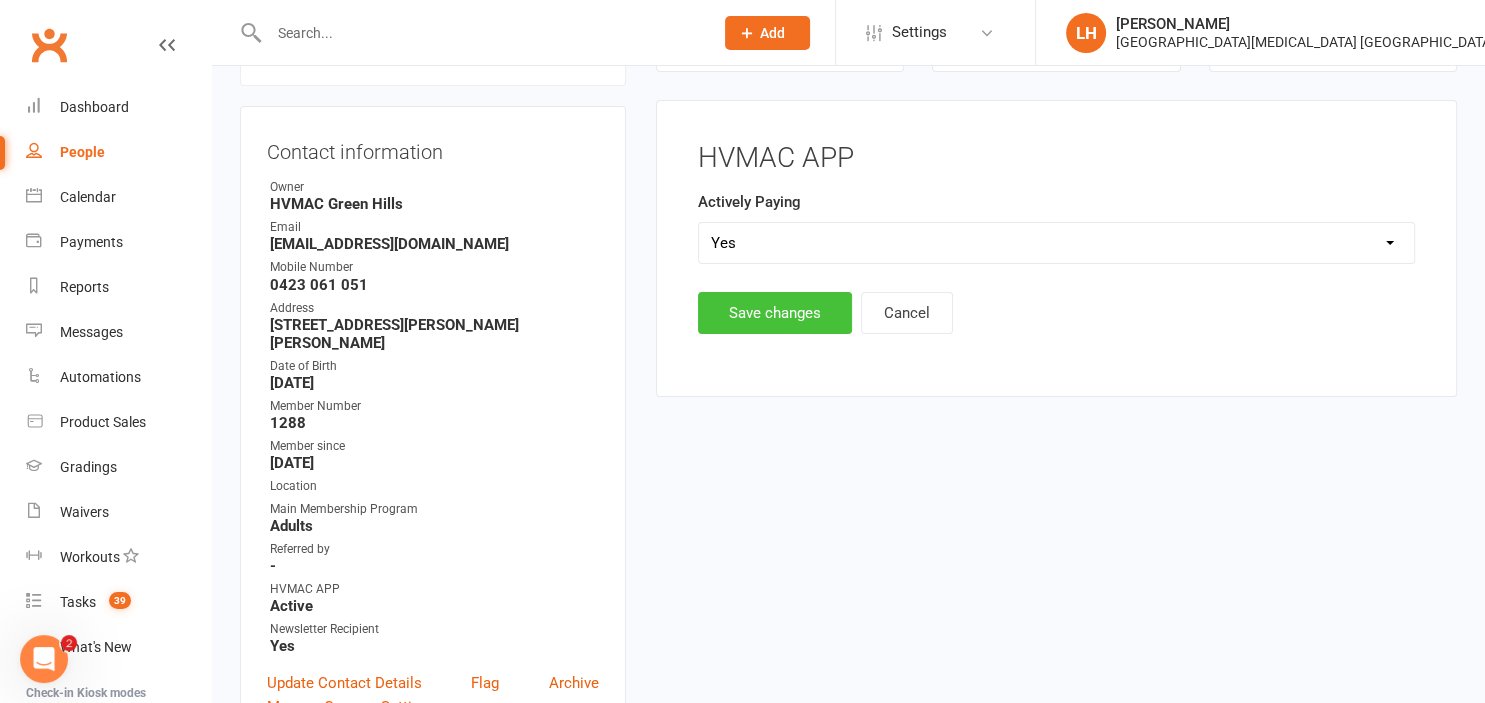 click on "Save changes" at bounding box center [775, 313] 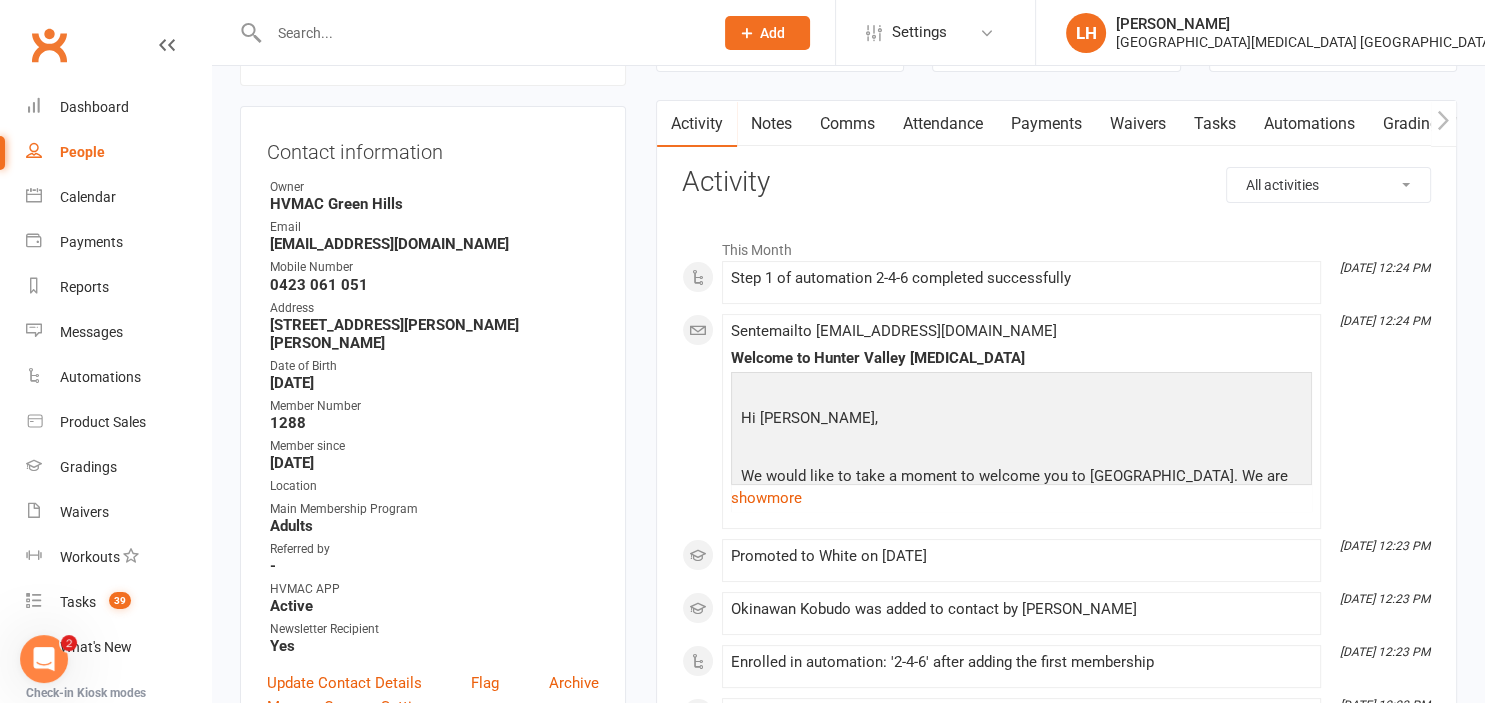 scroll, scrollTop: 0, scrollLeft: 0, axis: both 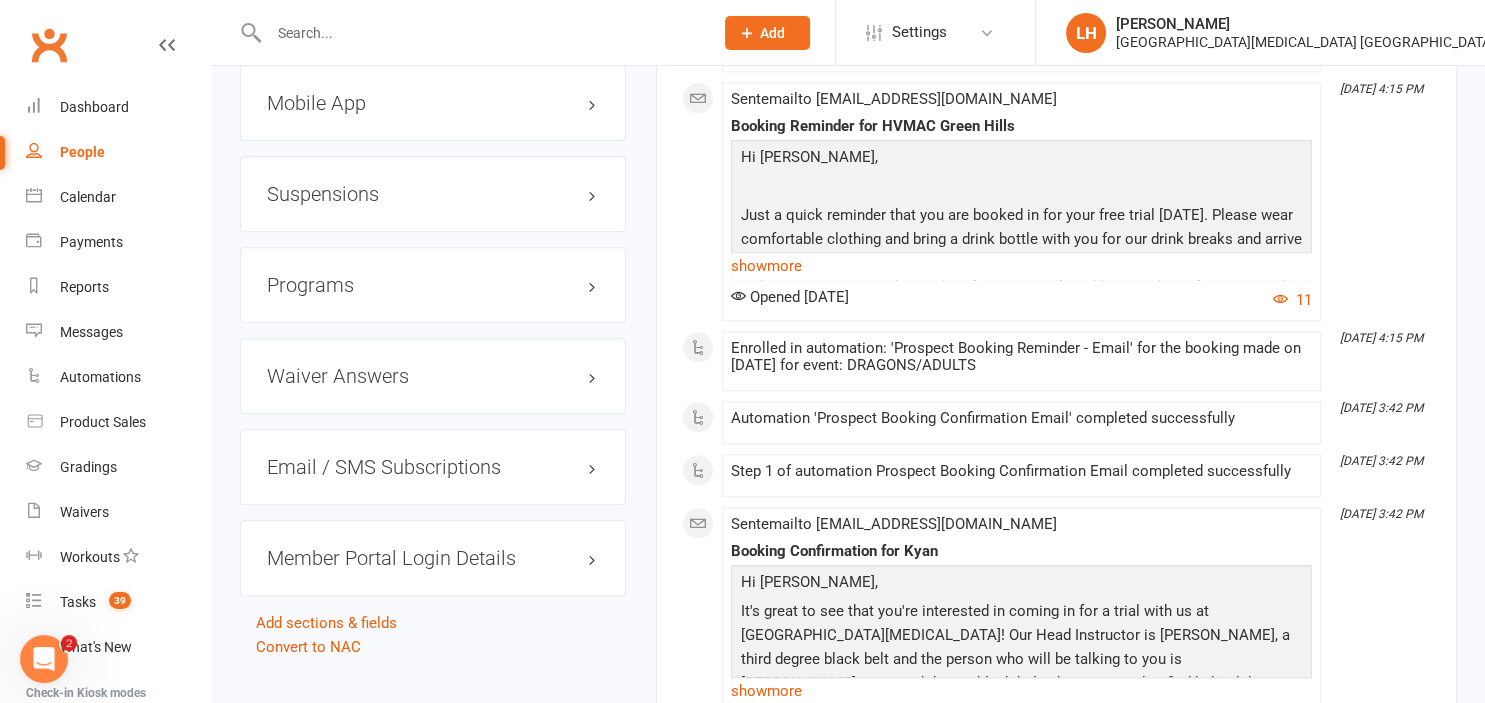 click on "Mobile App" at bounding box center [433, 103] 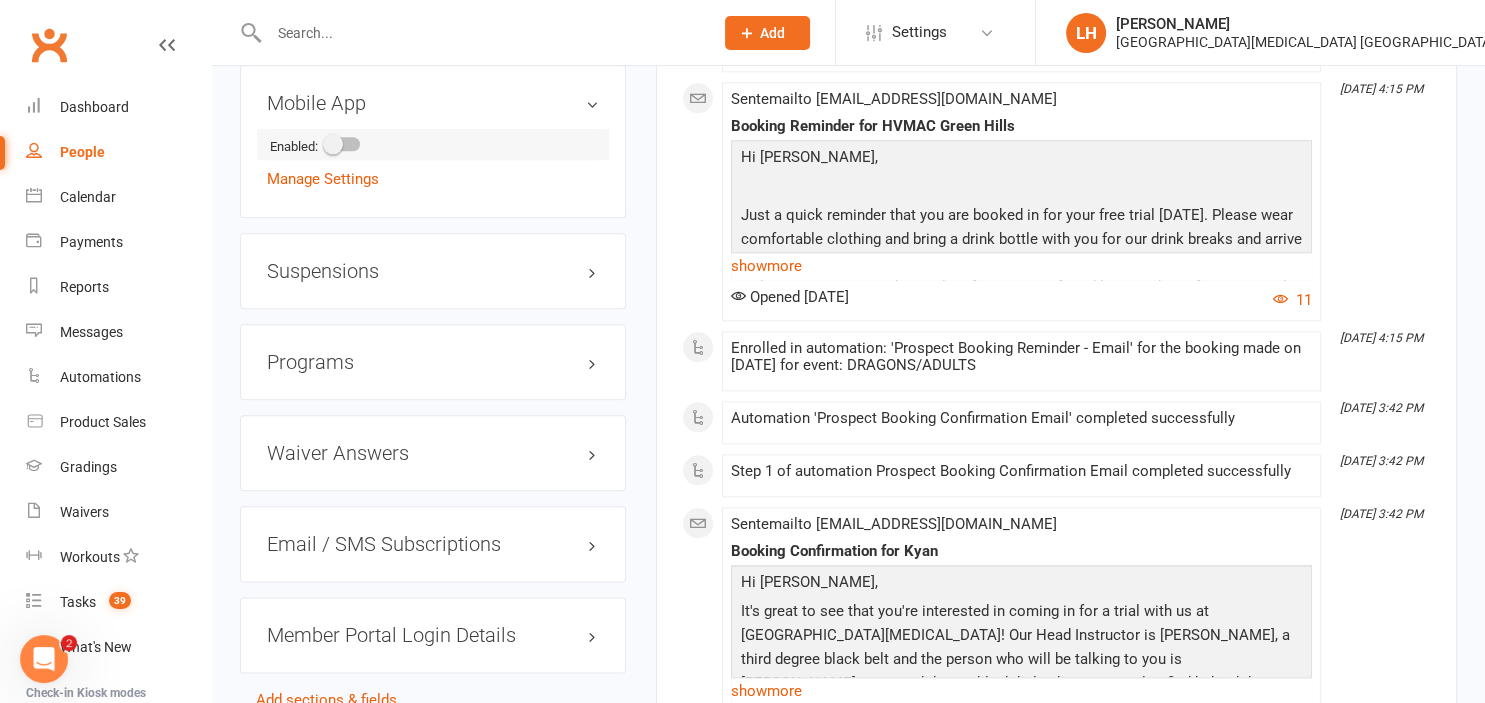 click at bounding box center [333, 144] 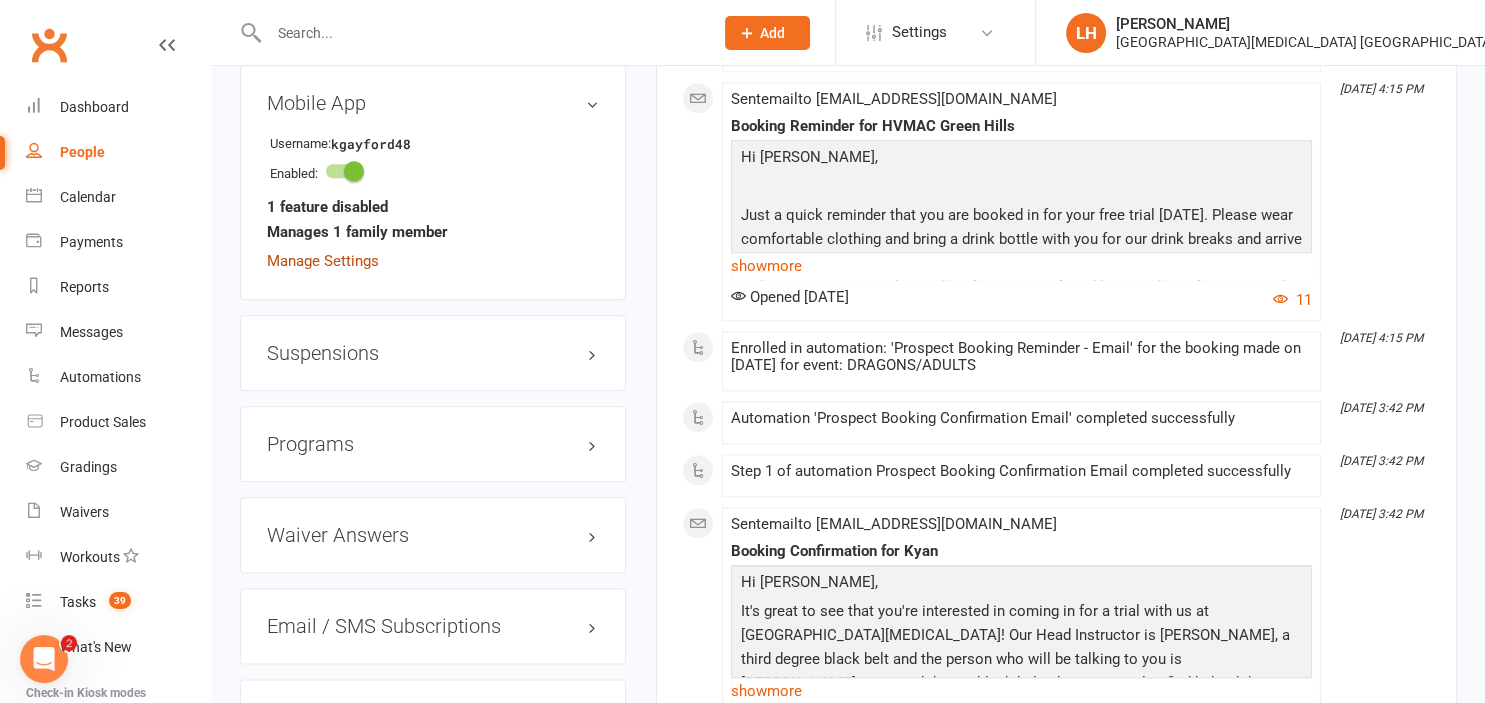 click on "1 feature disabled" at bounding box center [327, 207] 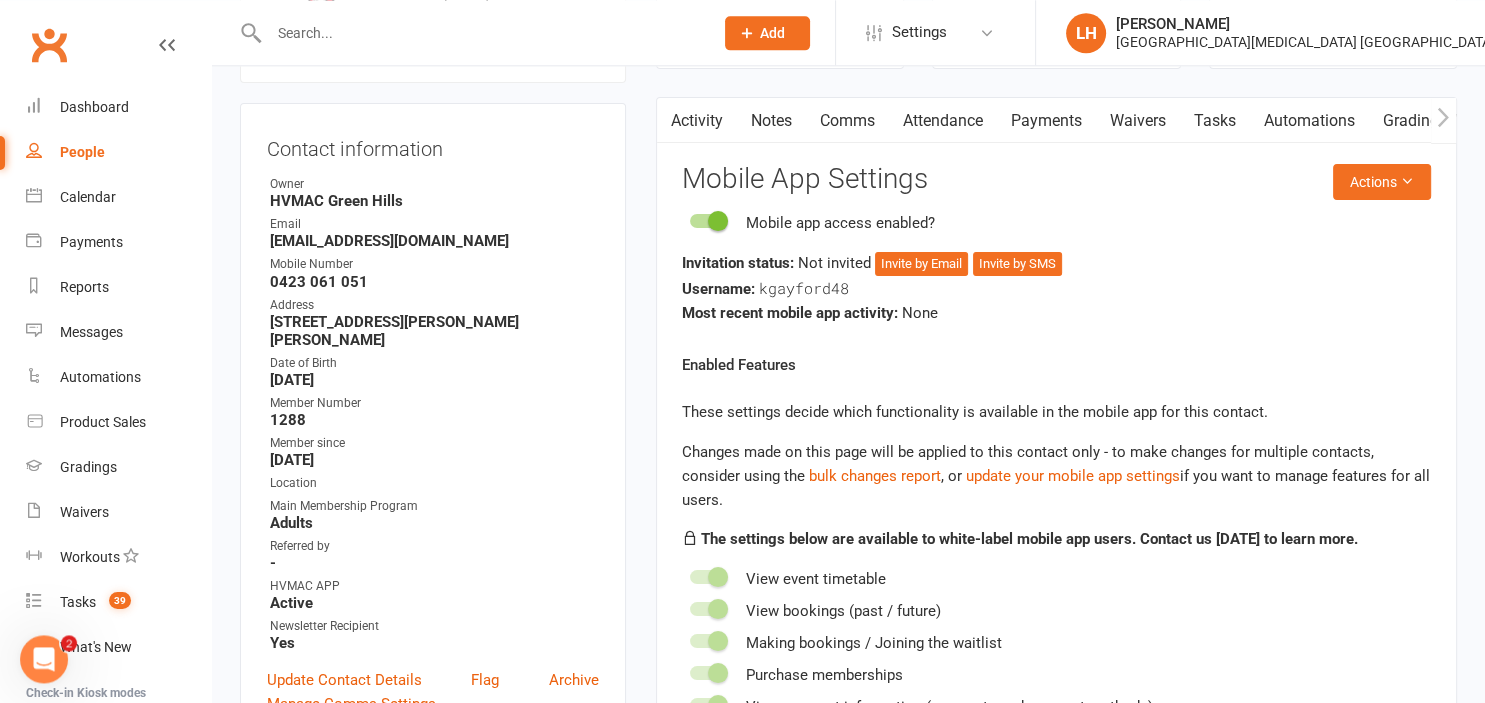 scroll, scrollTop: 171, scrollLeft: 0, axis: vertical 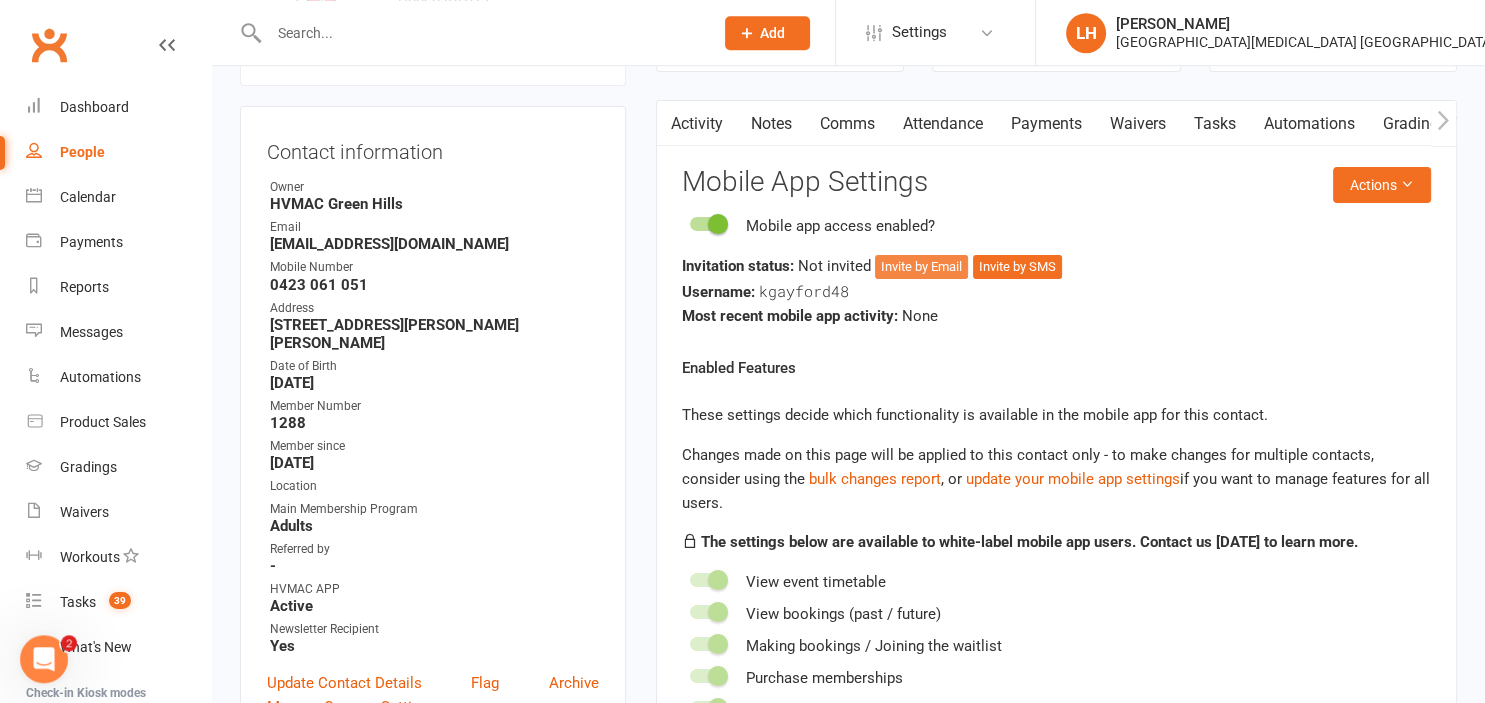 click on "Invite by Email" at bounding box center (921, 267) 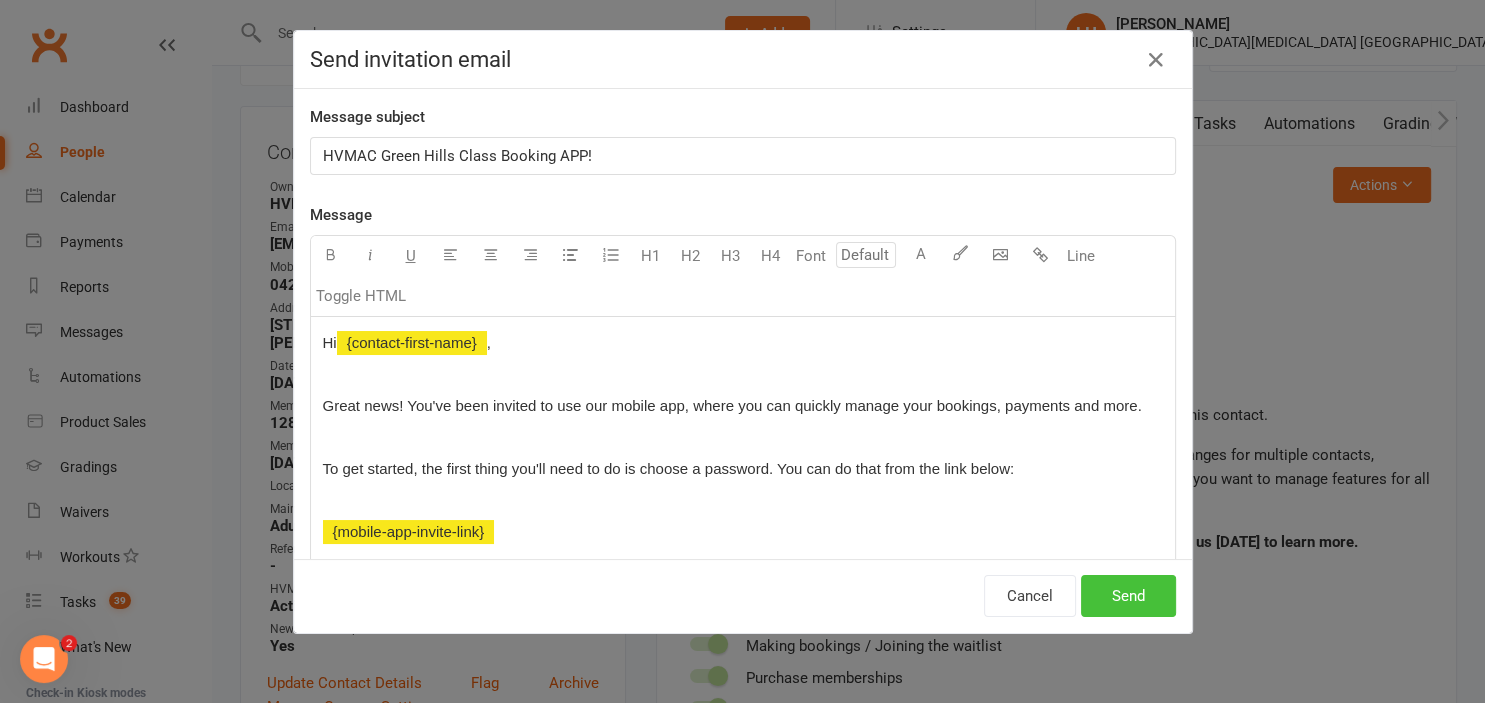 click on "Send" at bounding box center [1128, 596] 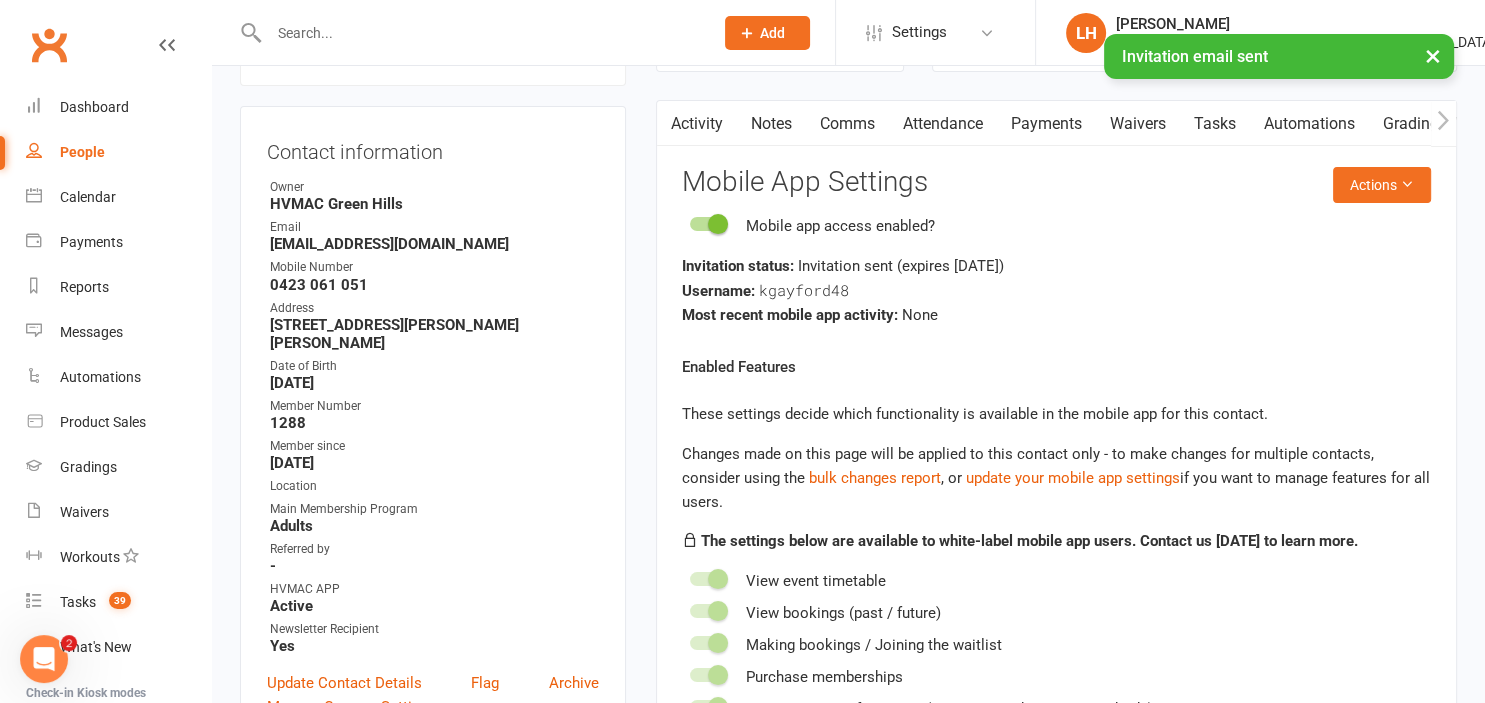 click on "Attendance" at bounding box center [943, 124] 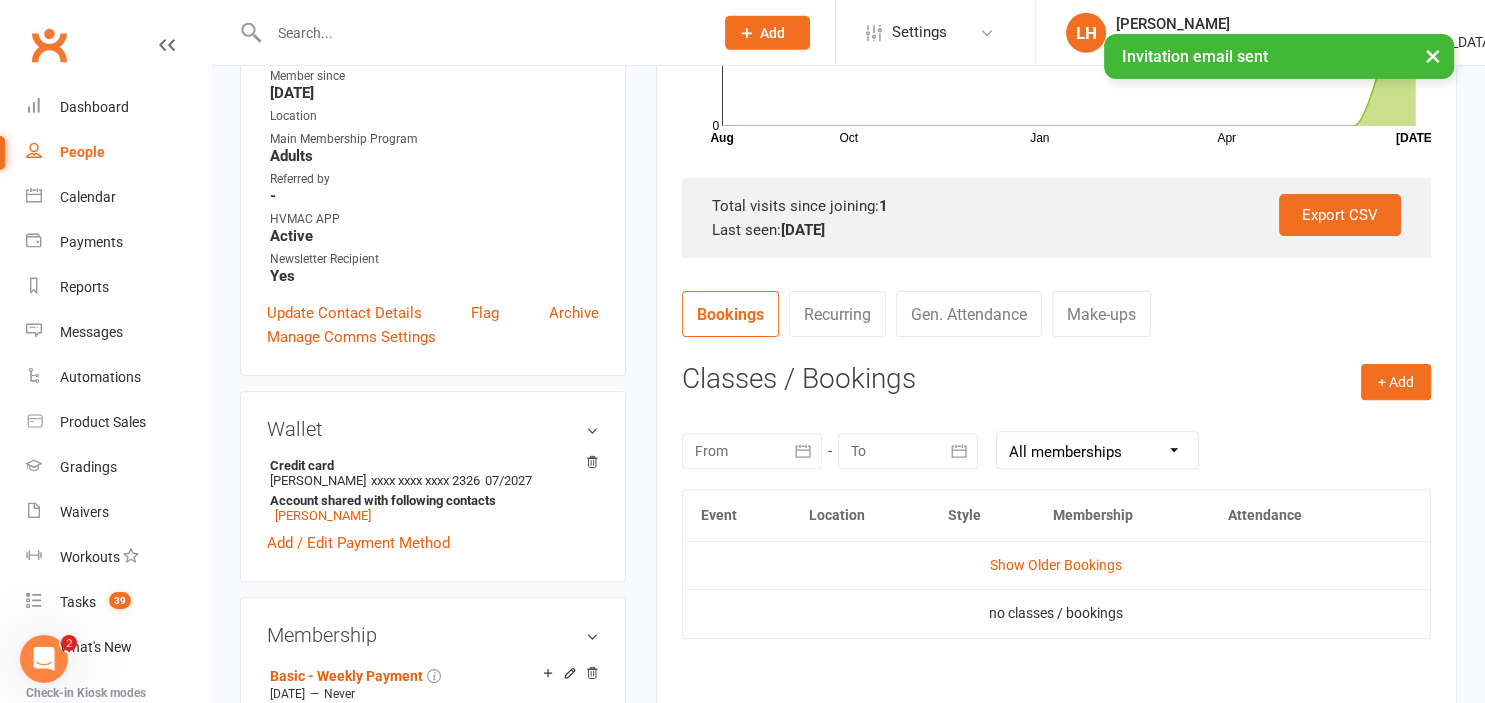 scroll, scrollTop: 699, scrollLeft: 0, axis: vertical 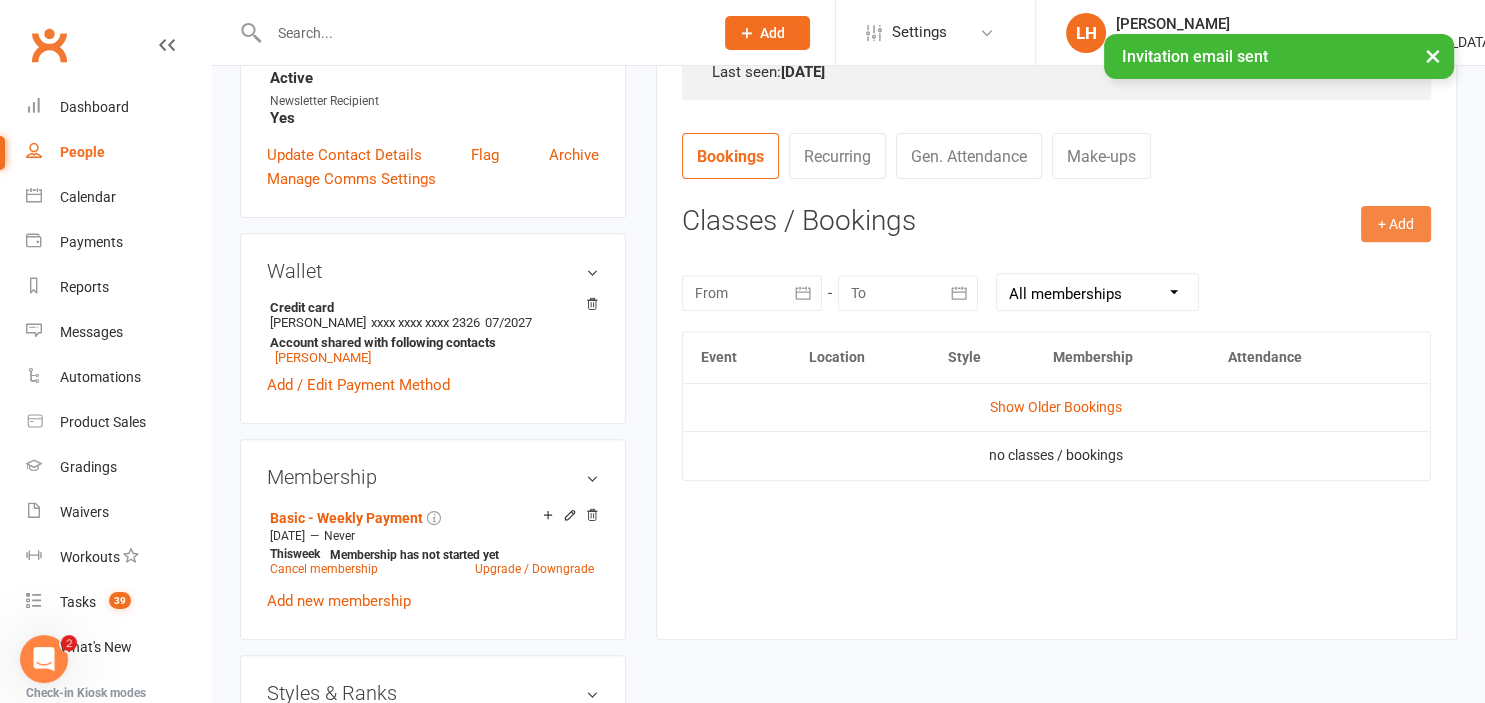 click on "+ Add" at bounding box center (1396, 224) 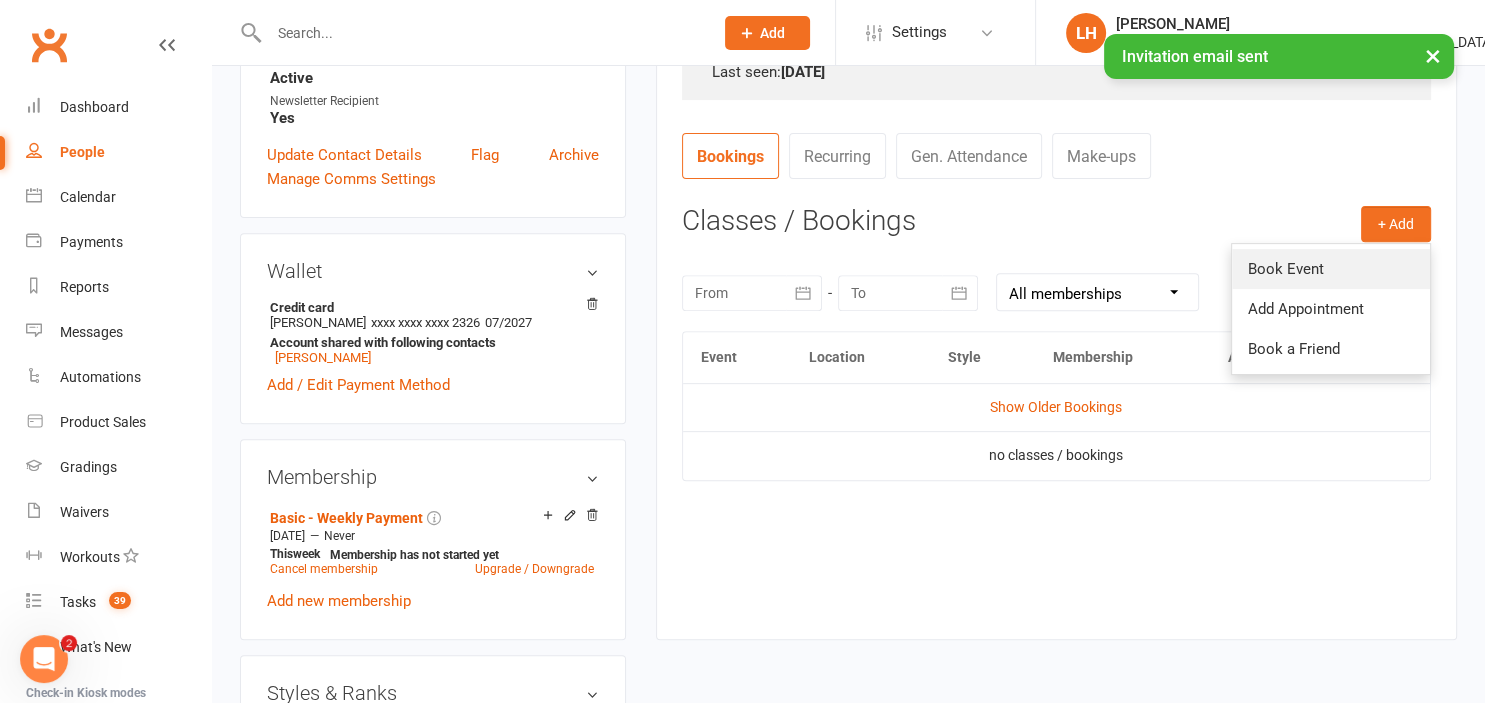 click on "Book Event" at bounding box center [1331, 269] 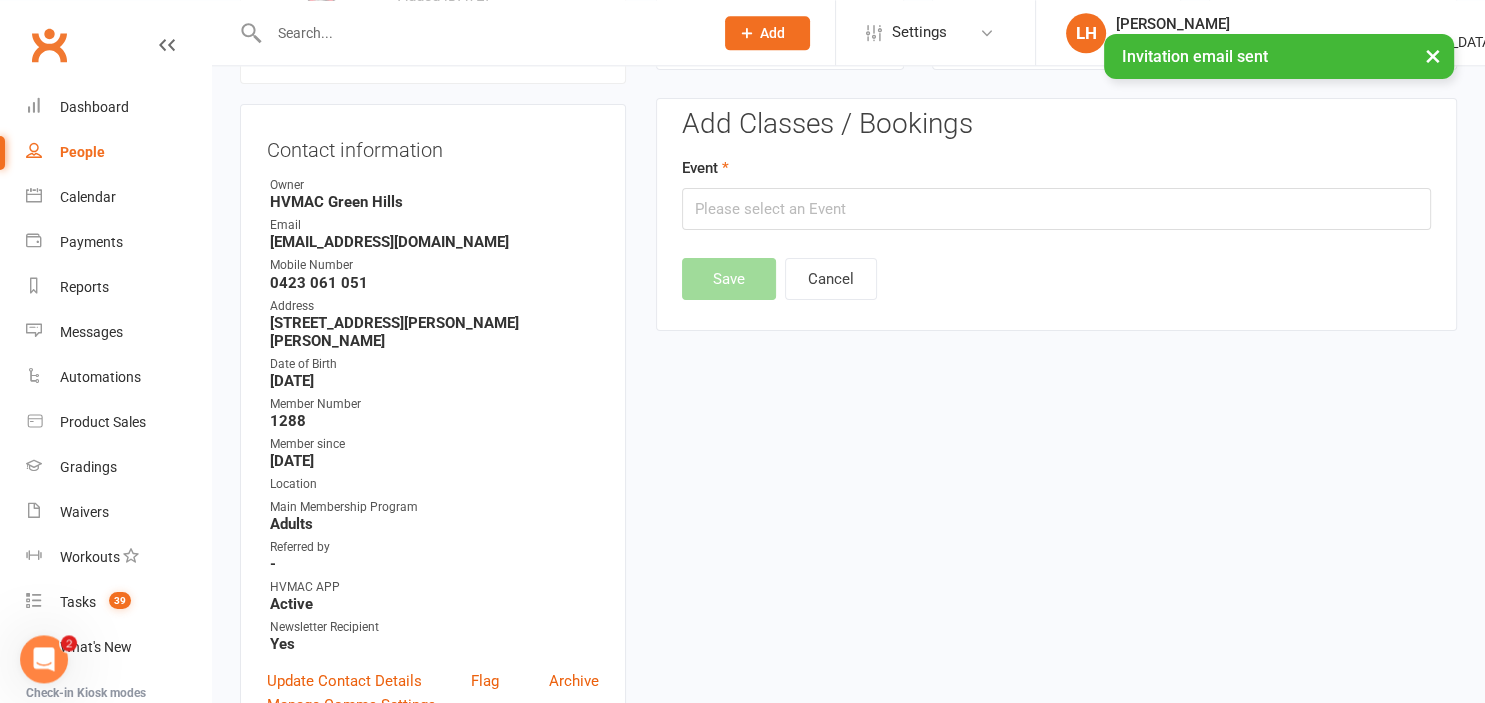 scroll, scrollTop: 171, scrollLeft: 0, axis: vertical 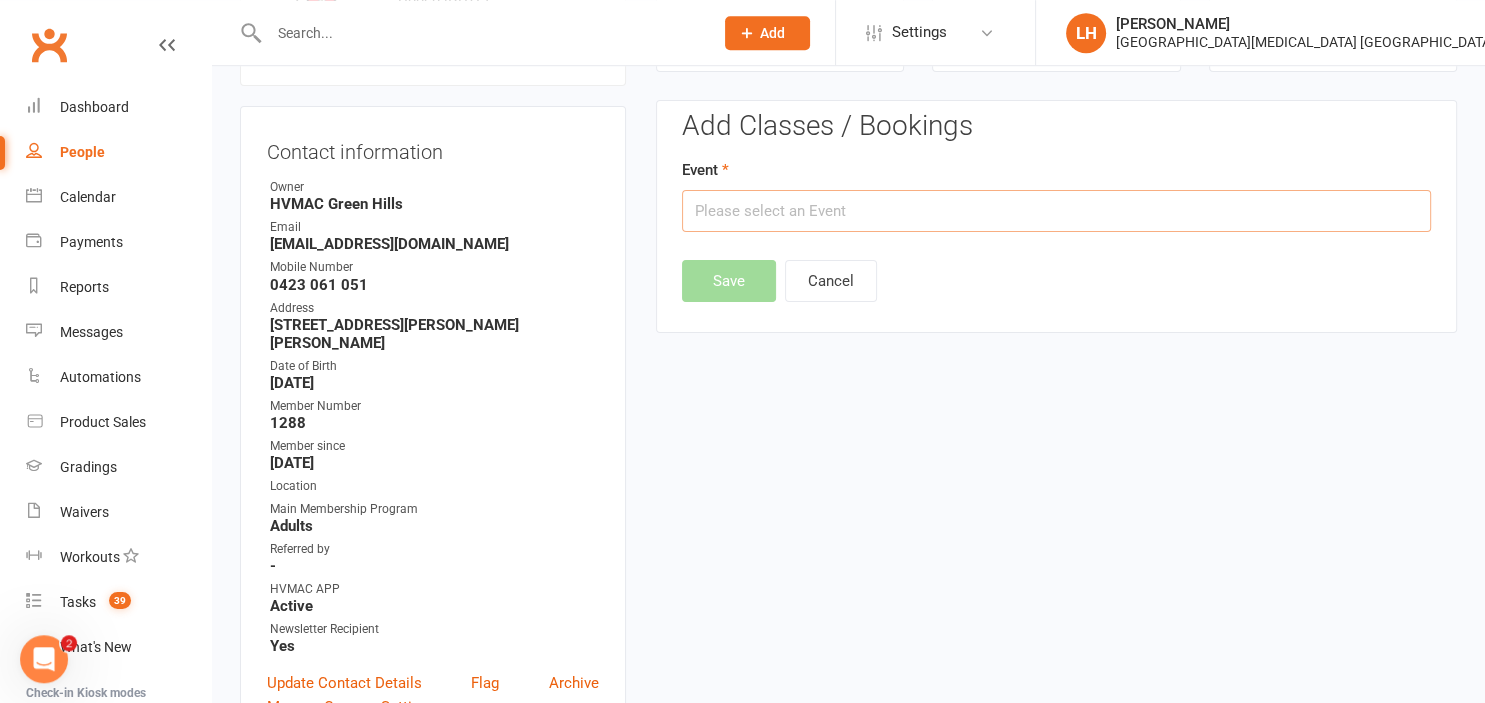 click at bounding box center (1056, 211) 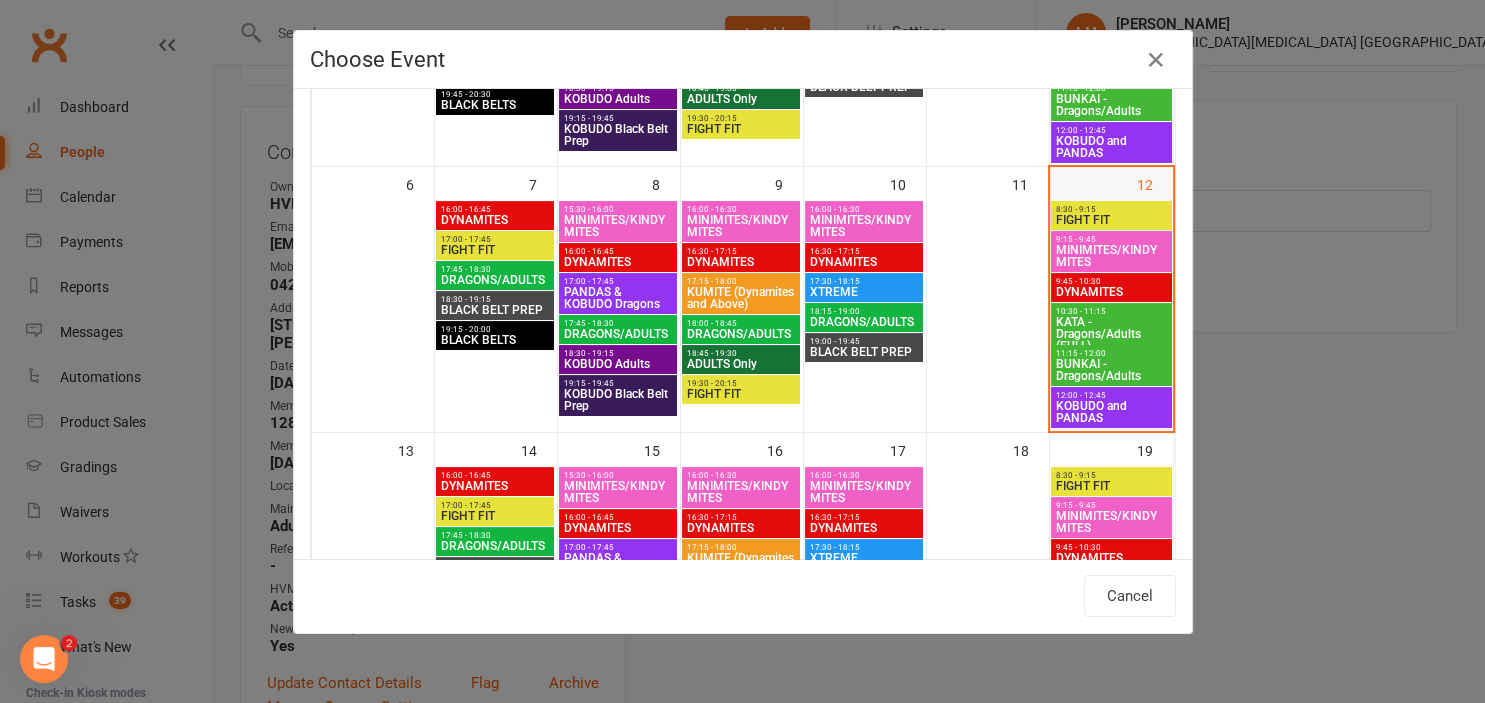 scroll, scrollTop: 331, scrollLeft: 0, axis: vertical 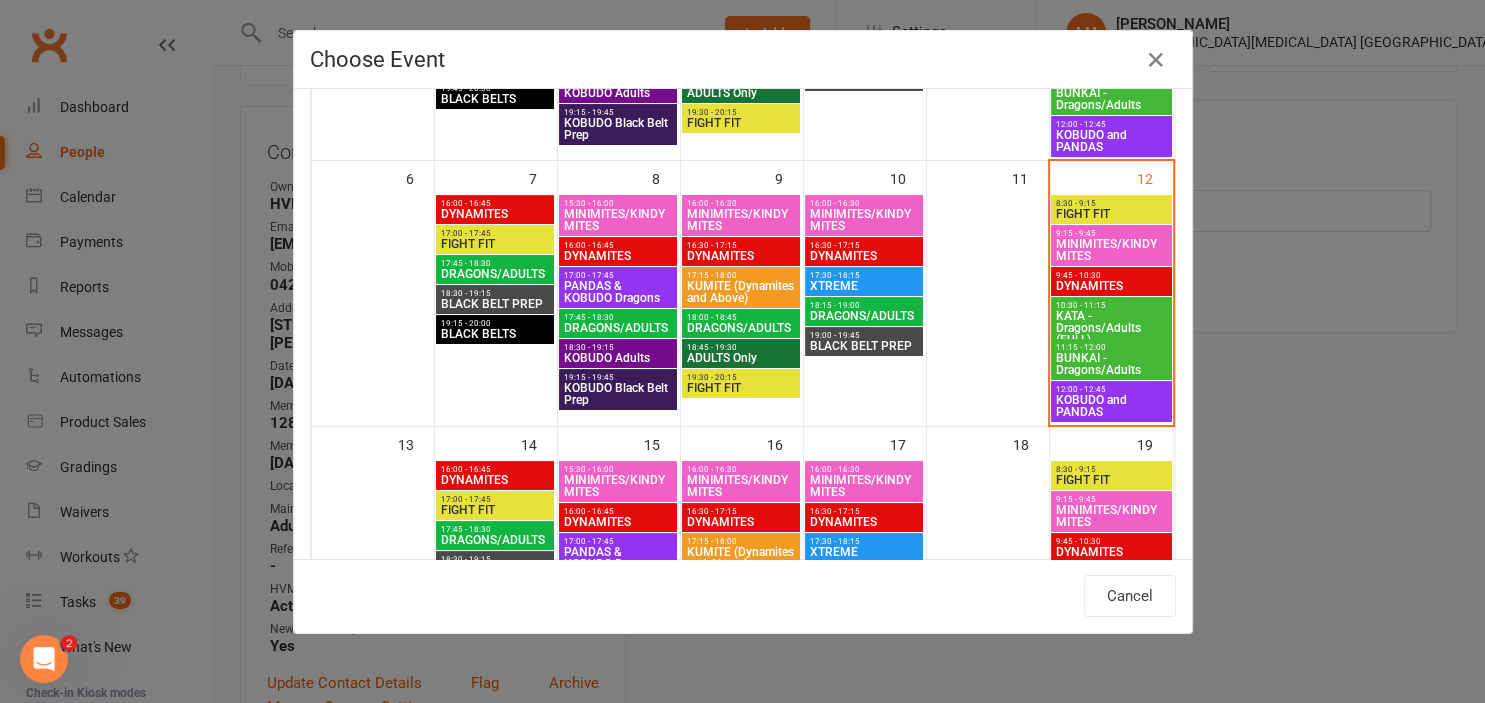 click on "BUNKAI - Dragons/Adults" at bounding box center [1111, 364] 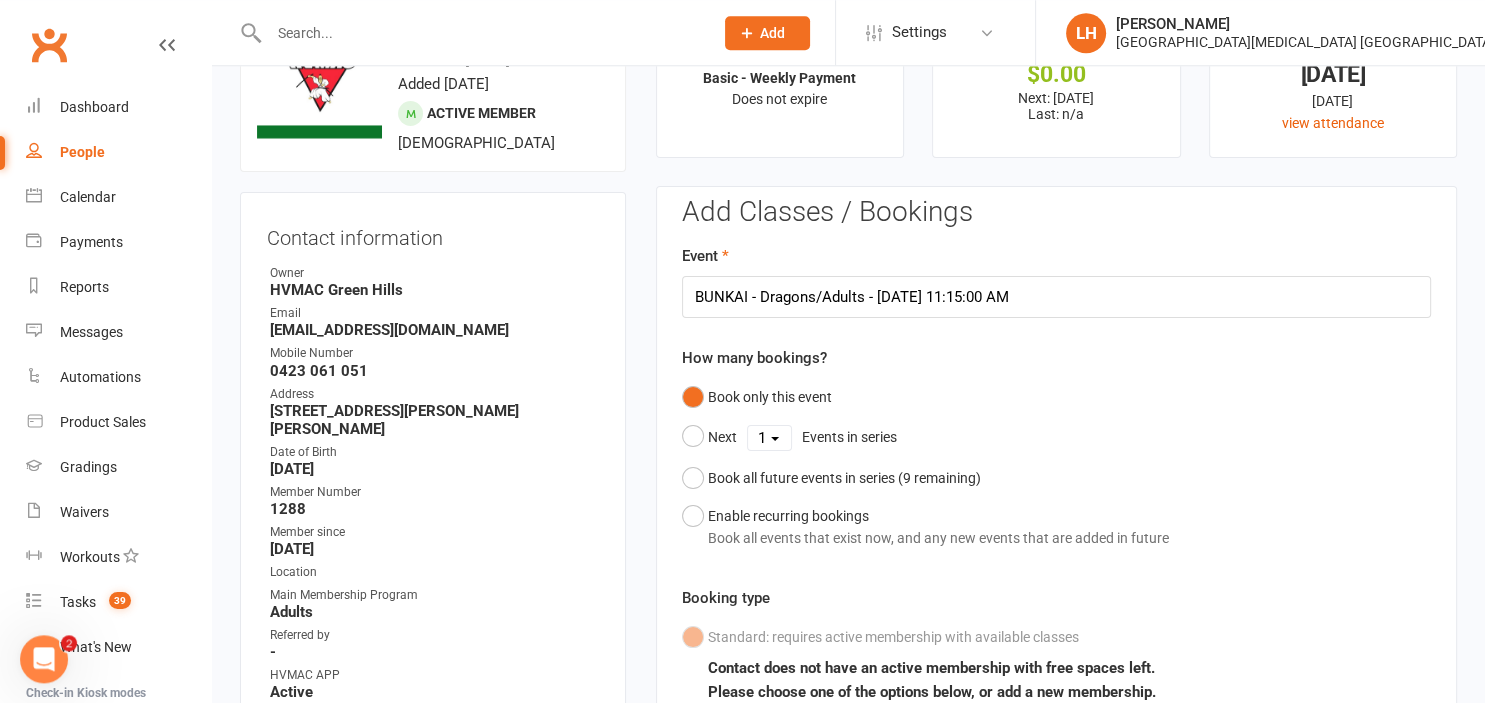 scroll, scrollTop: 65, scrollLeft: 0, axis: vertical 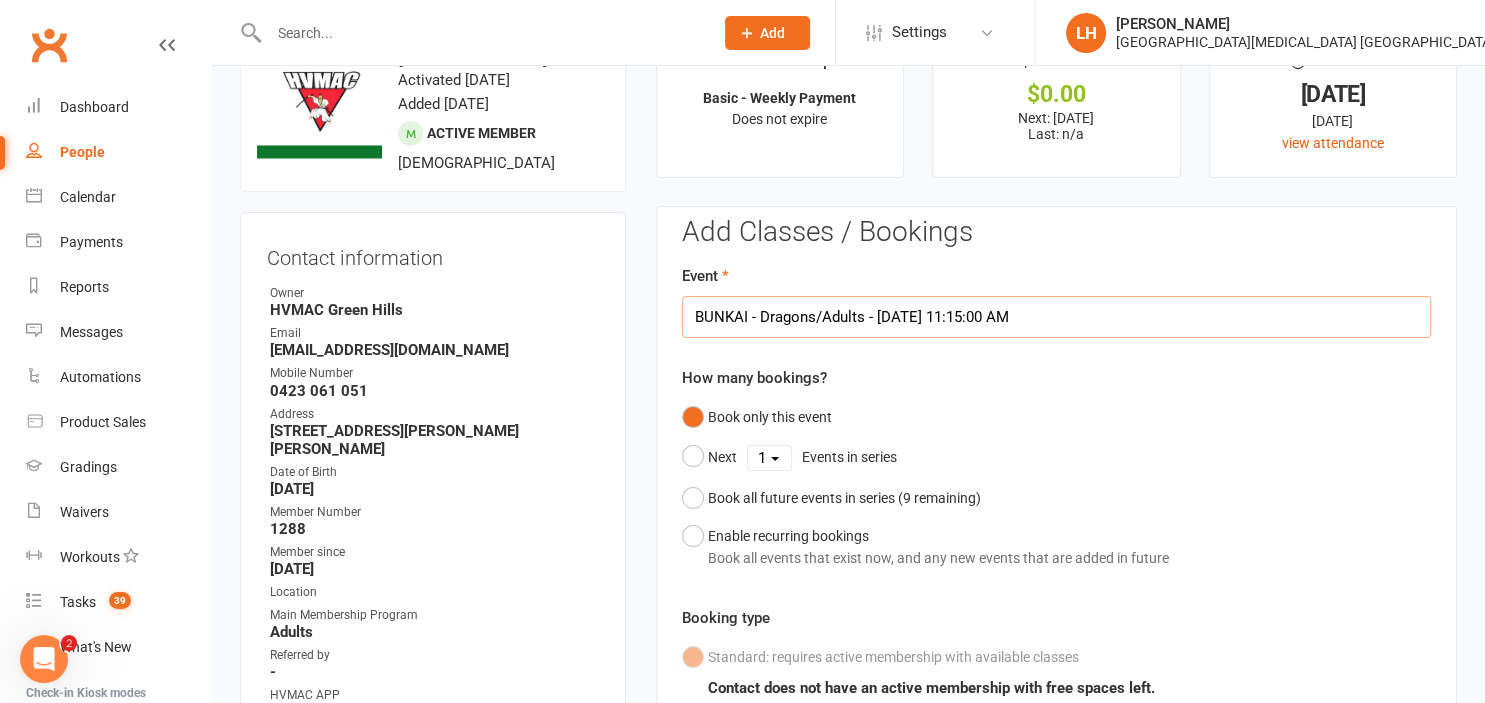 click on "BUNKAI - Dragons/Adults - [DATE] 11:15:00 AM" at bounding box center [1056, 317] 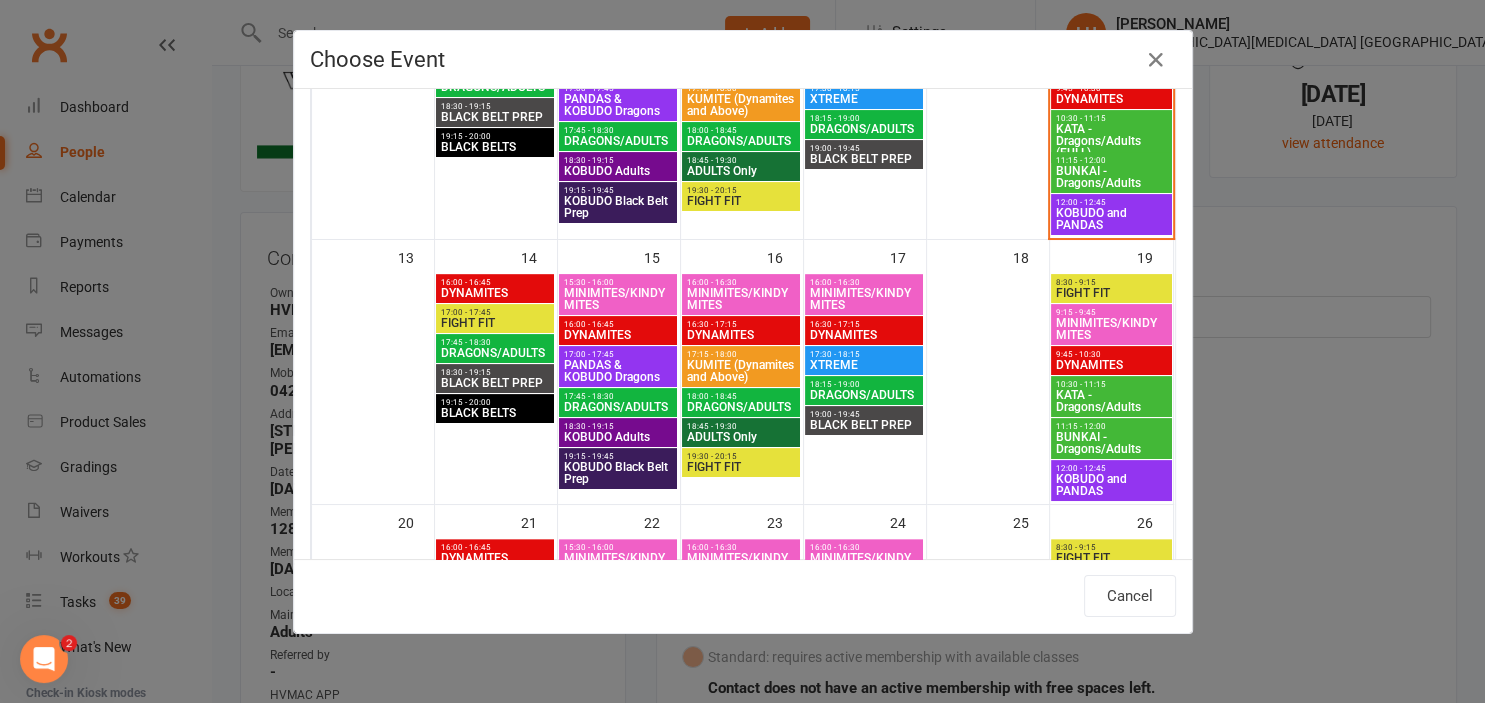 scroll, scrollTop: 552, scrollLeft: 0, axis: vertical 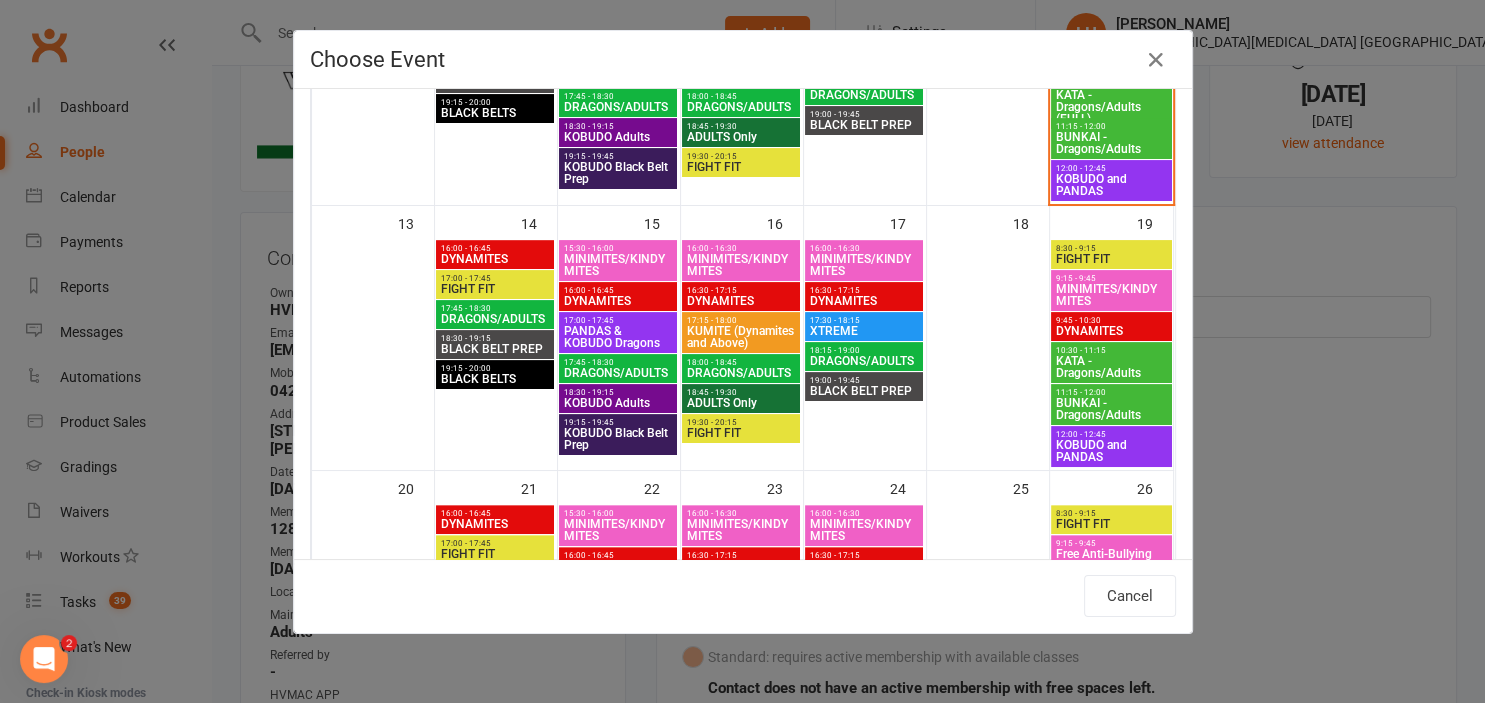 click on "BUNKAI - Dragons/Adults" at bounding box center (1111, 409) 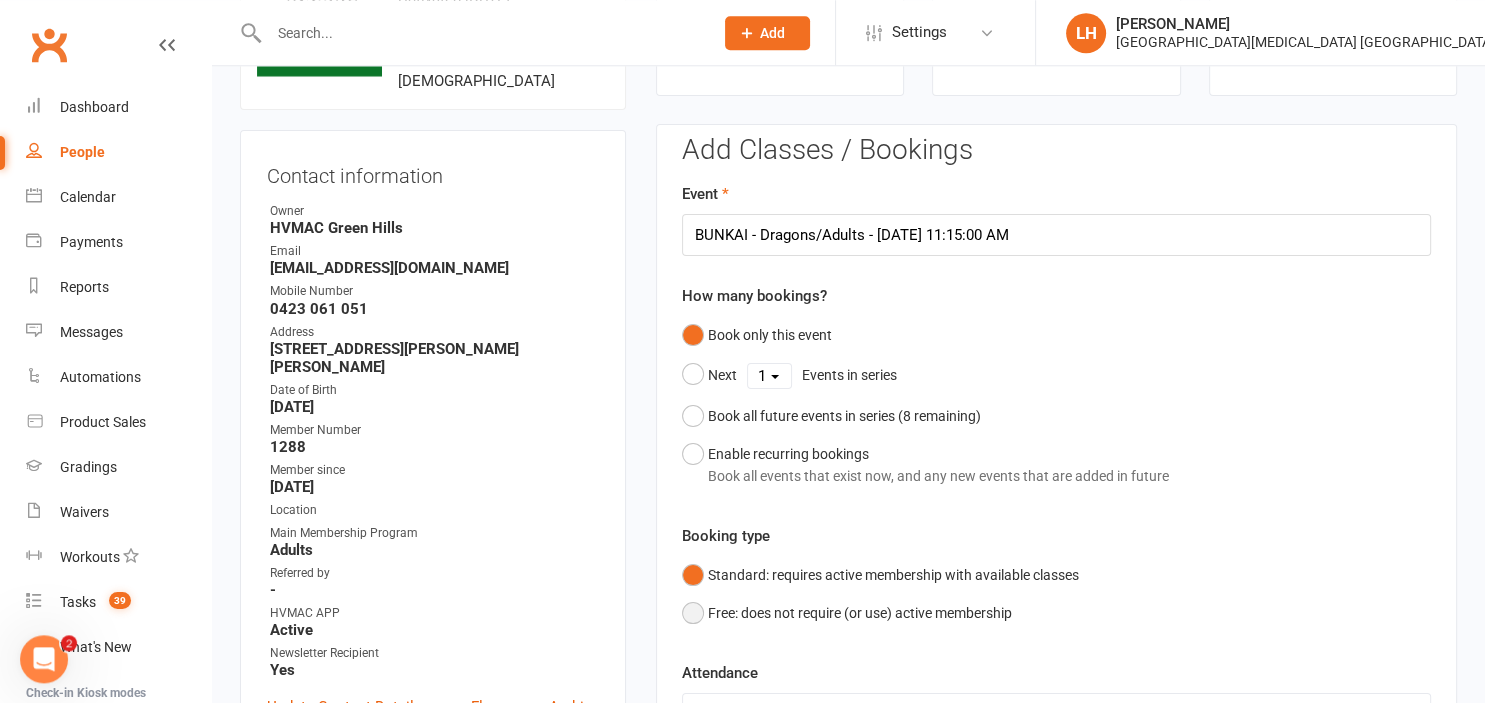 scroll, scrollTop: 382, scrollLeft: 0, axis: vertical 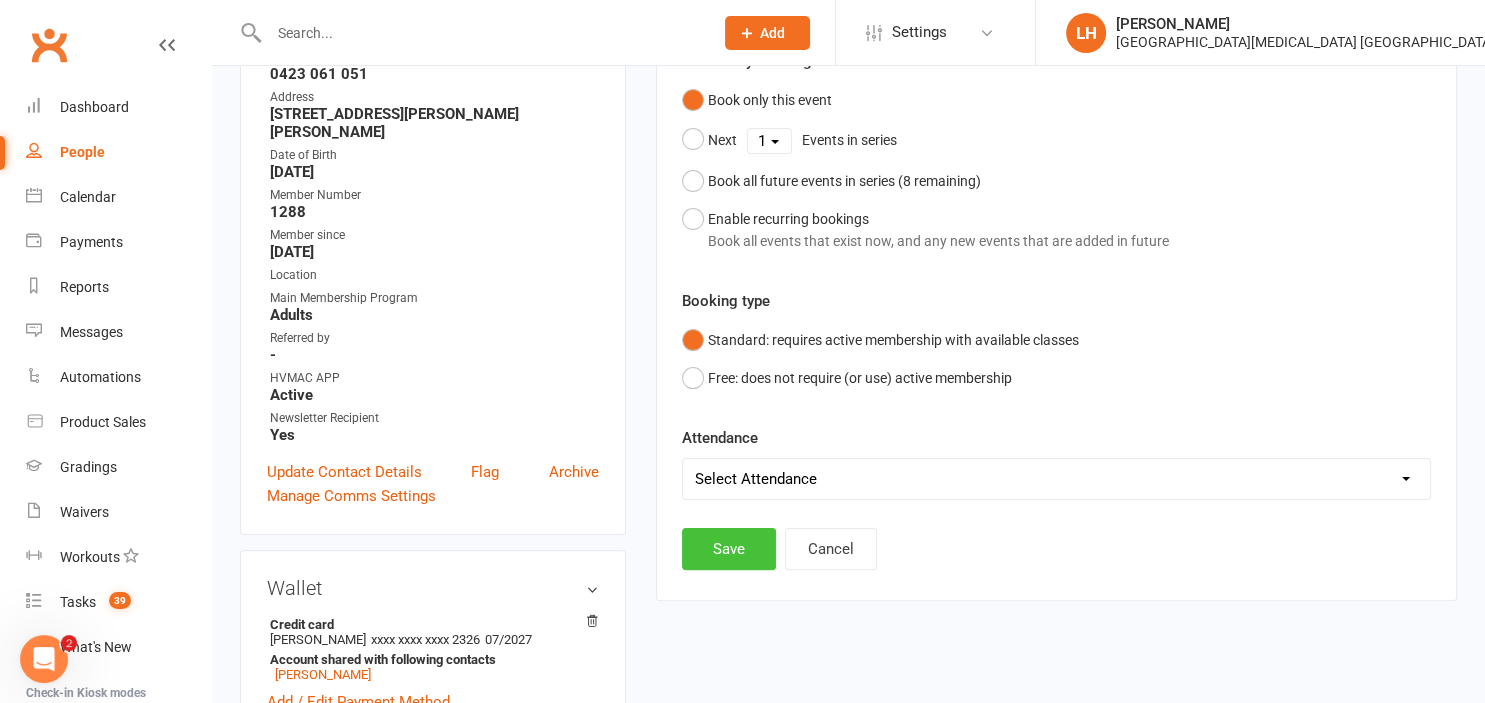 click on "Save" at bounding box center [729, 549] 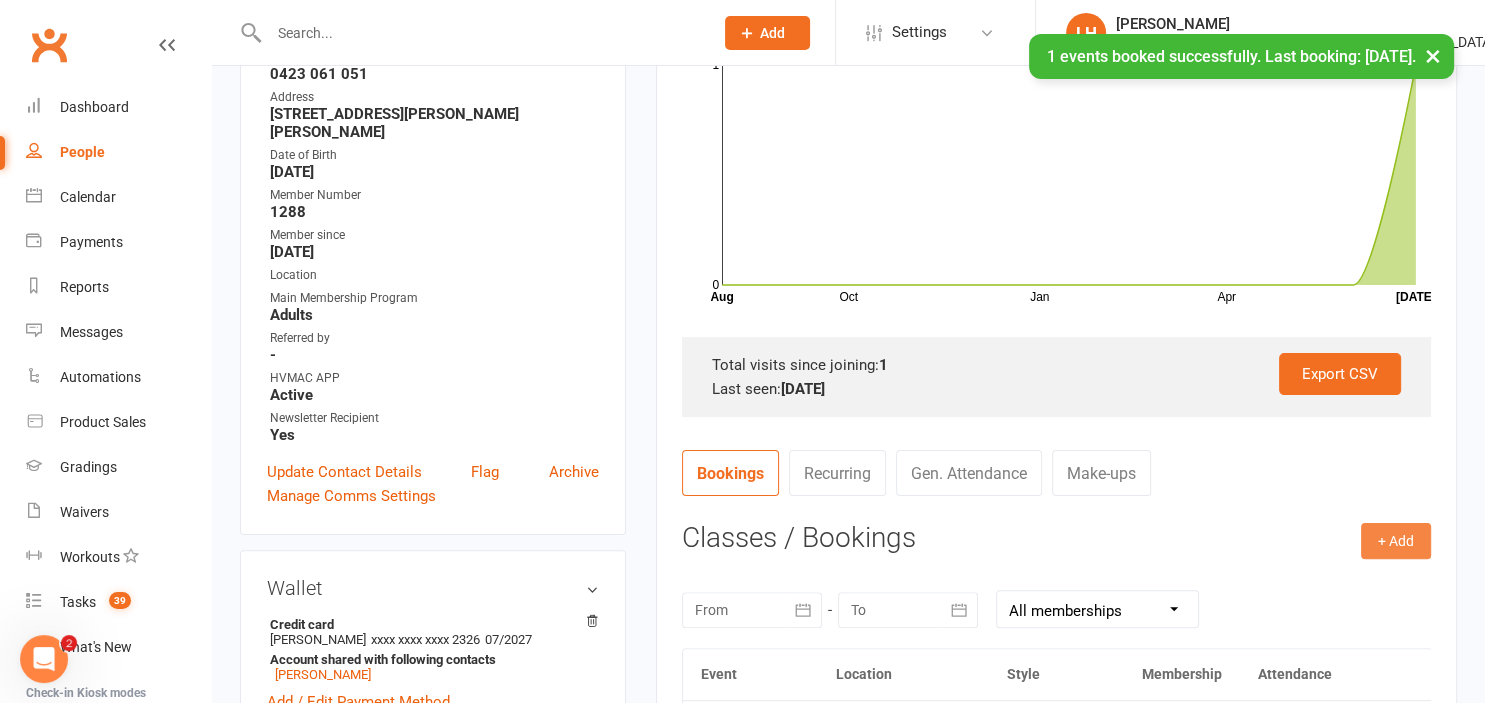 click on "+ Add" at bounding box center (1396, 541) 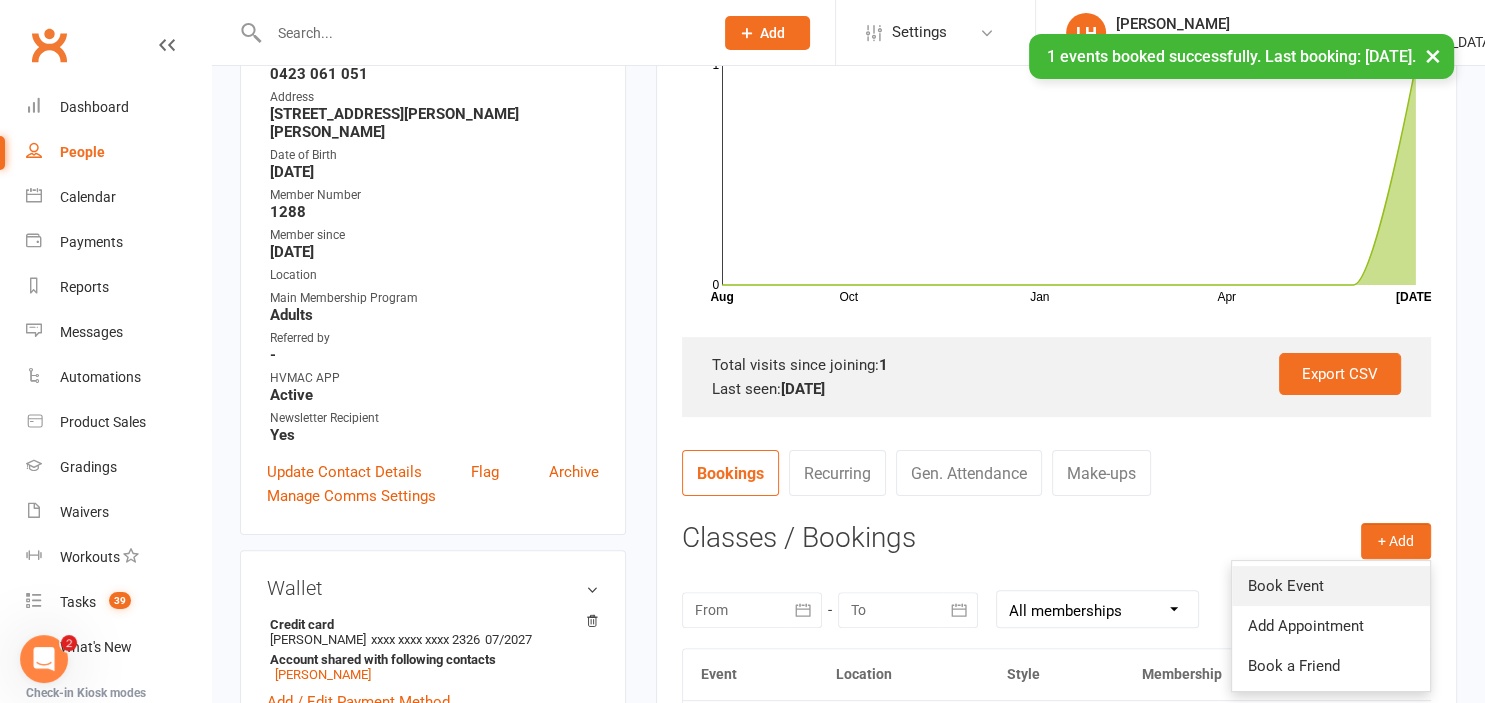click on "Book Event" at bounding box center (1331, 586) 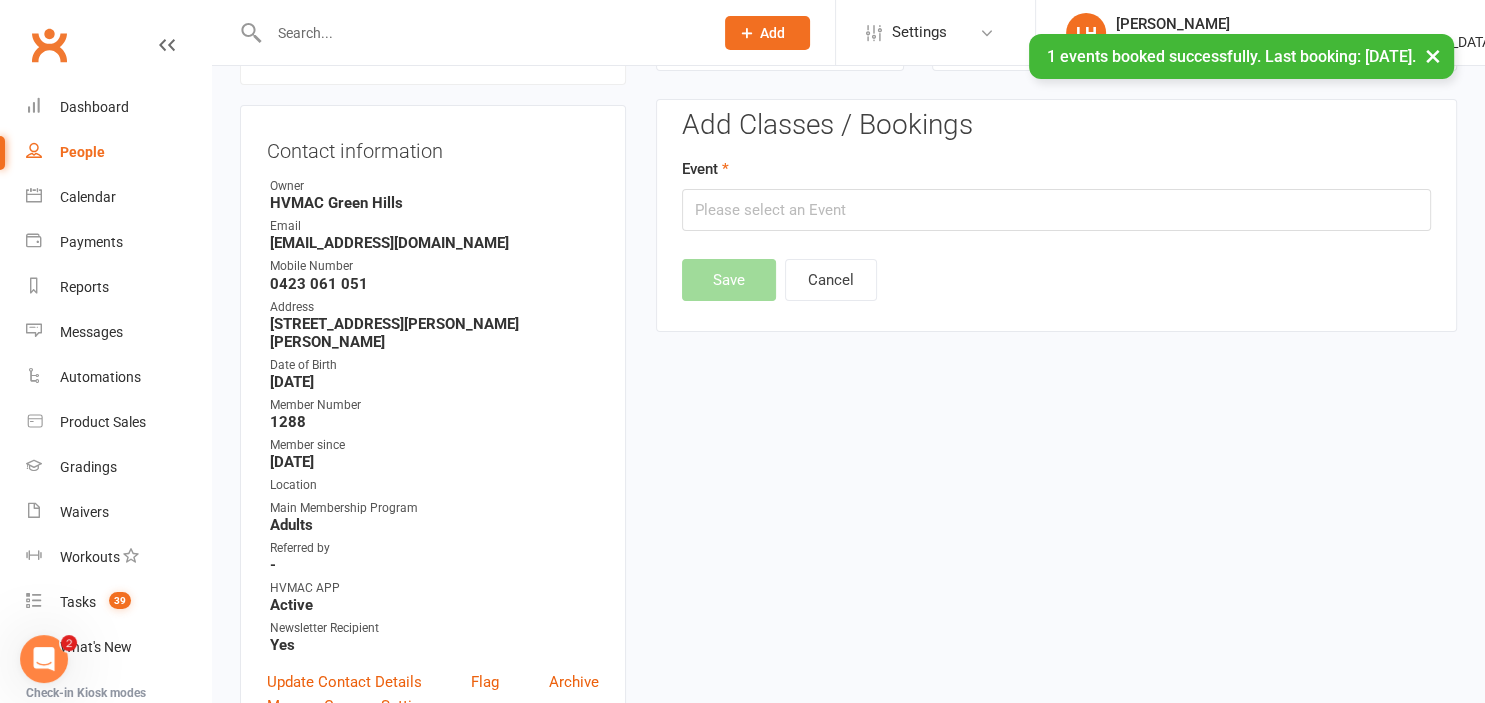 scroll, scrollTop: 171, scrollLeft: 0, axis: vertical 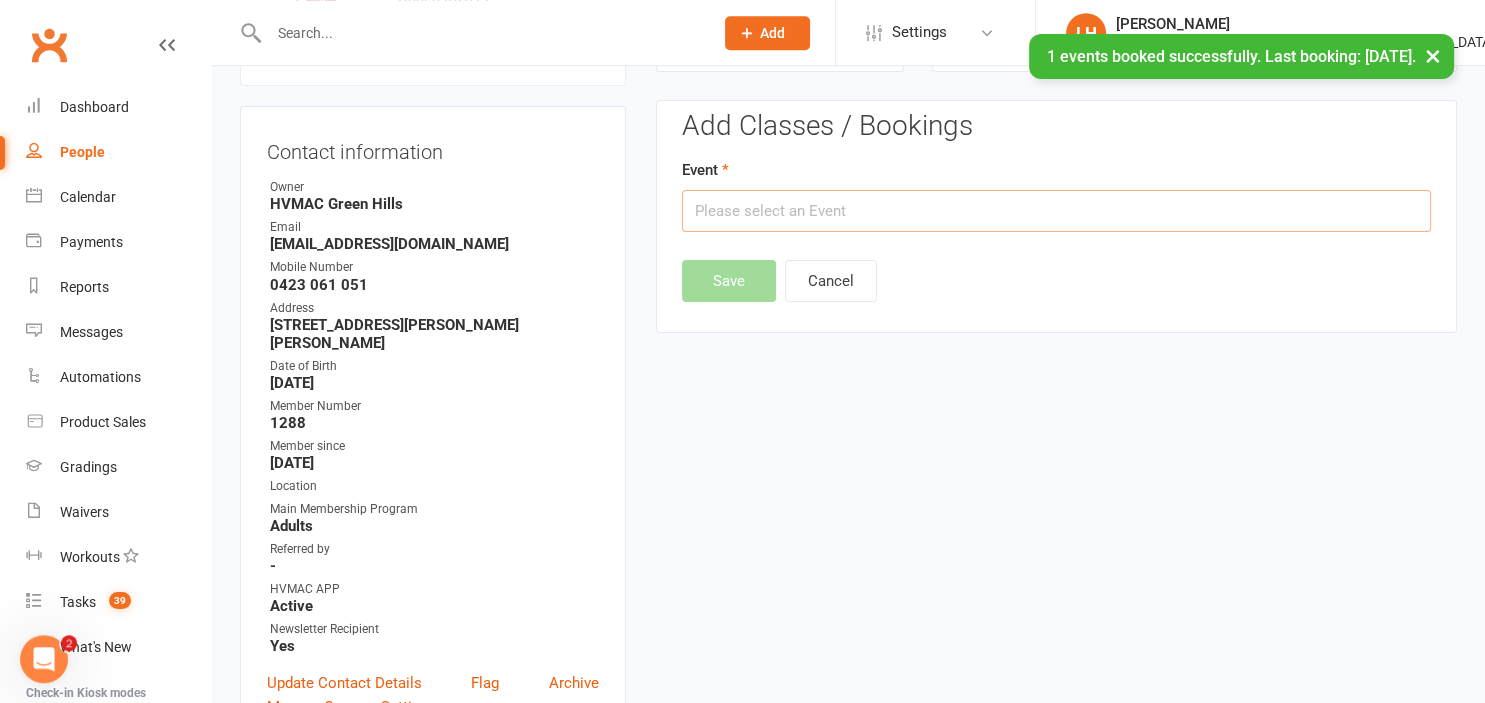 click at bounding box center (1056, 211) 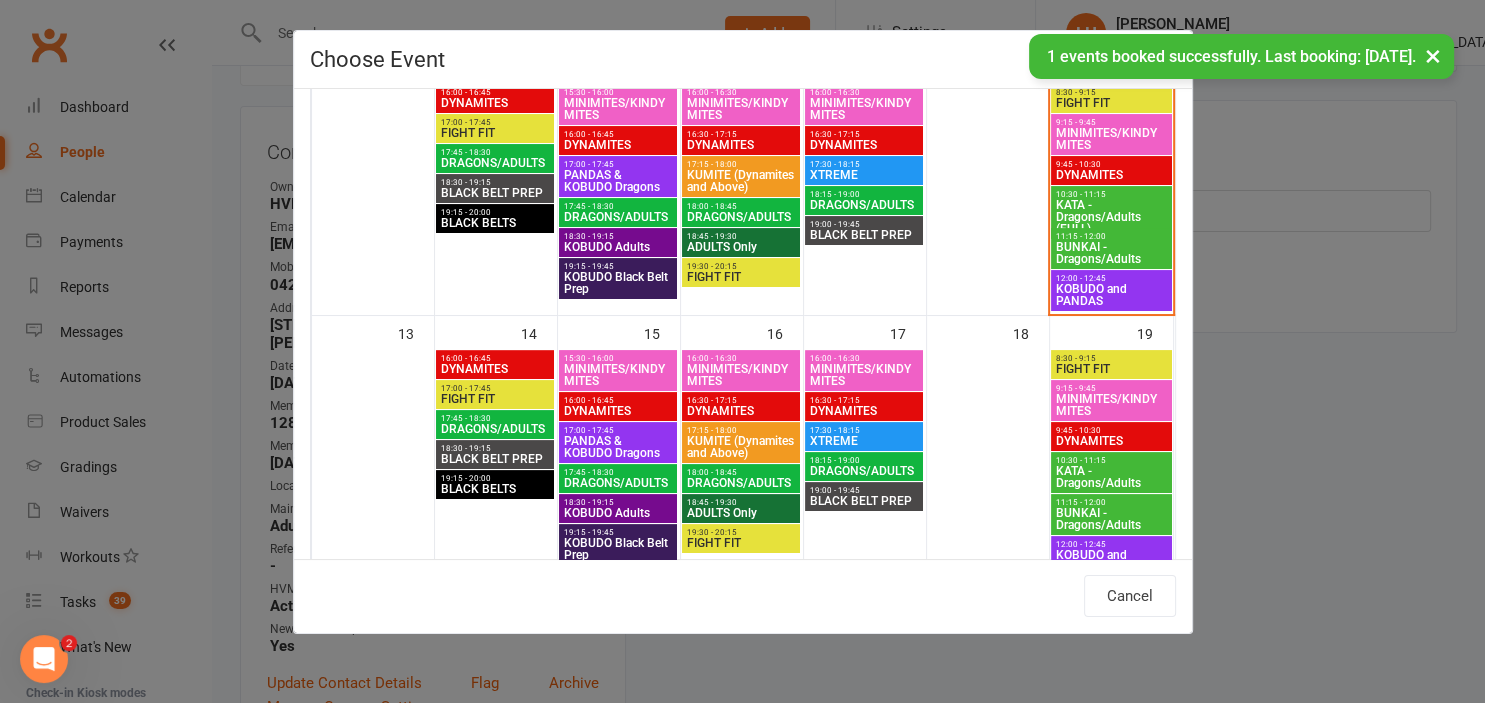 scroll, scrollTop: 662, scrollLeft: 0, axis: vertical 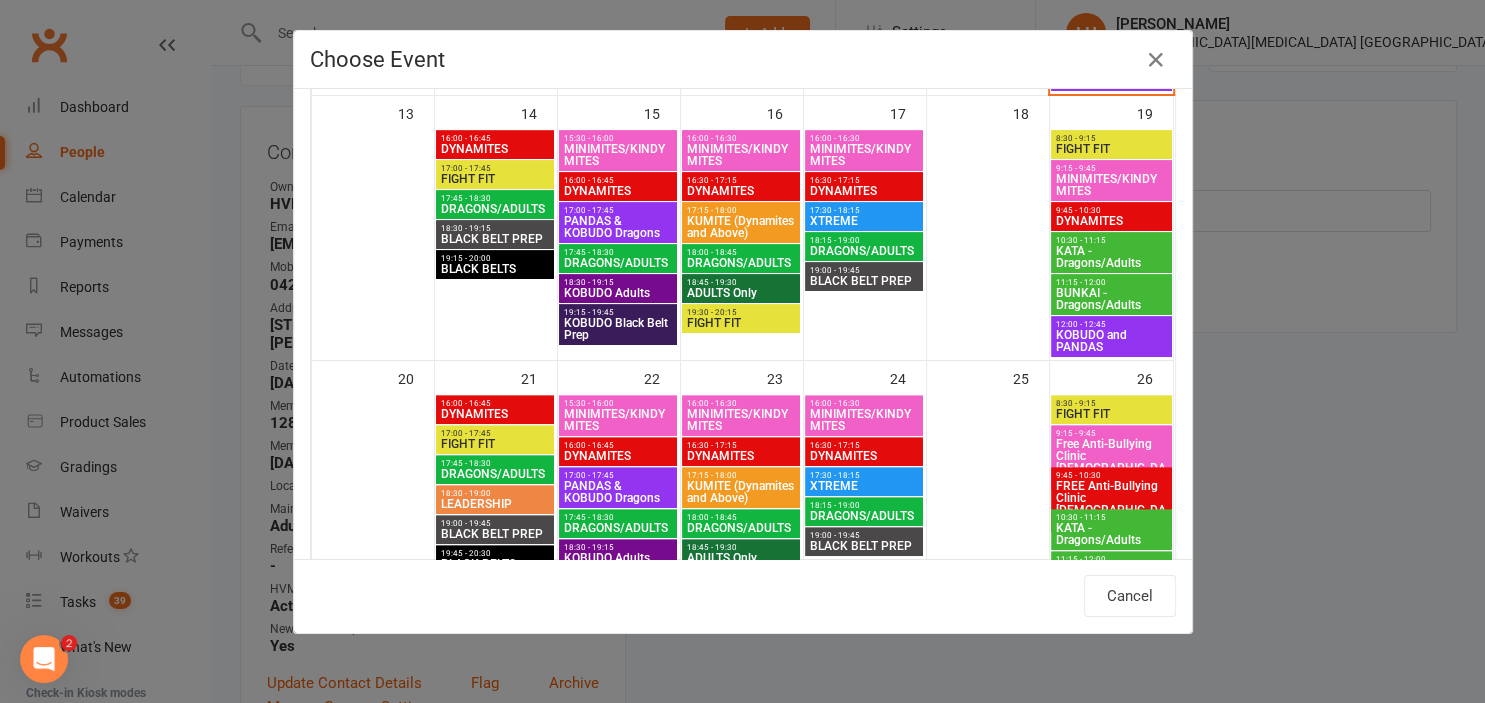 click on "KOBUDO and PANDAS" at bounding box center [1111, 341] 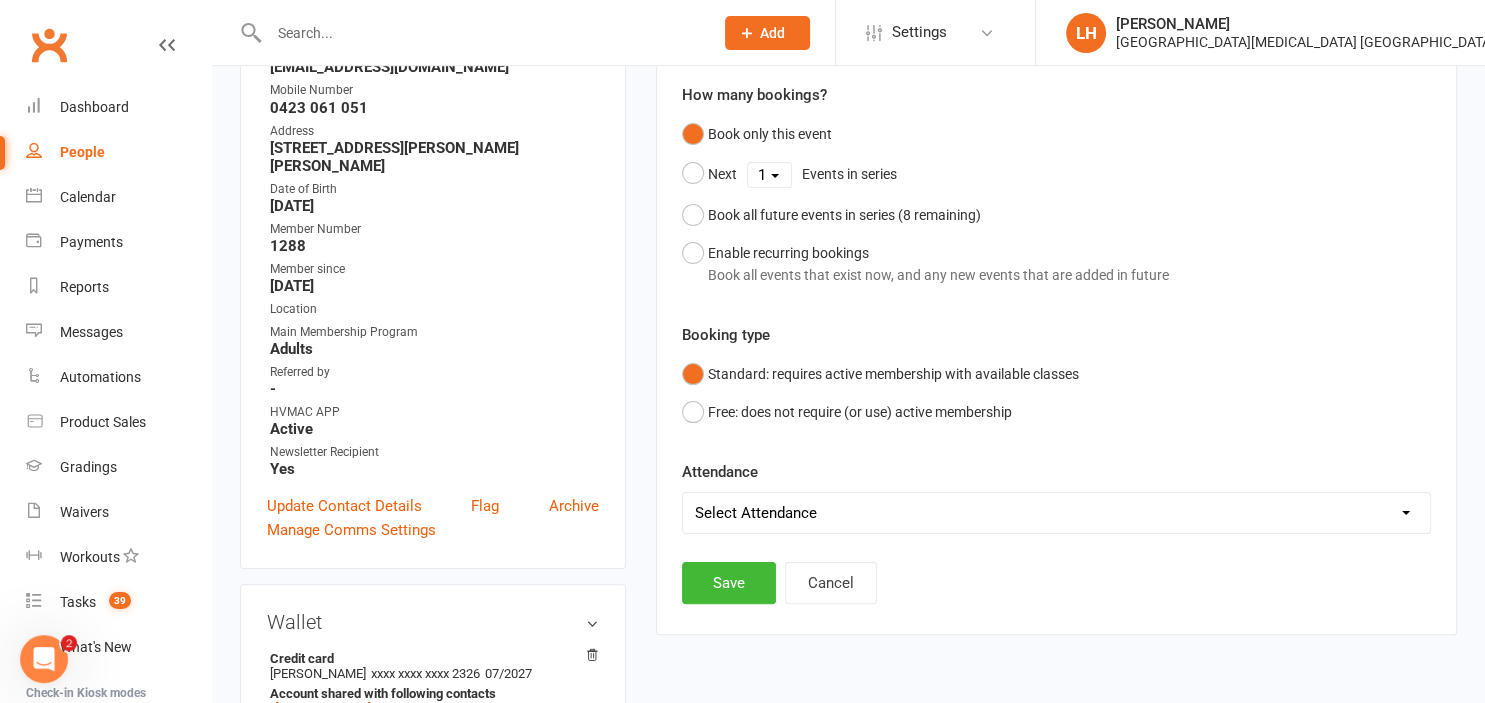 scroll, scrollTop: 488, scrollLeft: 0, axis: vertical 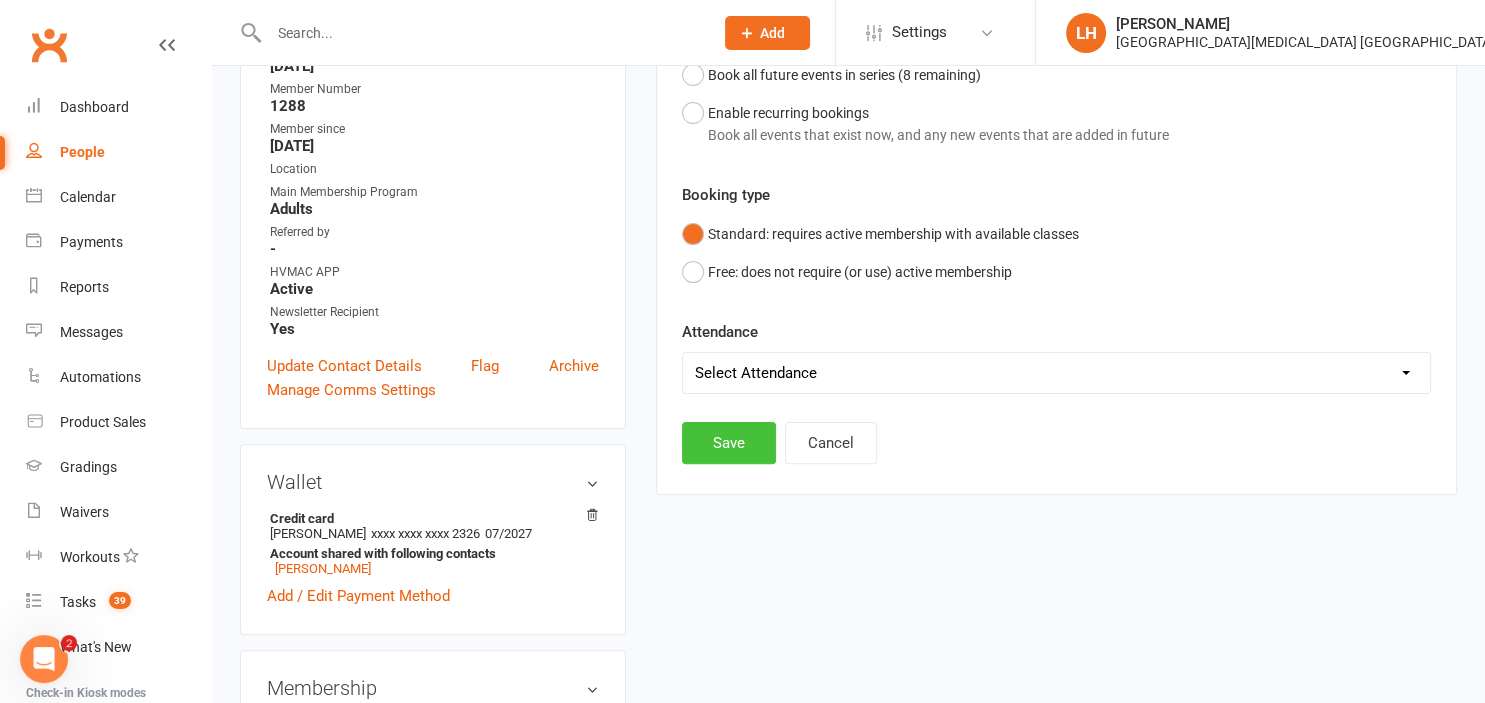 click on "Save" at bounding box center [729, 443] 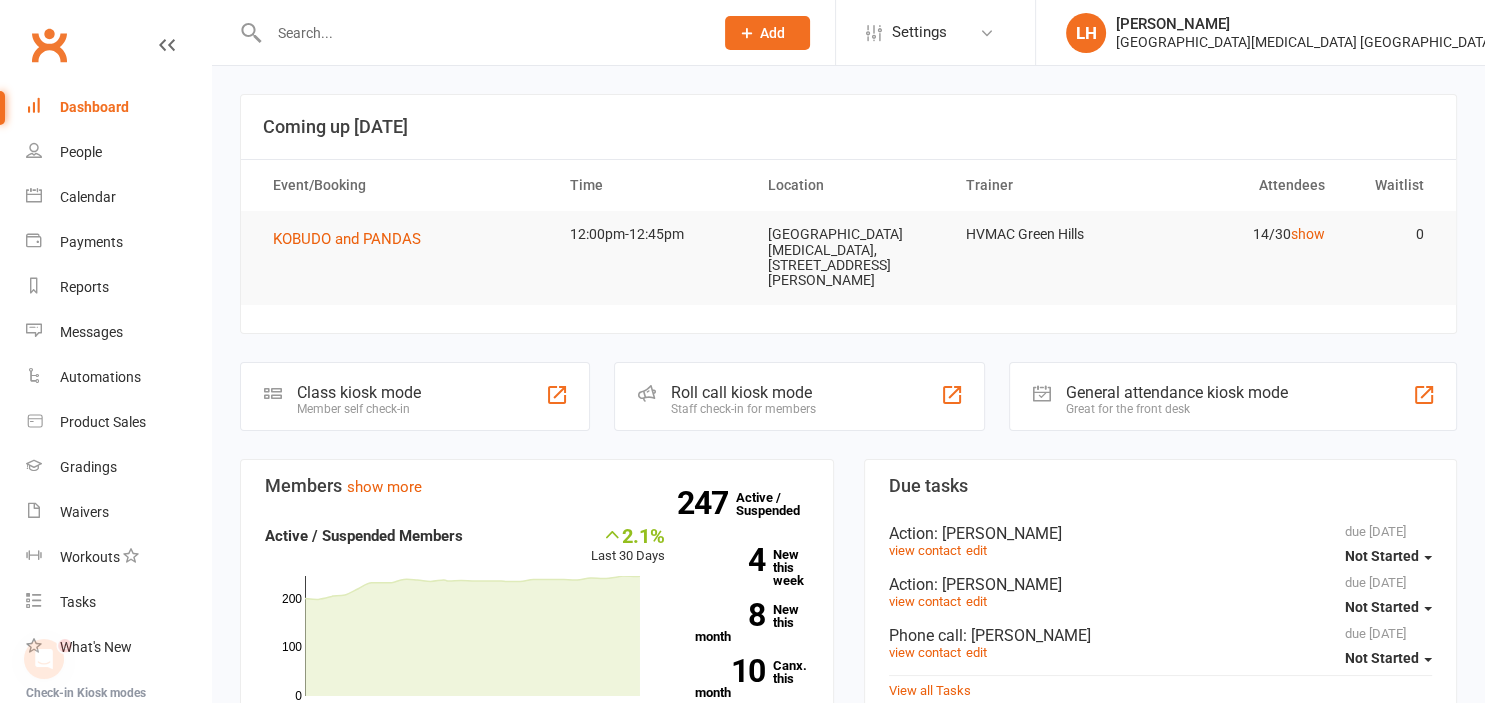 scroll, scrollTop: 0, scrollLeft: 0, axis: both 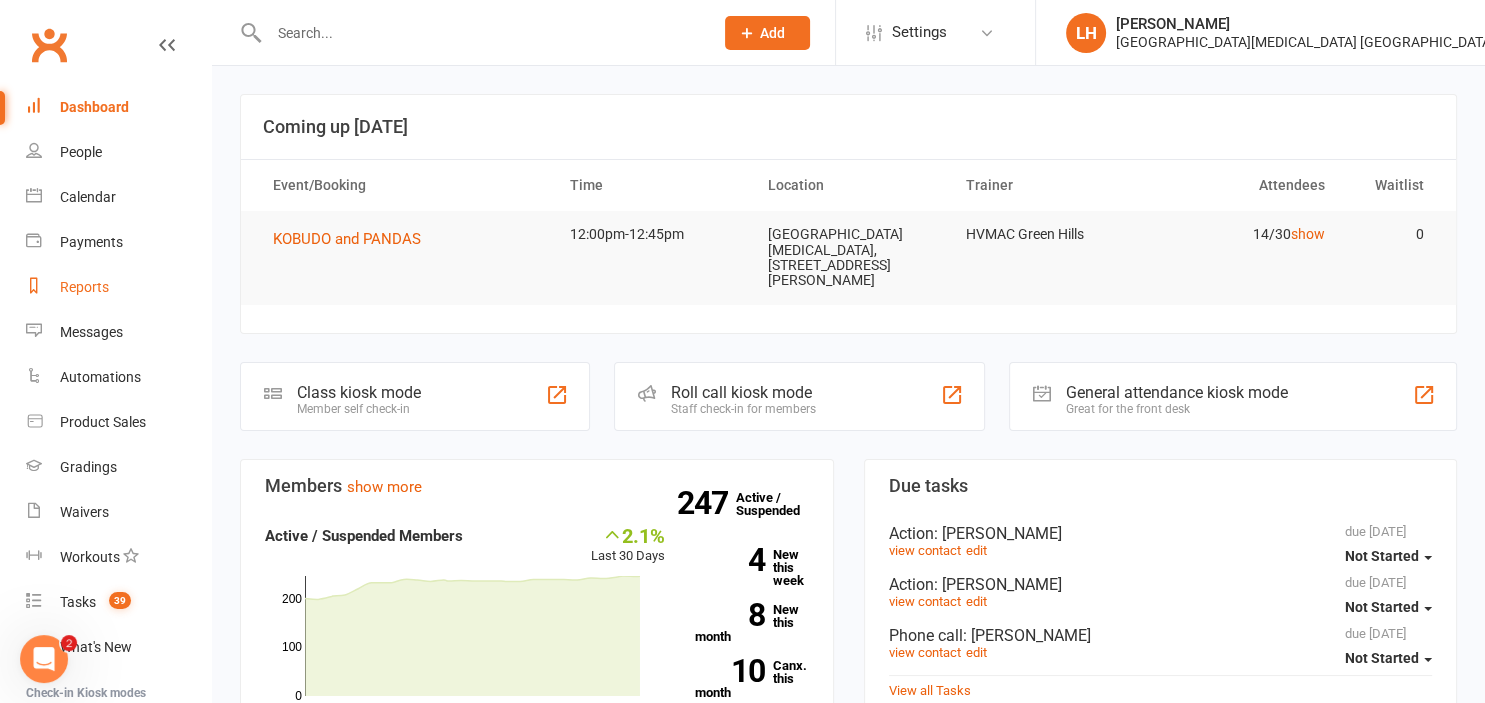 click on "Reports" at bounding box center [84, 287] 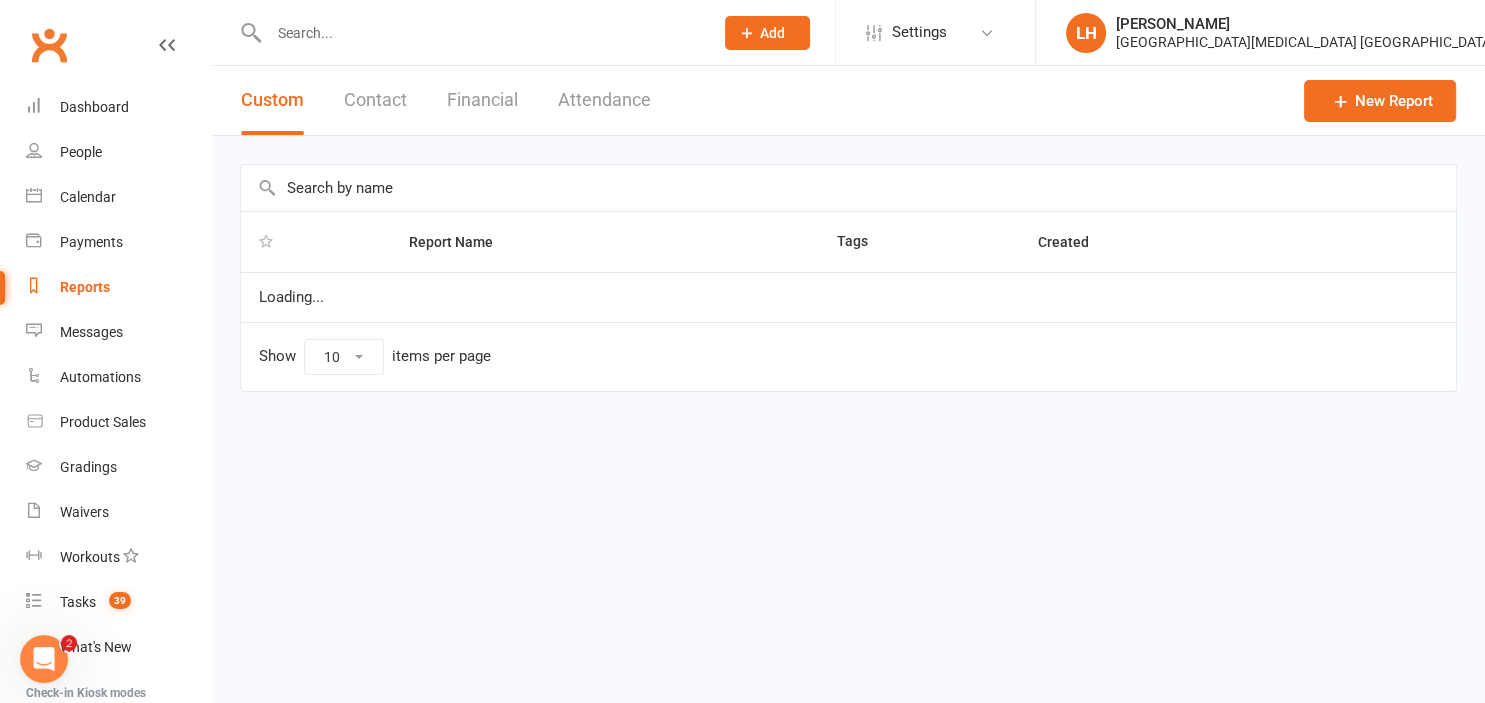 select on "25" 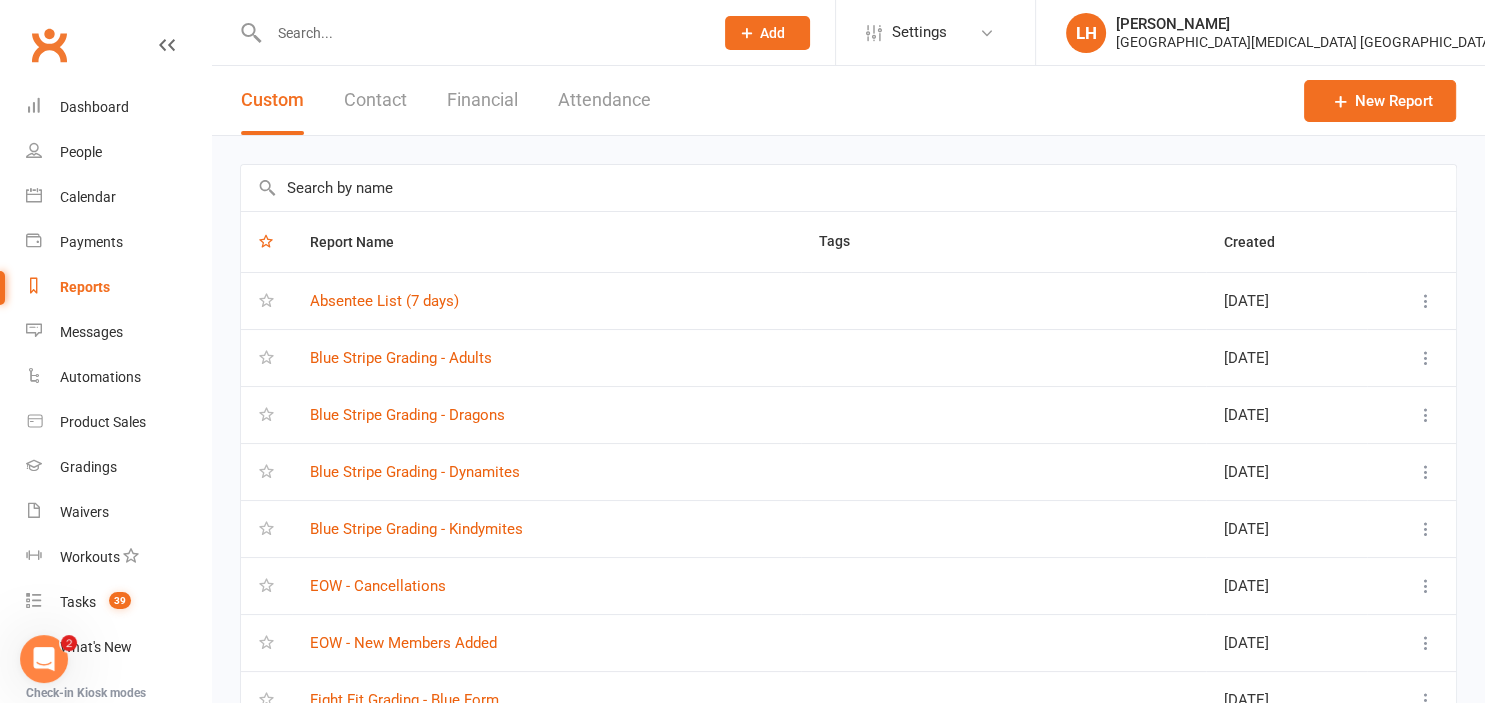 scroll, scrollTop: 105, scrollLeft: 0, axis: vertical 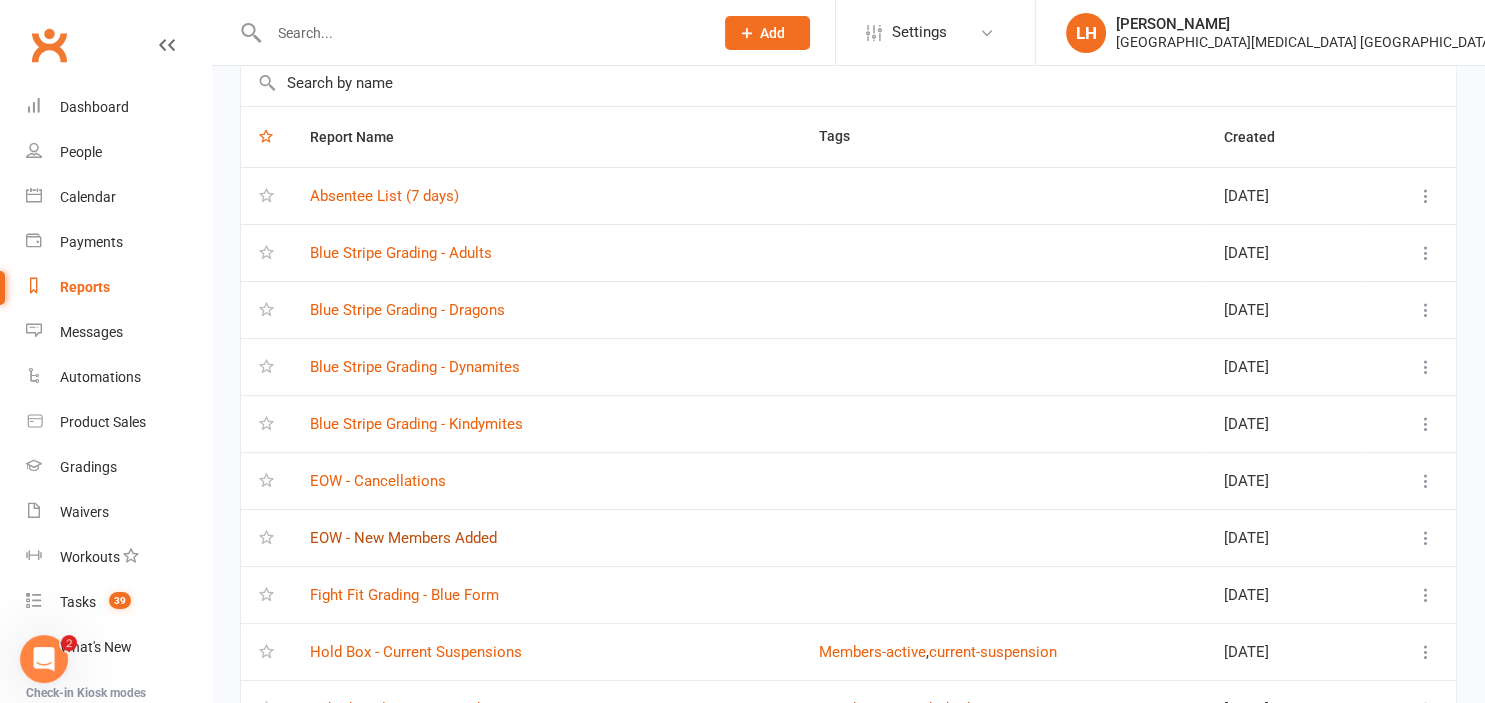 click on "EOW - New Members Added" at bounding box center [403, 538] 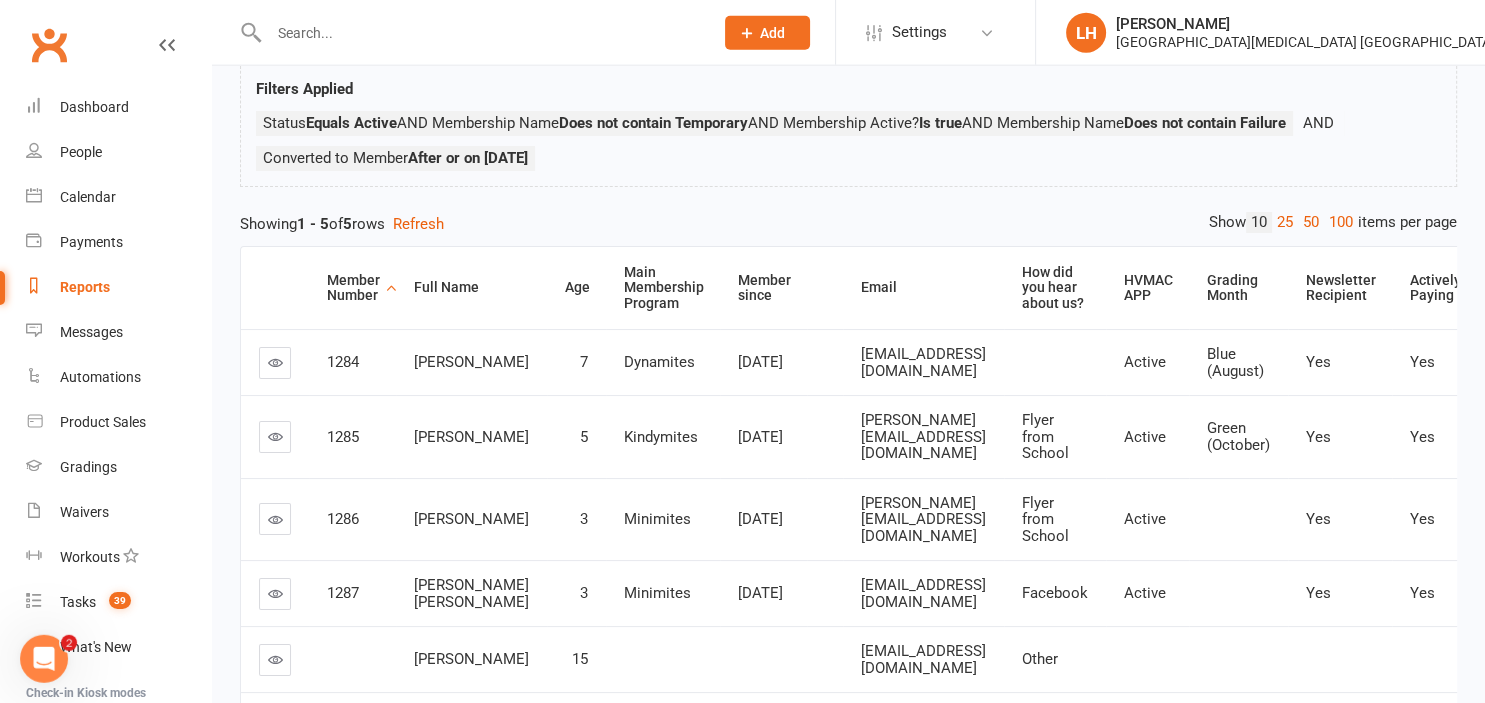 scroll, scrollTop: 211, scrollLeft: 0, axis: vertical 